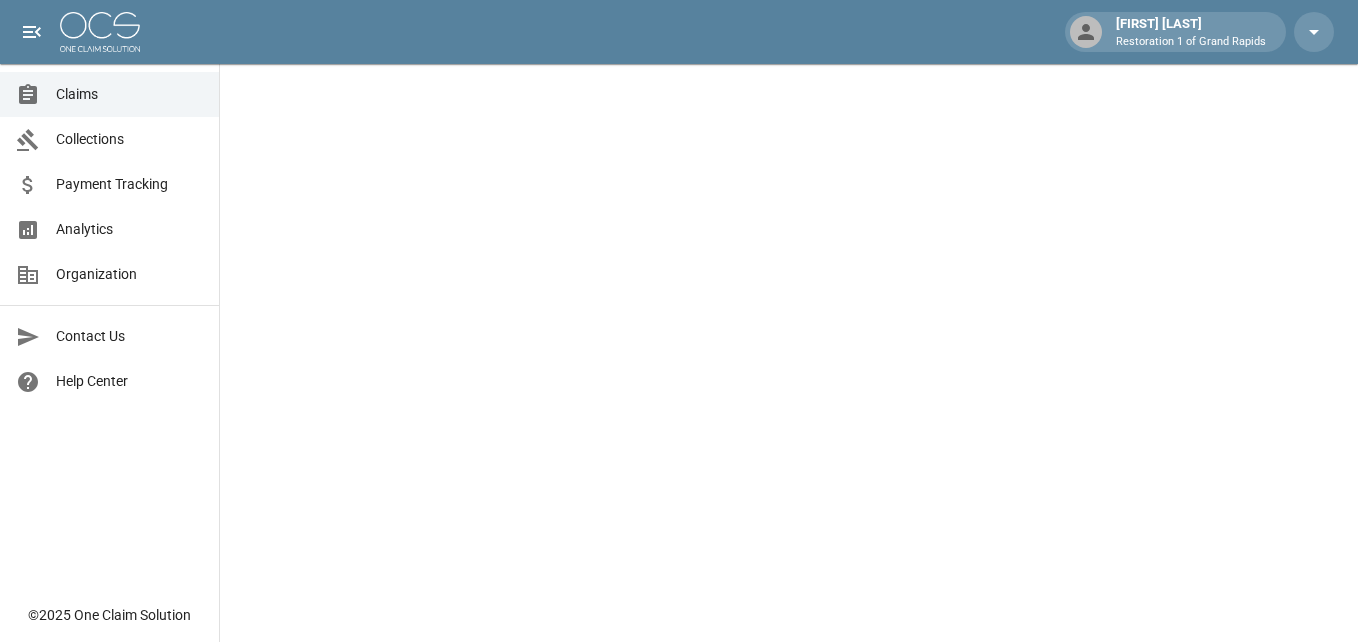 scroll, scrollTop: 0, scrollLeft: 0, axis: both 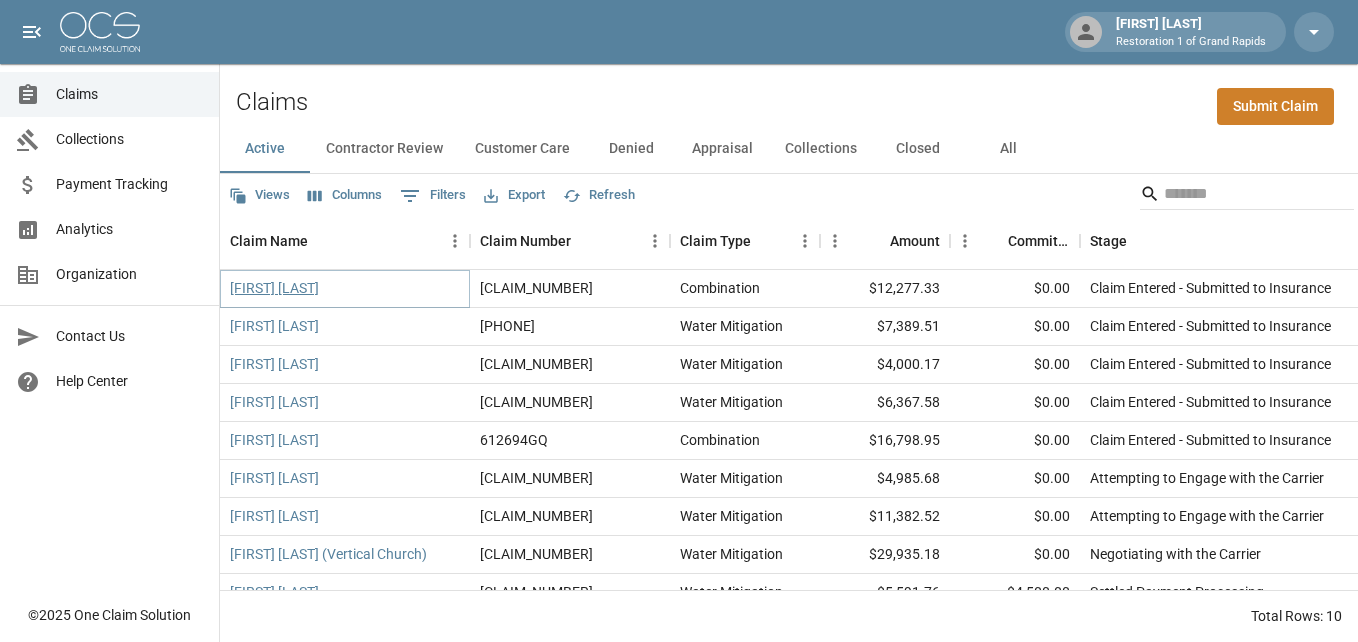 click on "[FIRST] [LAST]" at bounding box center [274, 288] 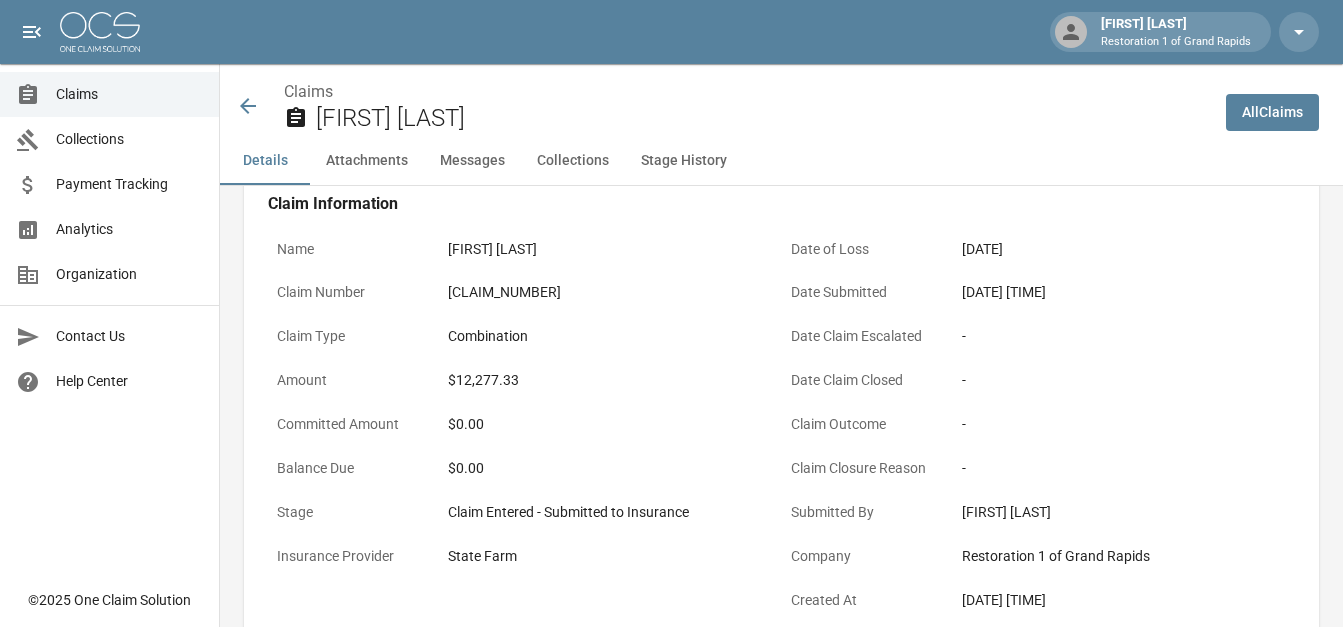 scroll, scrollTop: 0, scrollLeft: 0, axis: both 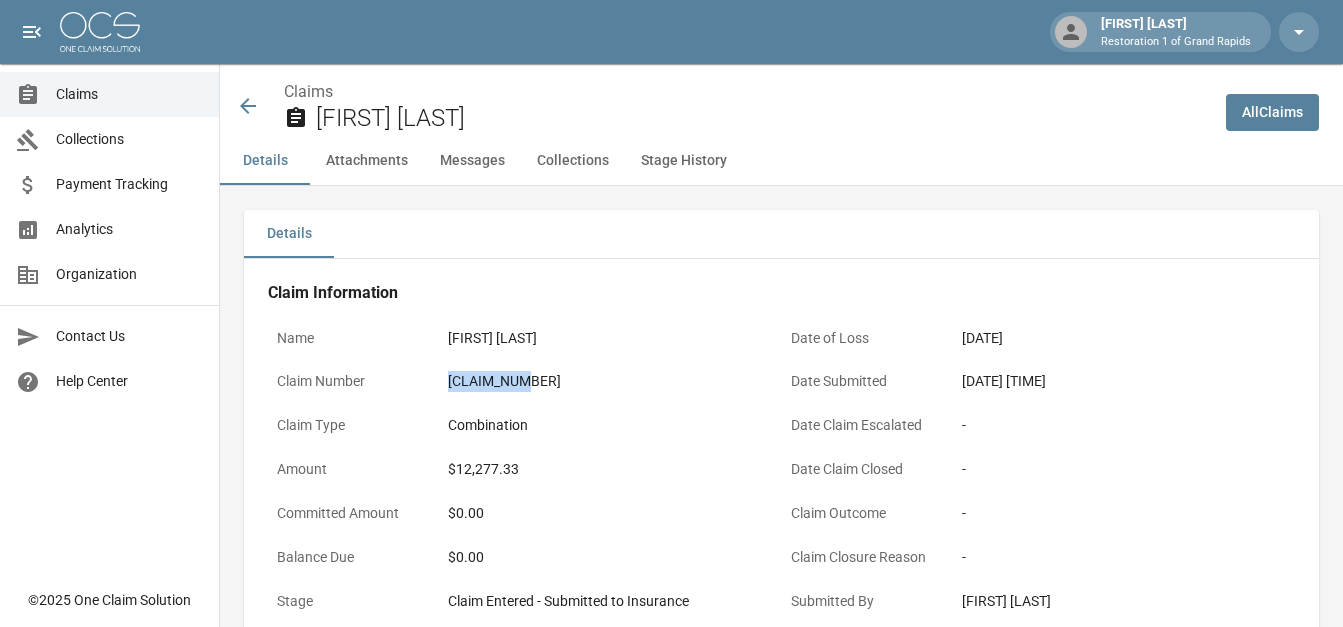 drag, startPoint x: 447, startPoint y: 381, endPoint x: 538, endPoint y: 377, distance: 91.08787 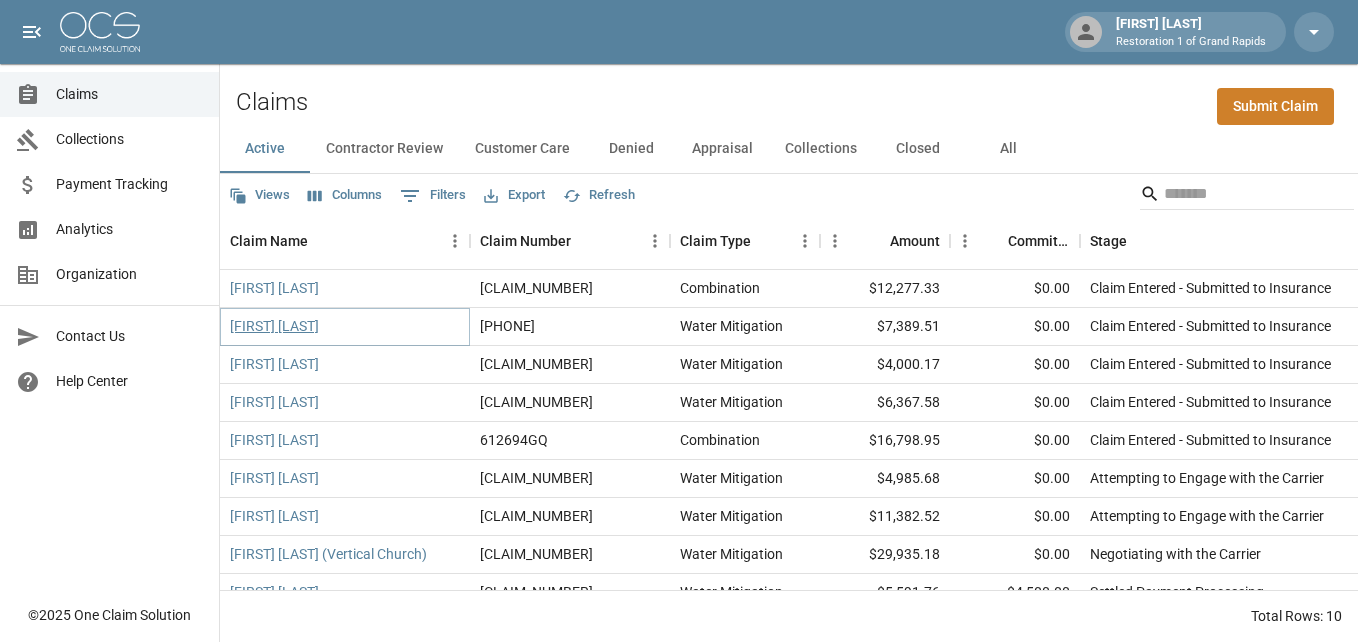 click on "[FIRST] [LAST]" at bounding box center (274, 326) 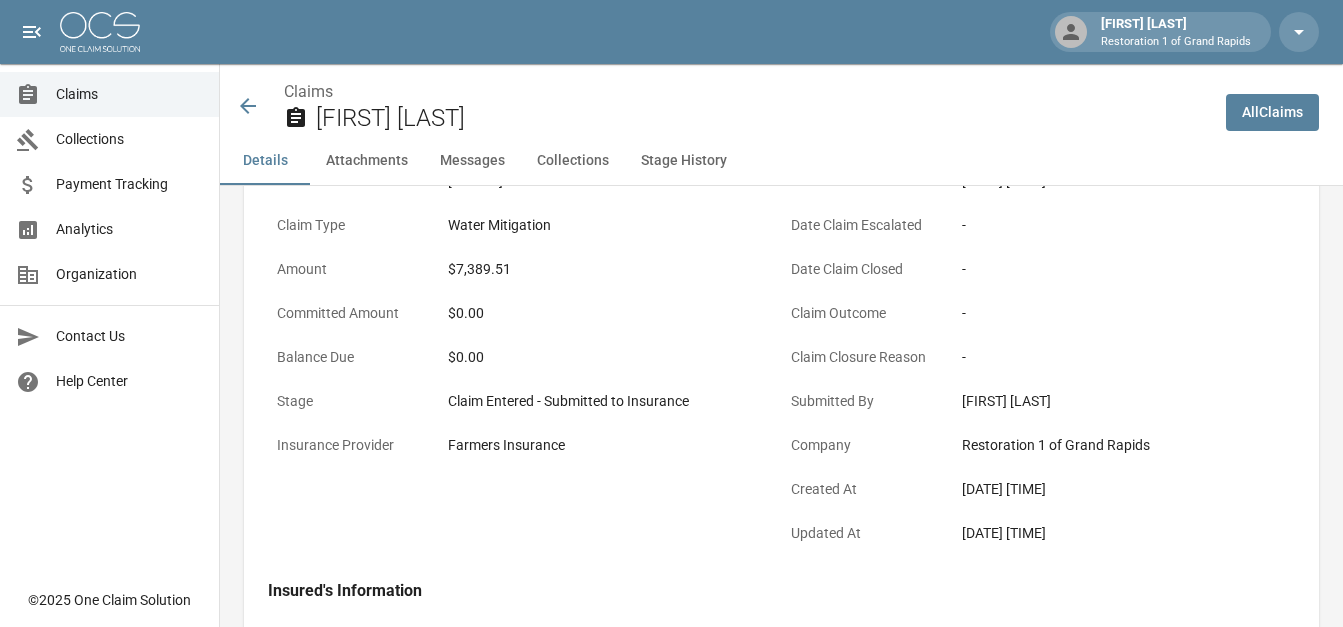 scroll, scrollTop: 0, scrollLeft: 0, axis: both 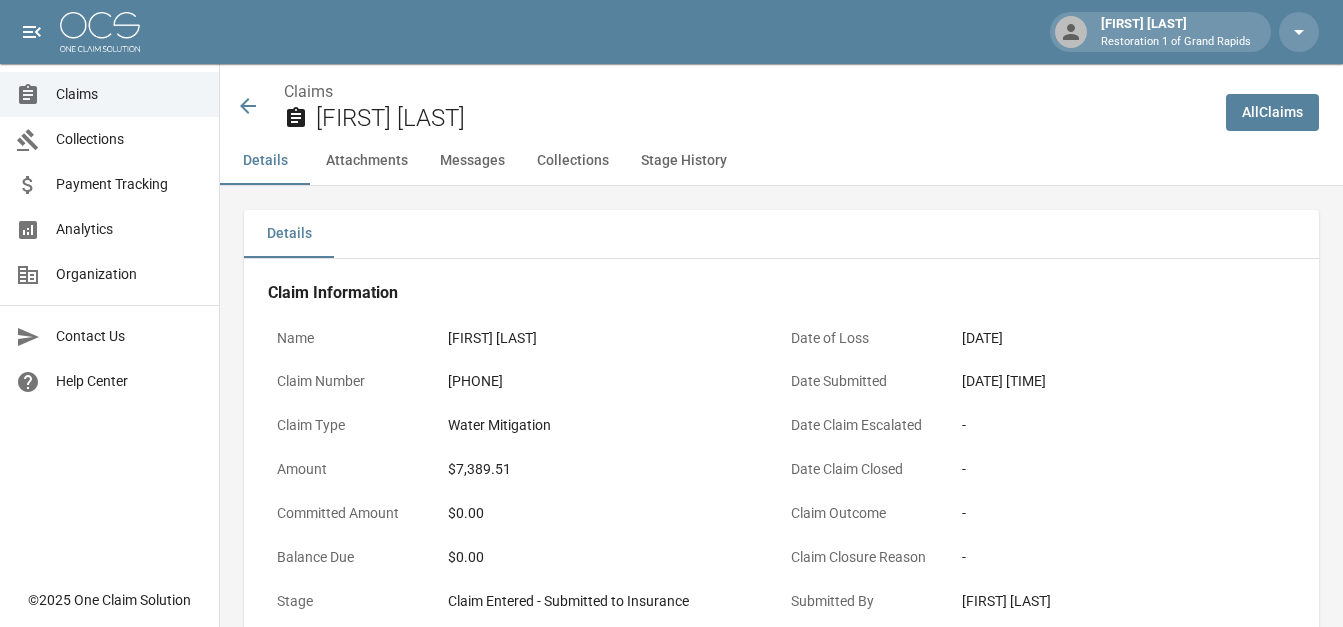 drag, startPoint x: 446, startPoint y: 380, endPoint x: 539, endPoint y: 383, distance: 93.04838 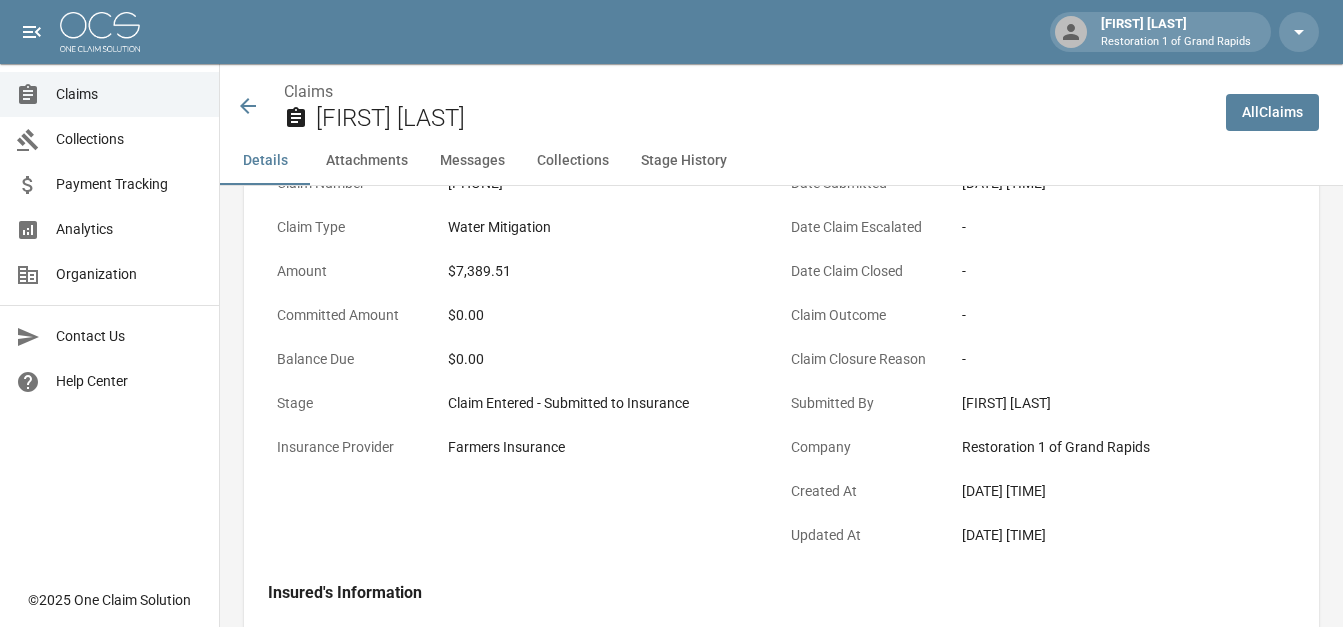 scroll, scrollTop: 200, scrollLeft: 0, axis: vertical 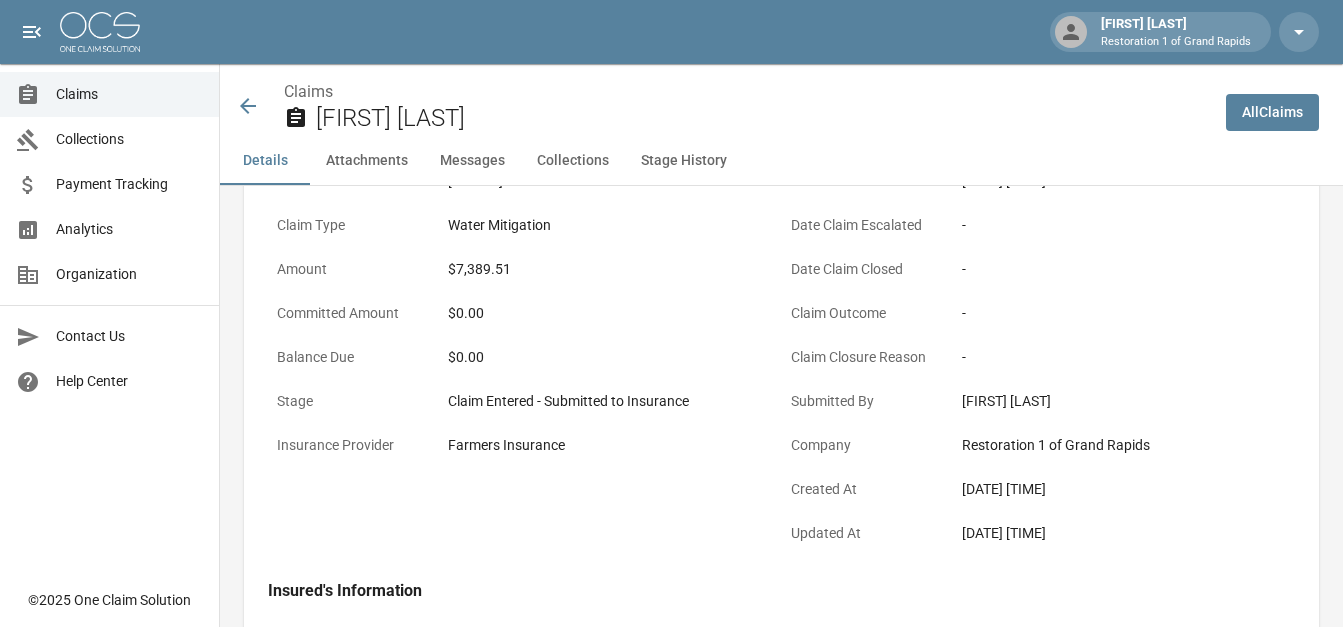 click 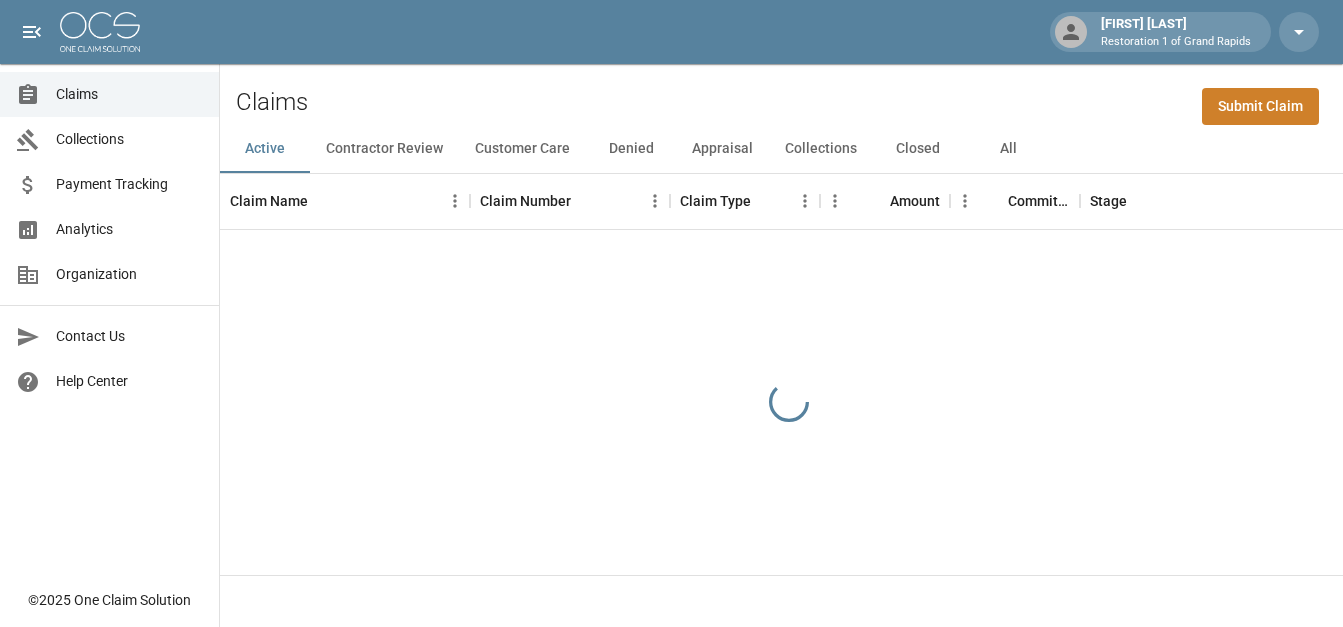 scroll, scrollTop: 0, scrollLeft: 0, axis: both 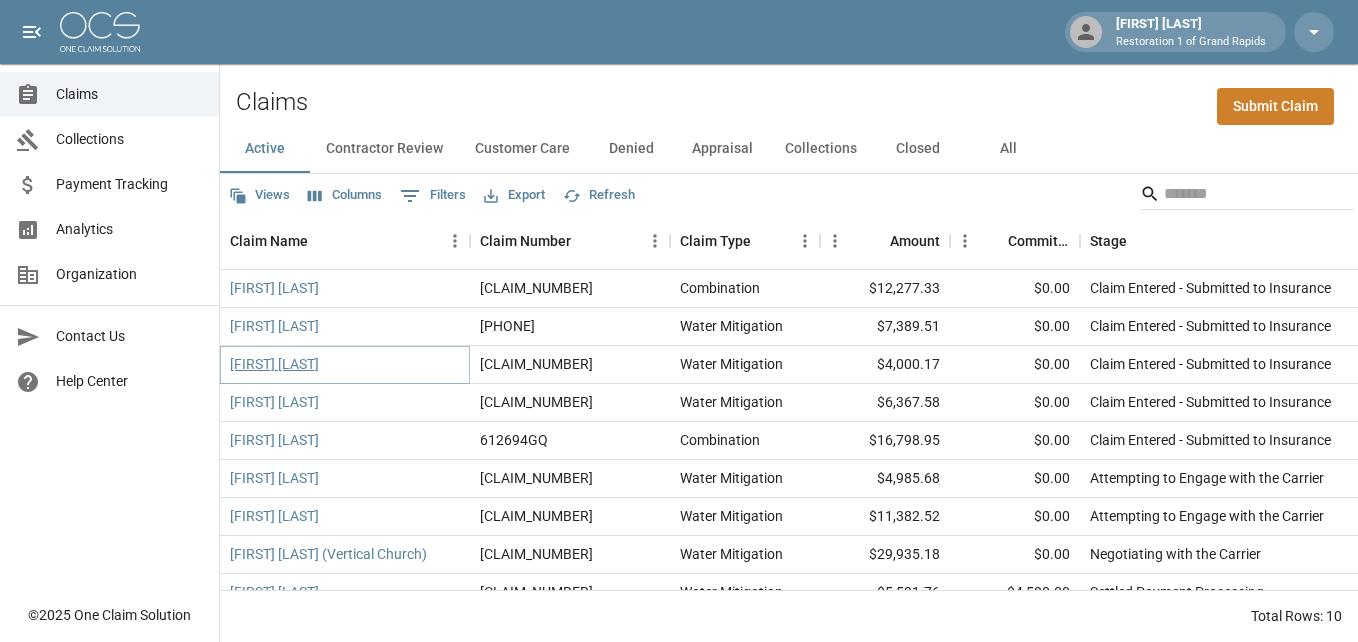 click on "[FIRST] [LAST]" at bounding box center [274, 364] 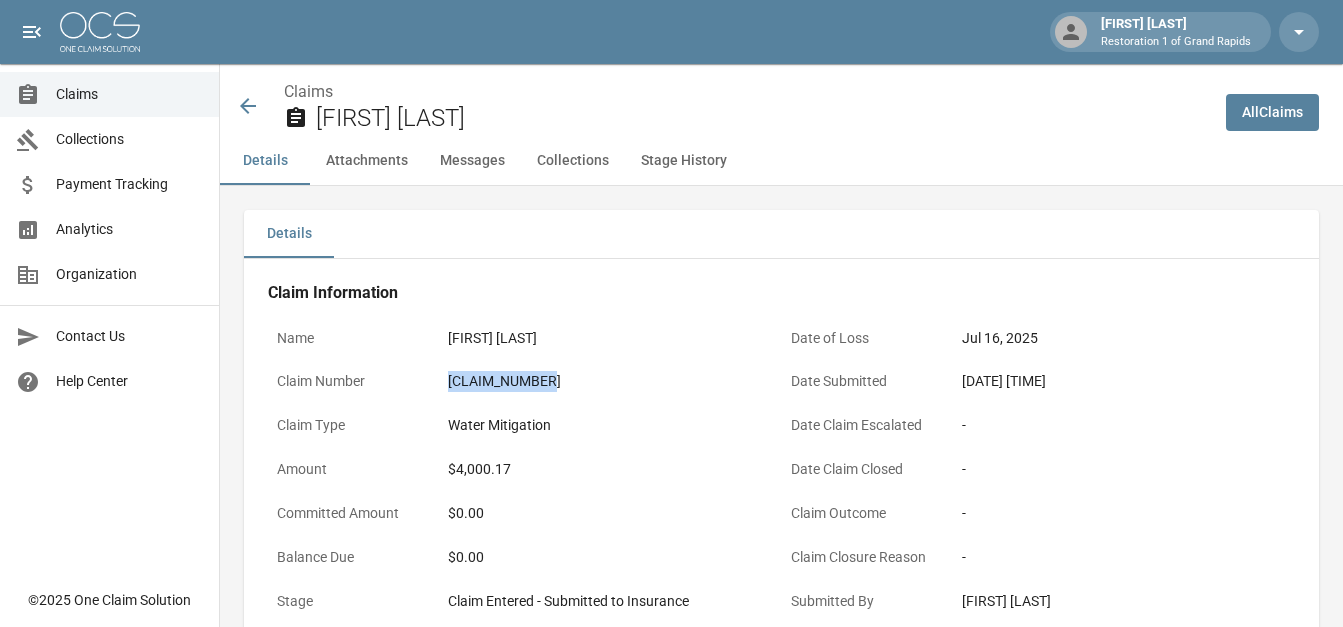 drag, startPoint x: 440, startPoint y: 383, endPoint x: 556, endPoint y: 386, distance: 116.03879 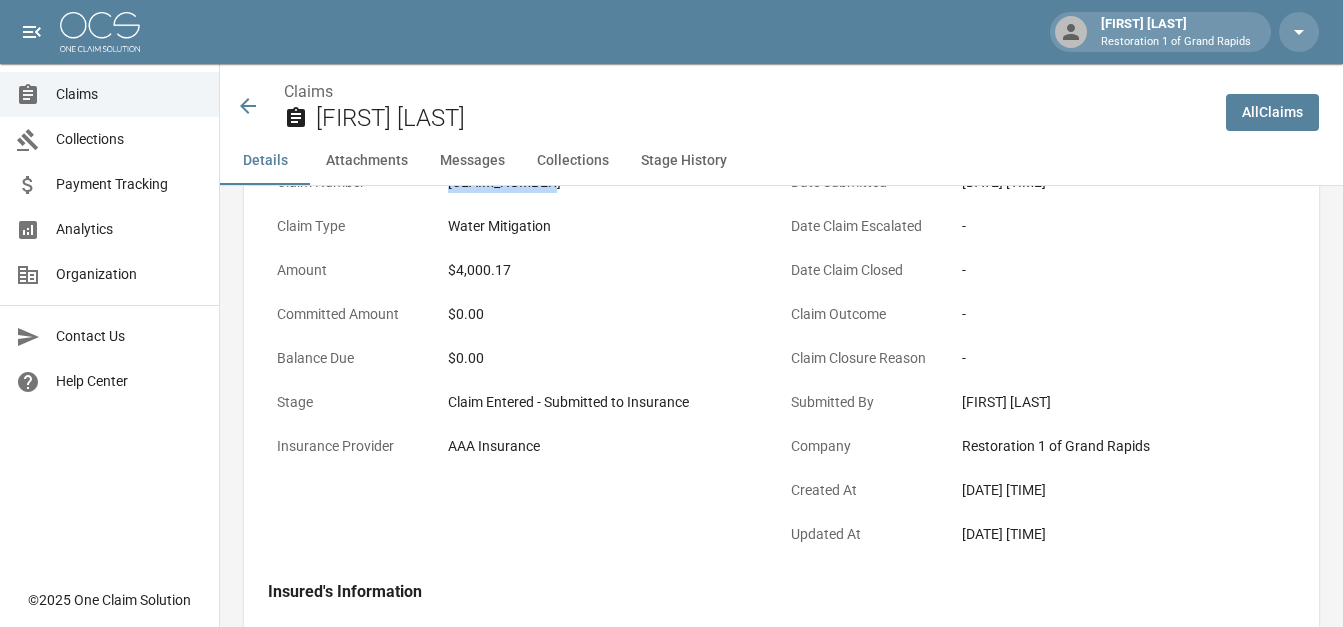 scroll, scrollTop: 200, scrollLeft: 0, axis: vertical 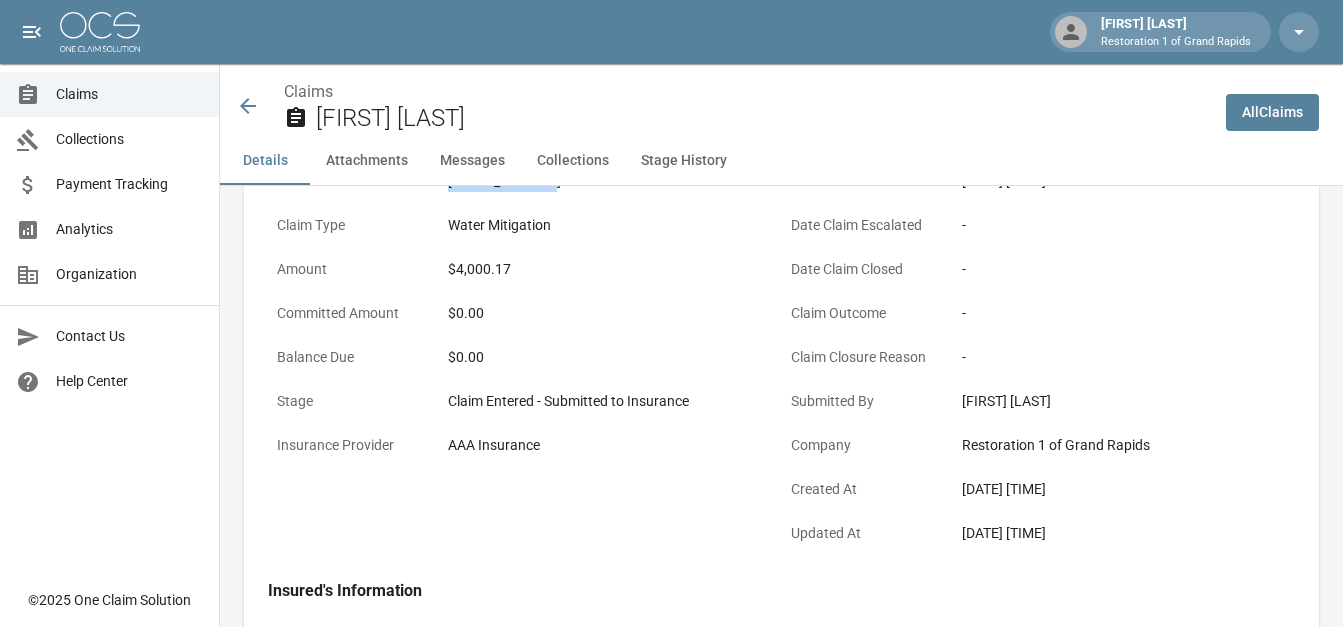 click 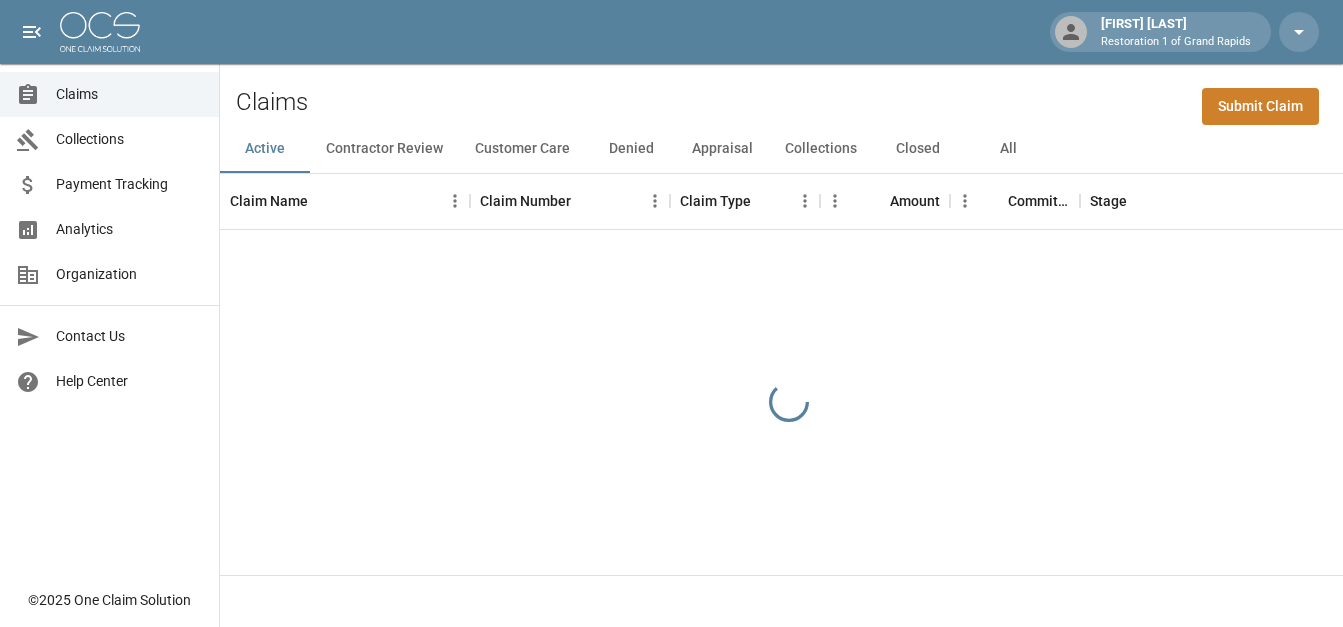 scroll, scrollTop: 0, scrollLeft: 0, axis: both 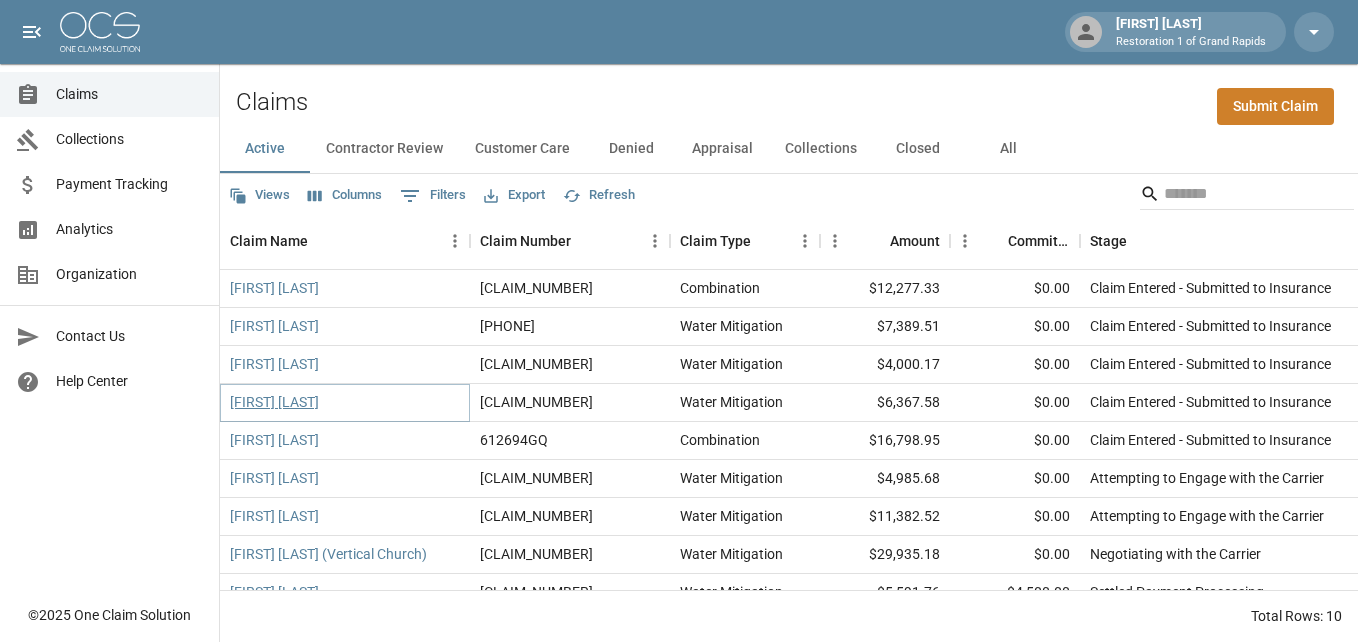 click on "[FIRST] [LAST]" at bounding box center (274, 402) 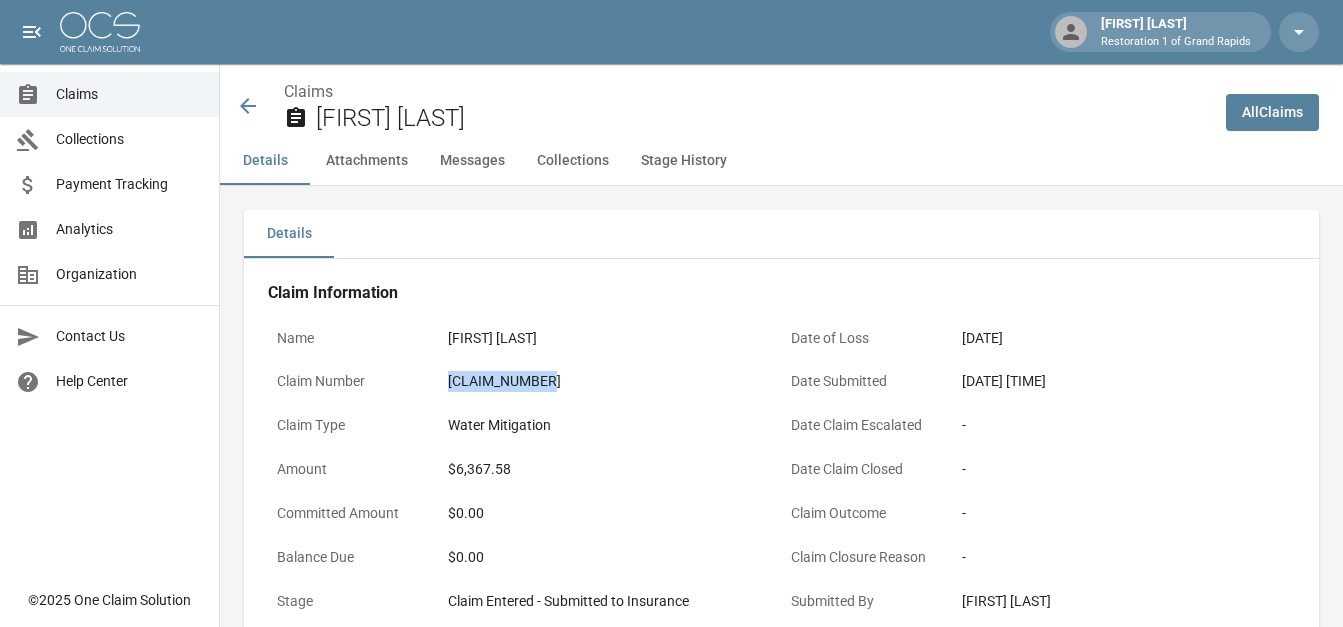 drag, startPoint x: 443, startPoint y: 384, endPoint x: 562, endPoint y: 376, distance: 119.26861 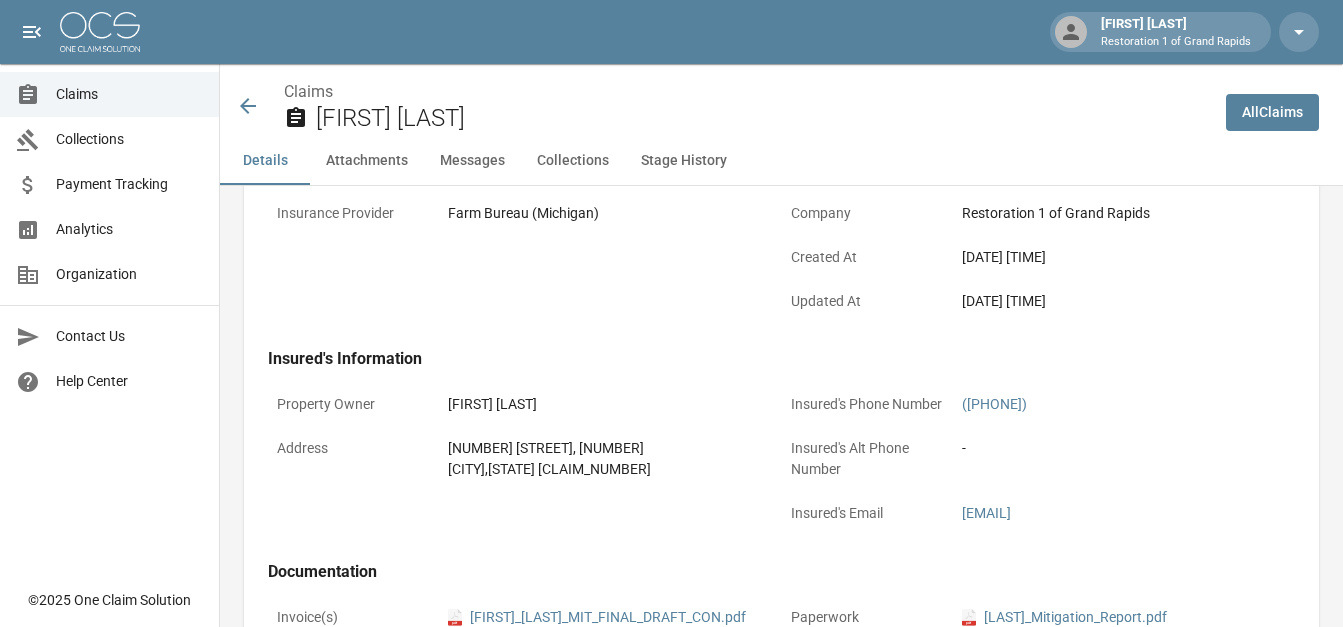 scroll, scrollTop: 200, scrollLeft: 0, axis: vertical 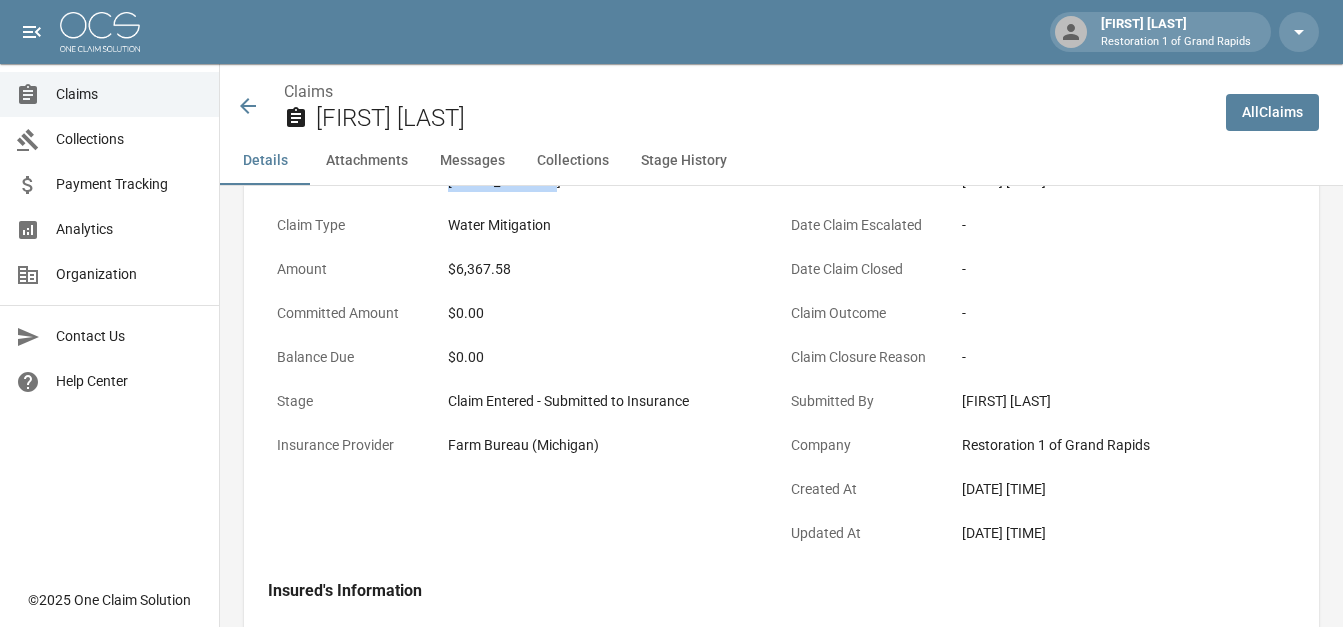 click 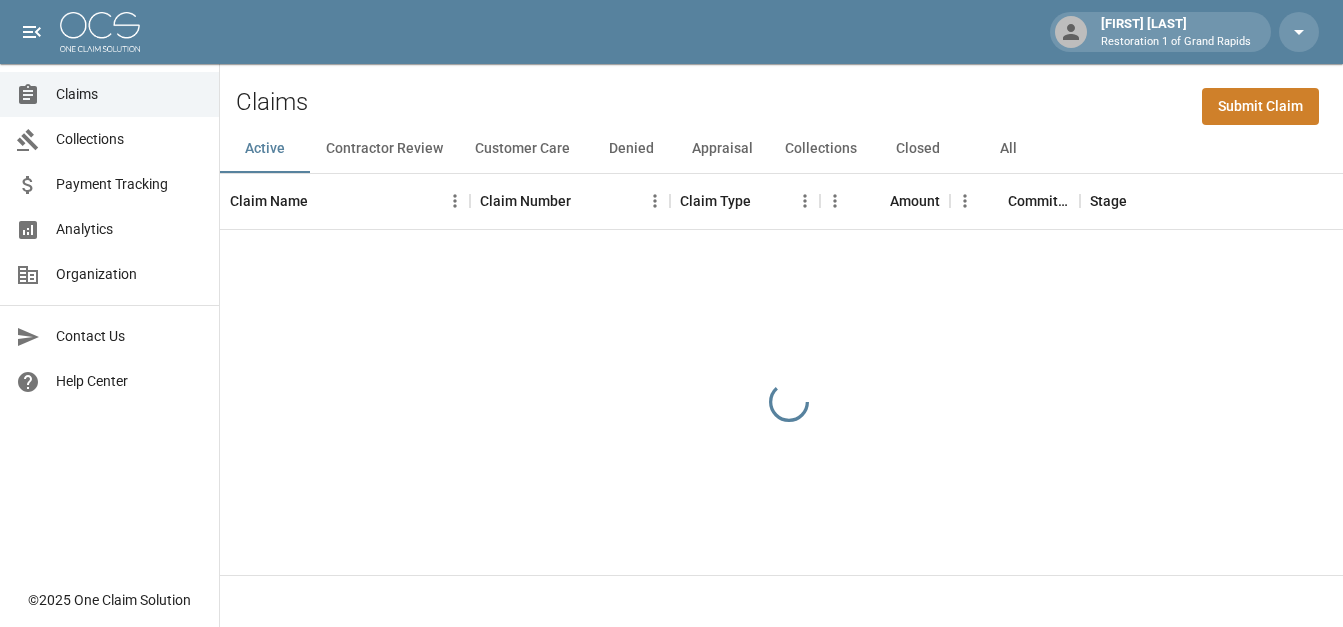 scroll, scrollTop: 0, scrollLeft: 0, axis: both 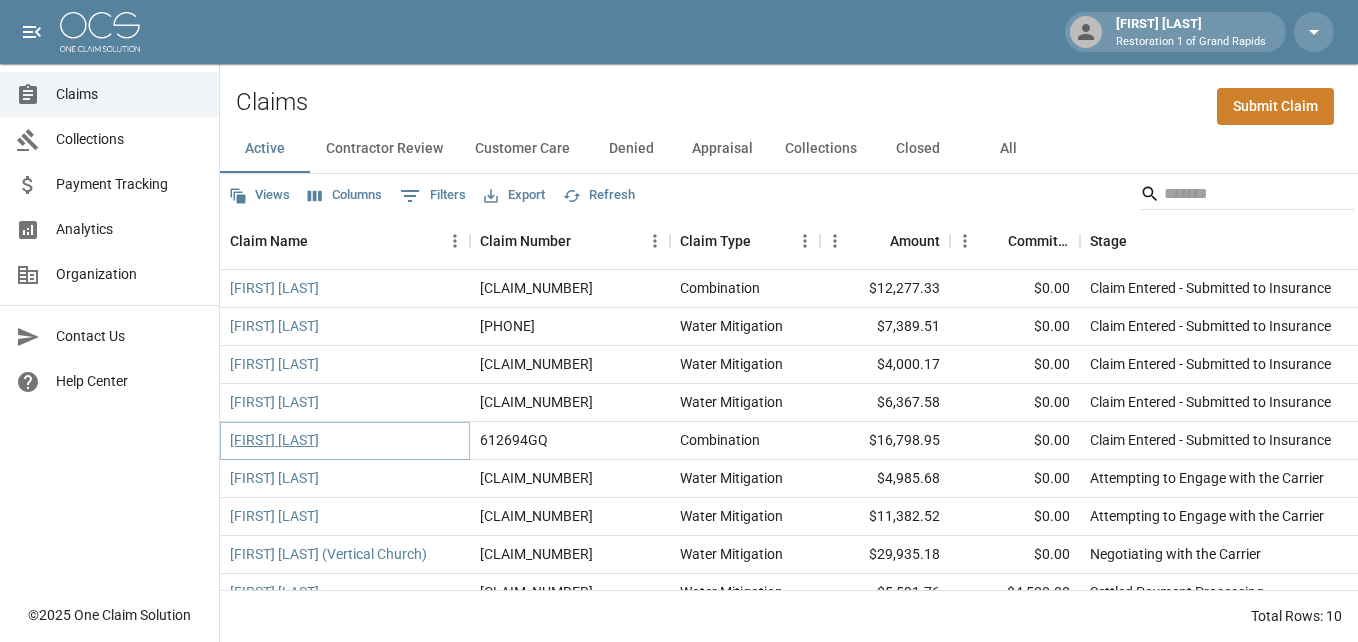 click on "Alisa Miller" at bounding box center (274, 440) 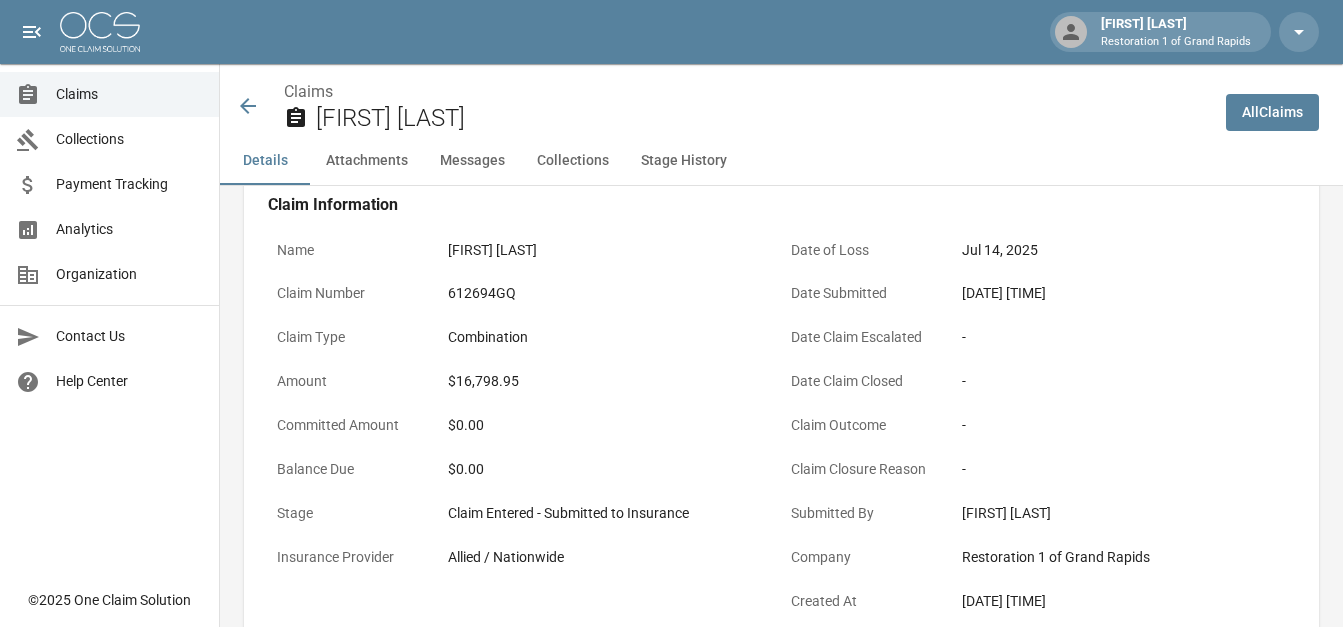 scroll, scrollTop: 100, scrollLeft: 0, axis: vertical 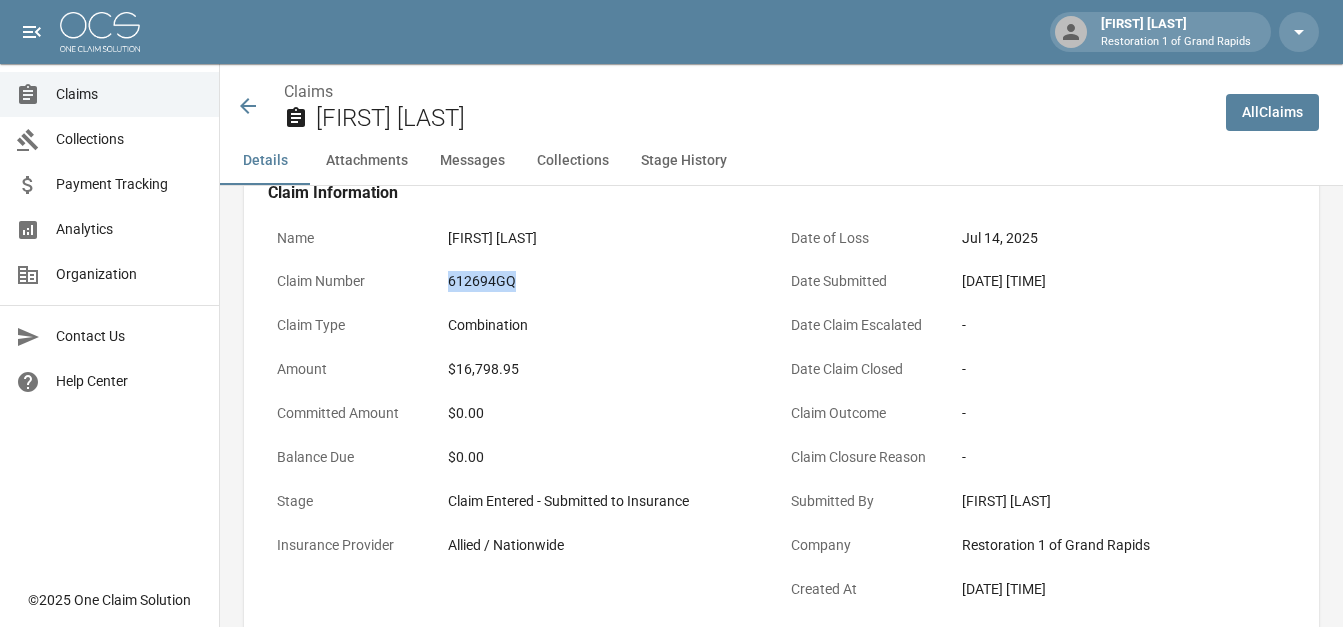 drag, startPoint x: 436, startPoint y: 283, endPoint x: 525, endPoint y: 276, distance: 89.27486 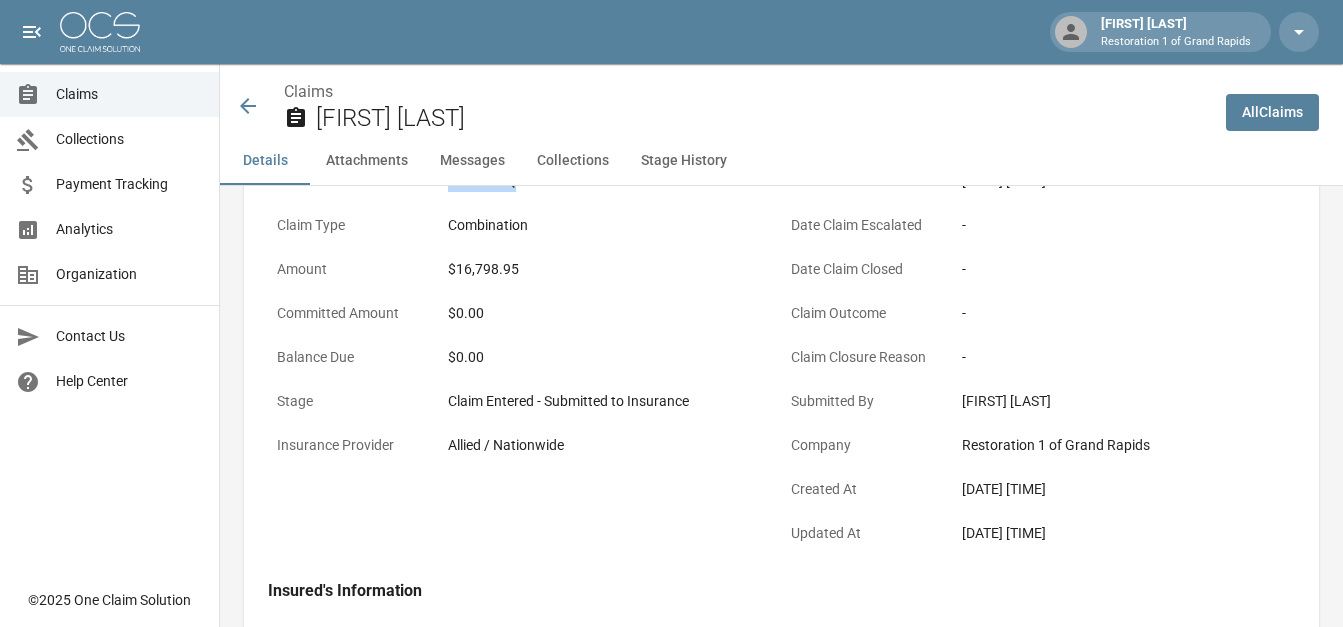 click 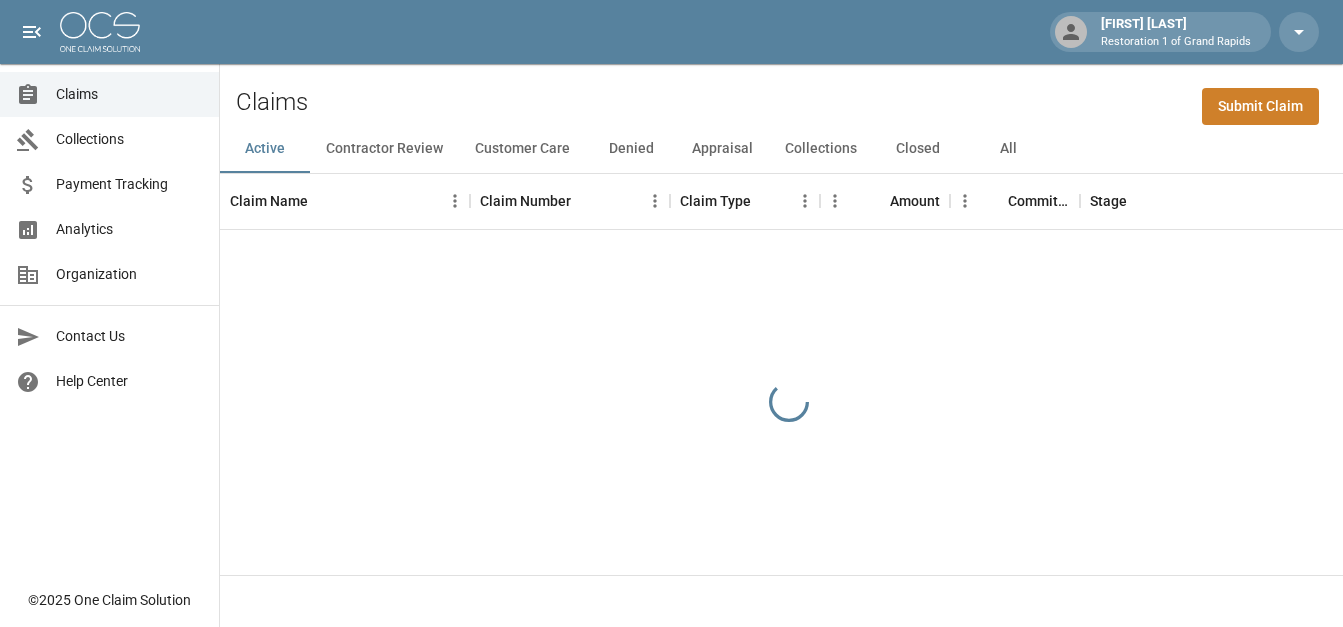 scroll, scrollTop: 0, scrollLeft: 0, axis: both 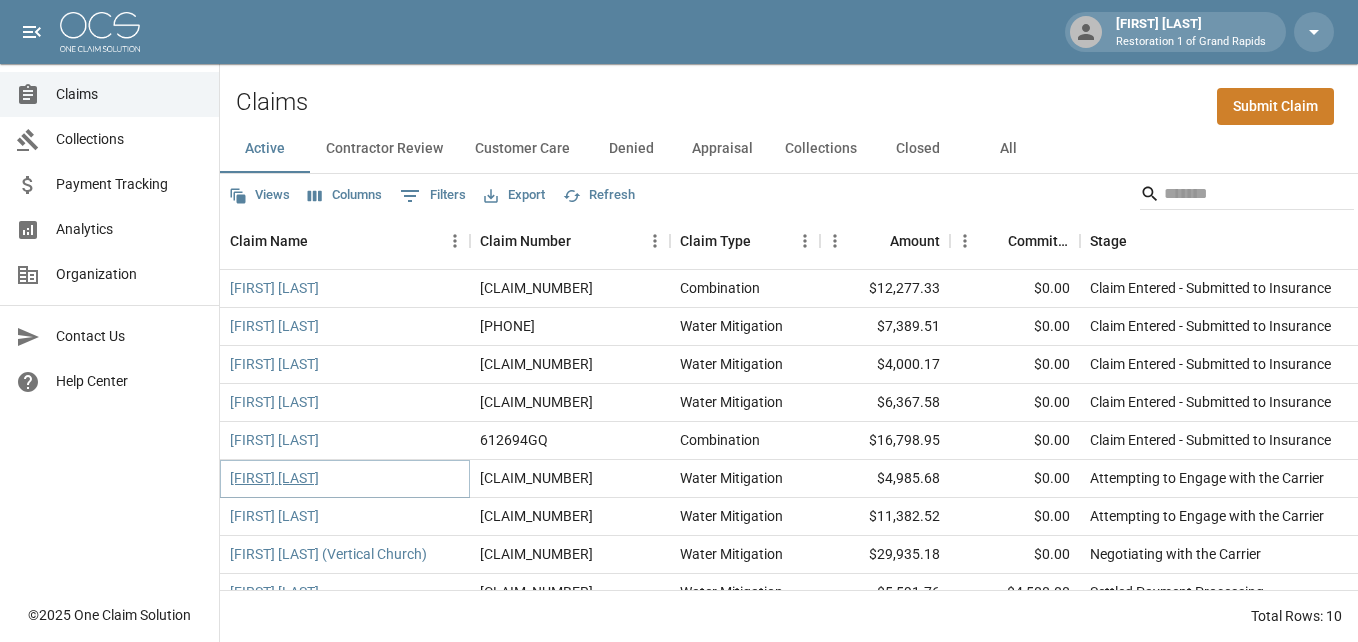 click on "Cheryl Cole" at bounding box center [274, 478] 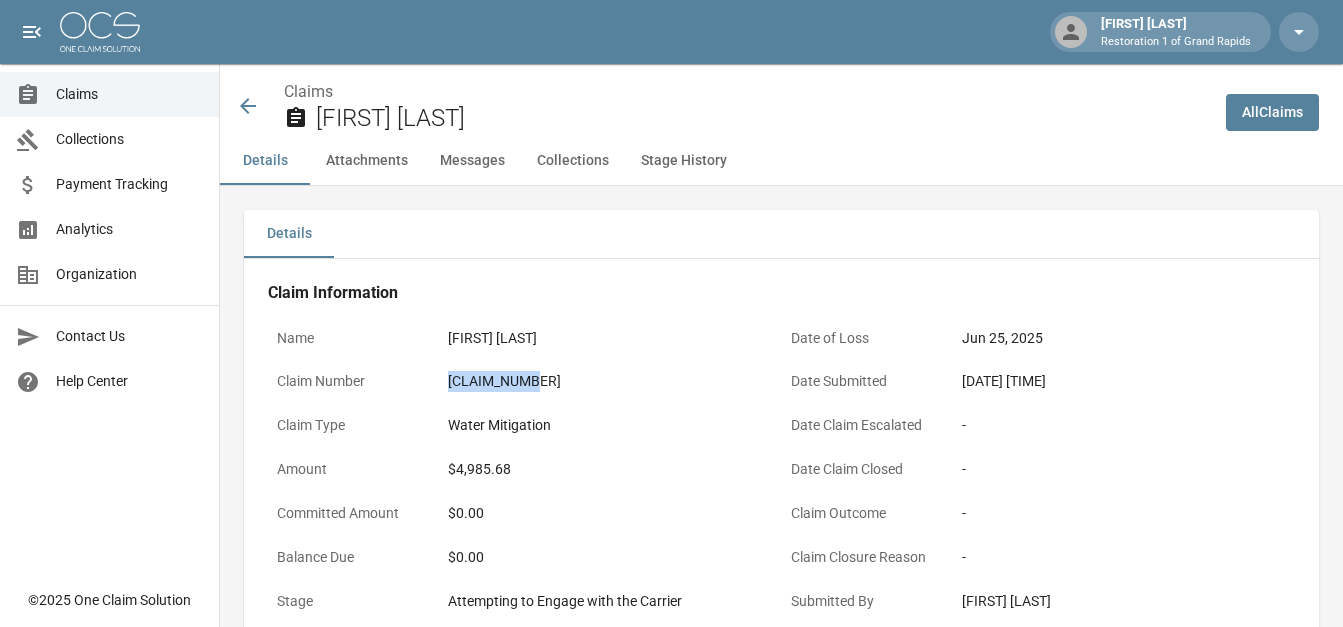 drag, startPoint x: 437, startPoint y: 382, endPoint x: 546, endPoint y: 376, distance: 109.165016 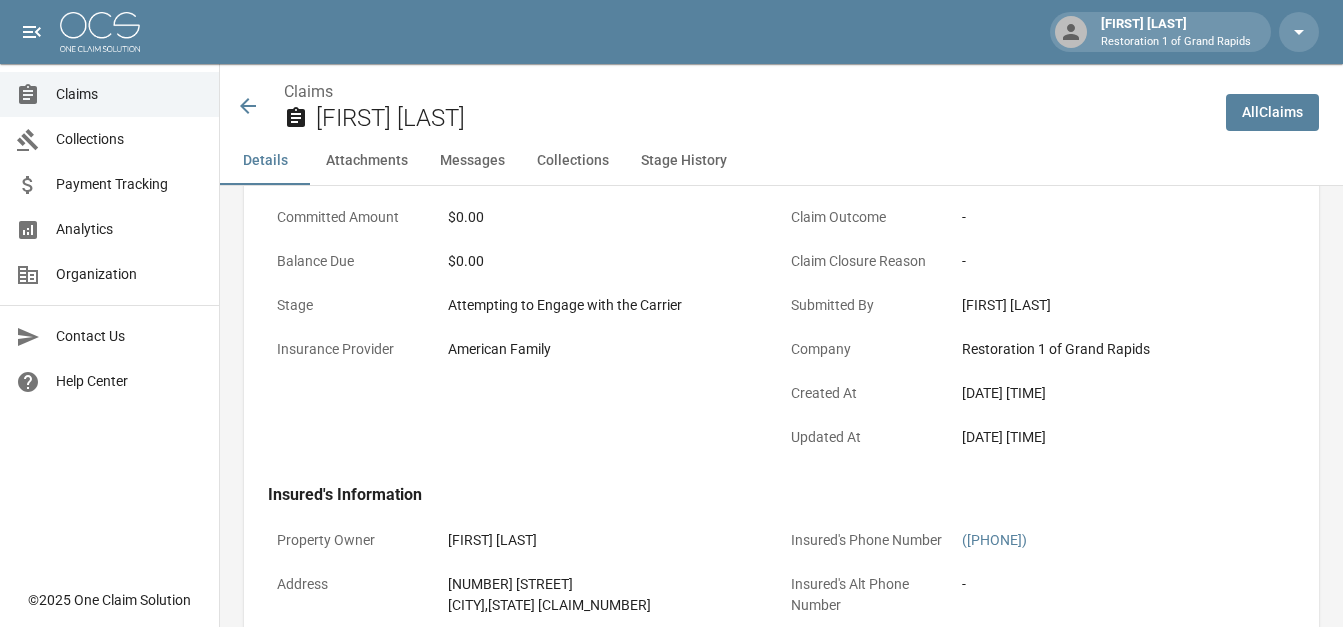 scroll, scrollTop: 0, scrollLeft: 0, axis: both 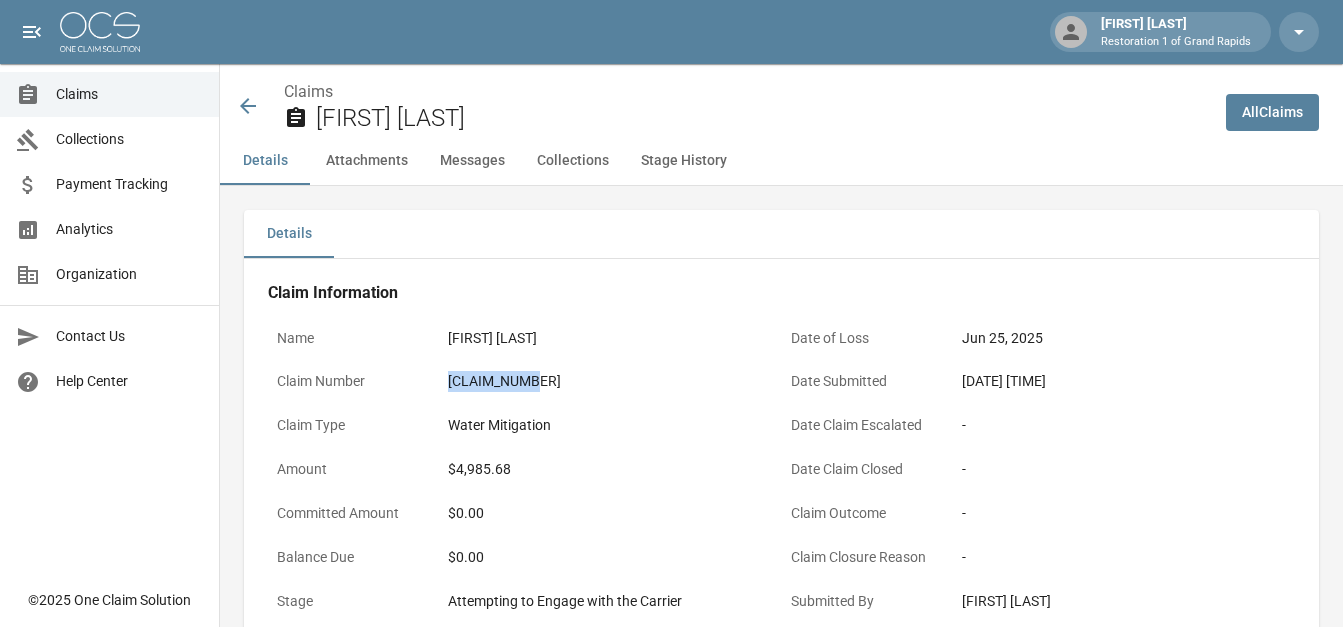 click 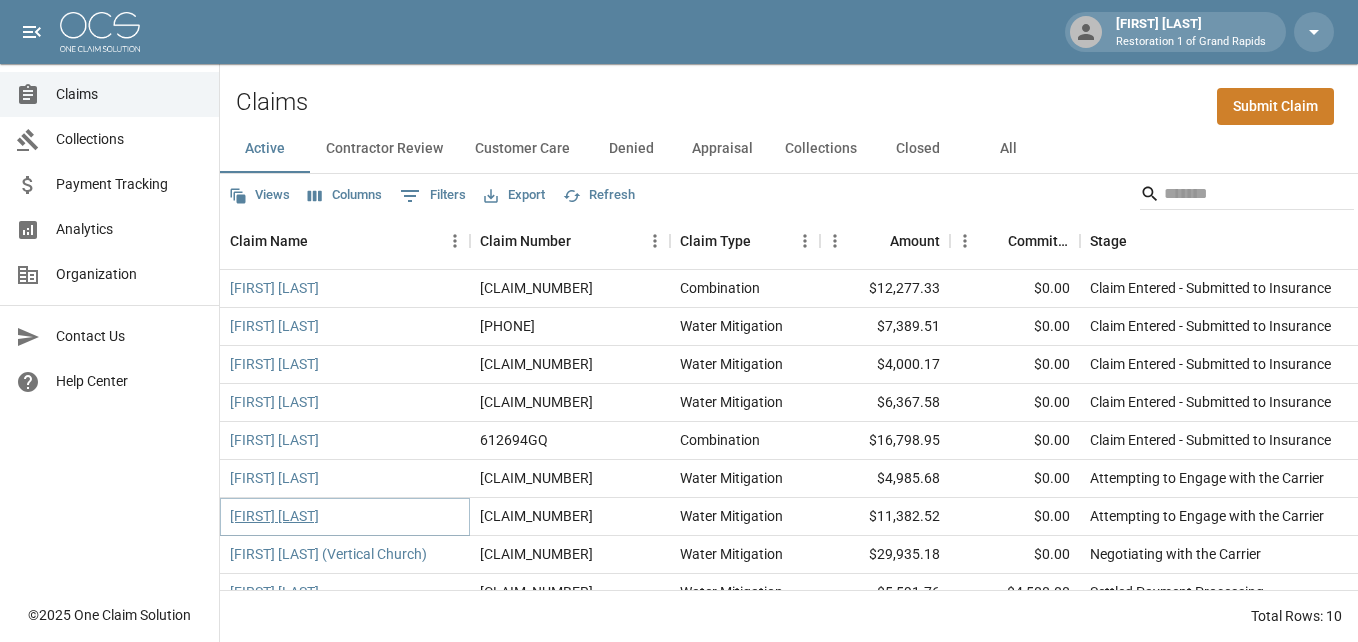 click on "Emily Rushmore" at bounding box center (274, 516) 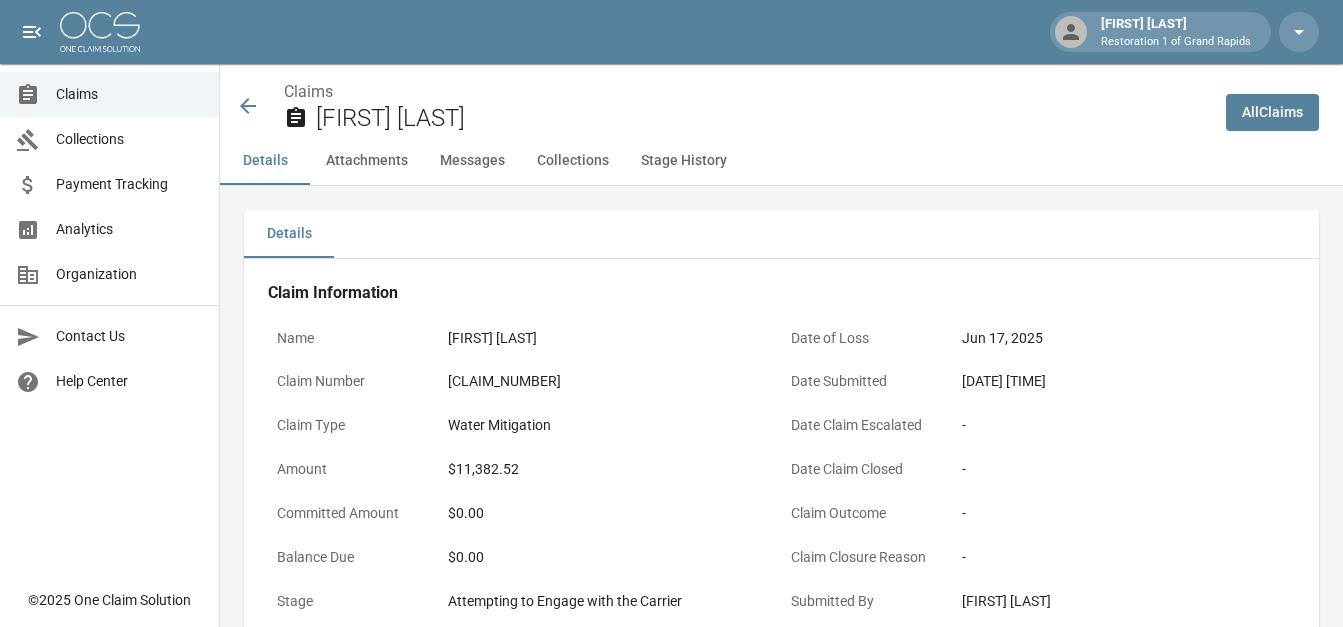 drag, startPoint x: 443, startPoint y: 384, endPoint x: 573, endPoint y: 373, distance: 130.46455 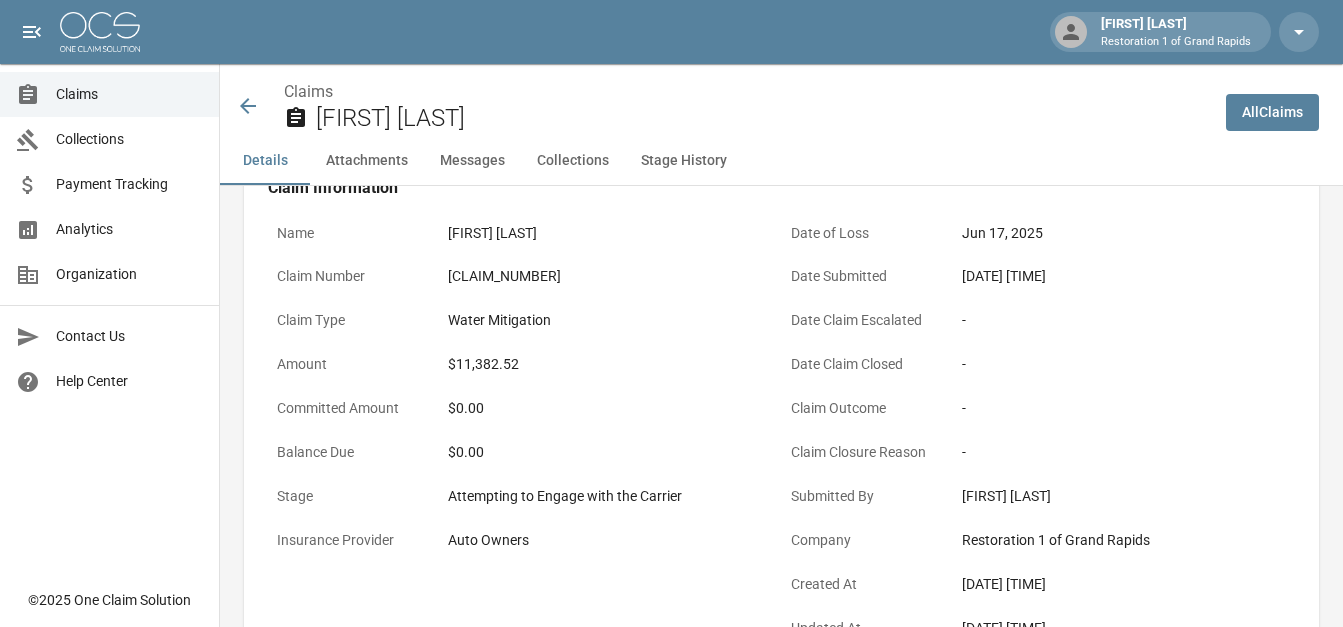scroll, scrollTop: 100, scrollLeft: 0, axis: vertical 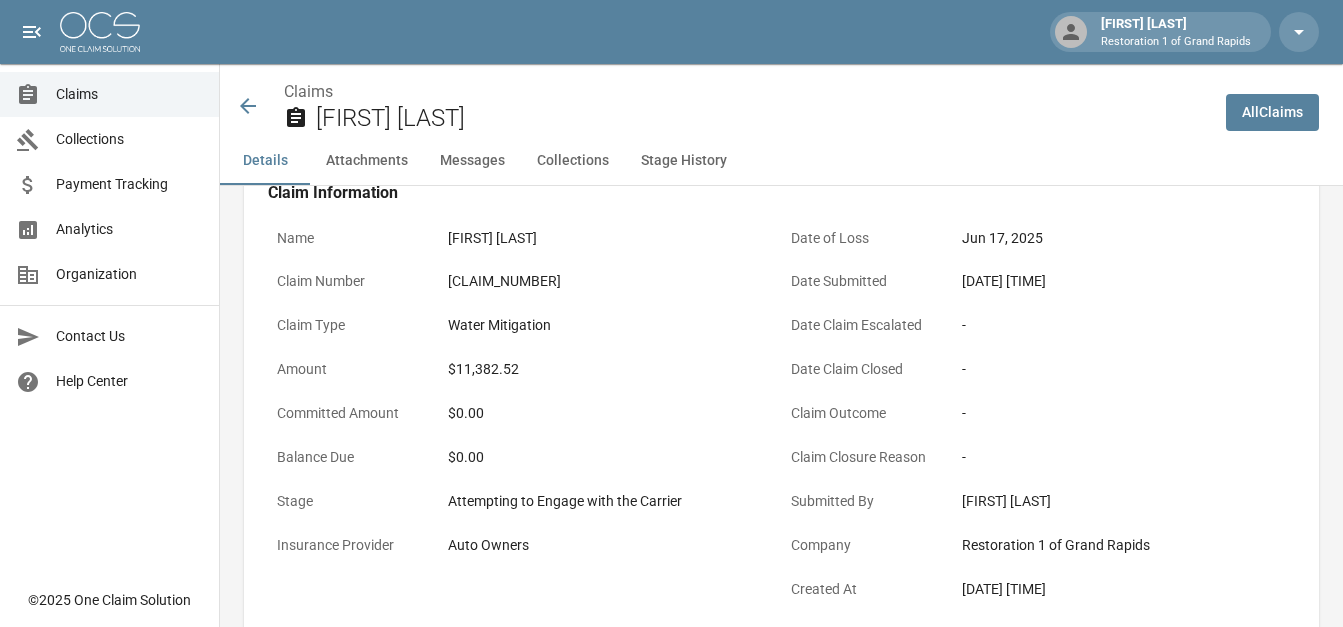 click 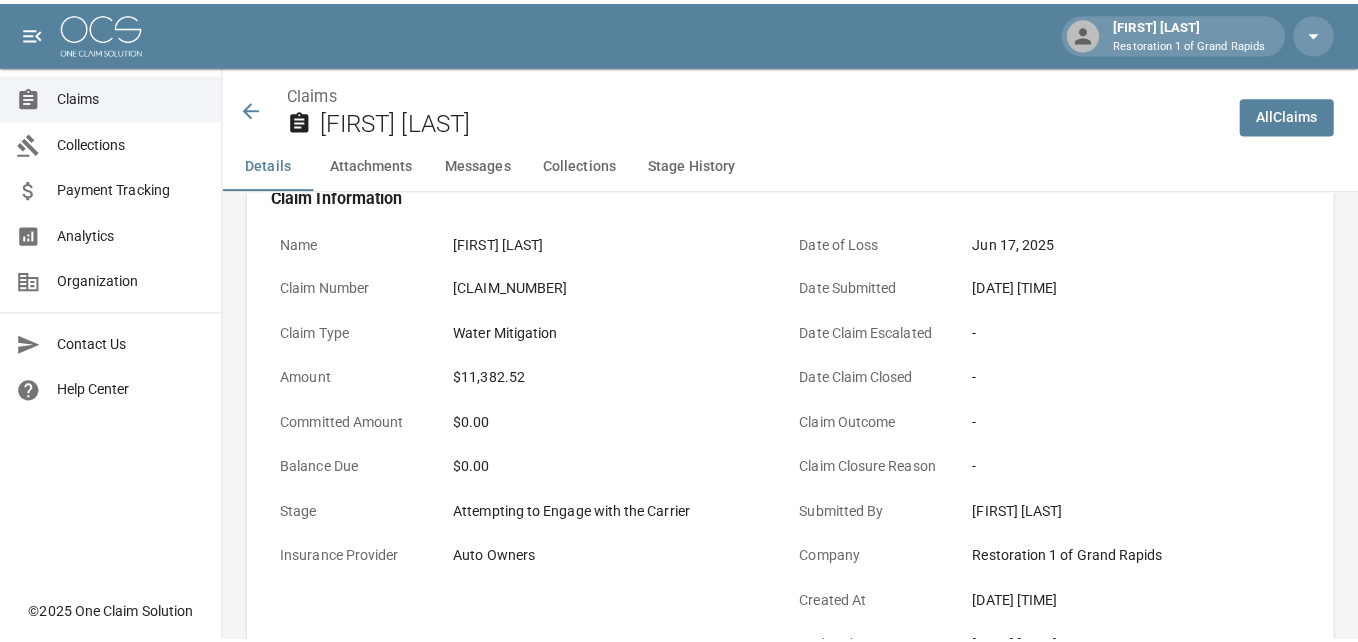 scroll, scrollTop: 0, scrollLeft: 0, axis: both 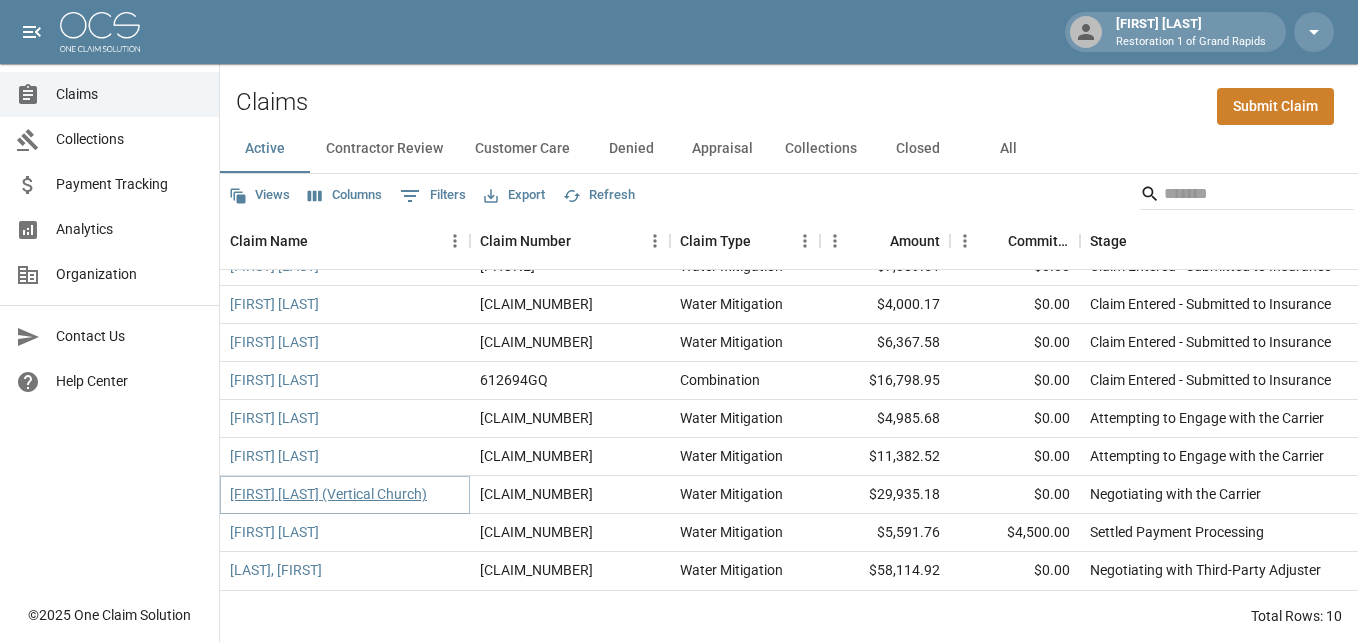 click on "Doug Frifeldt (Vertical Church)" at bounding box center (328, 494) 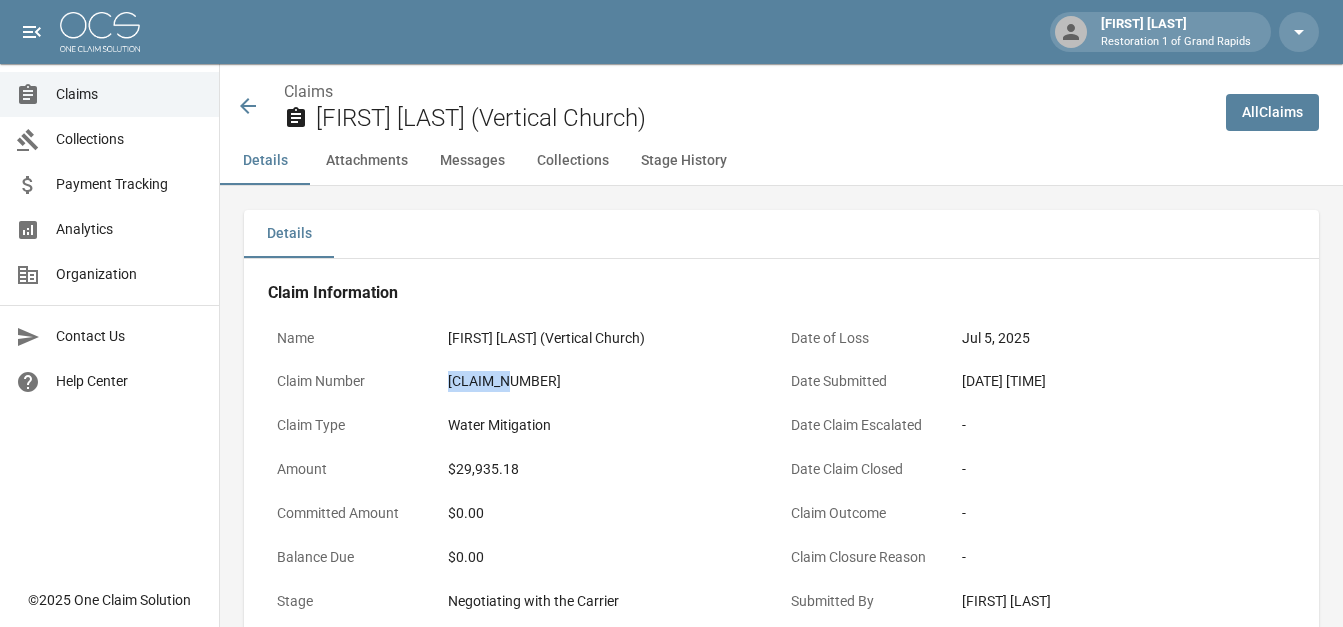 drag, startPoint x: 444, startPoint y: 381, endPoint x: 530, endPoint y: 374, distance: 86.28442 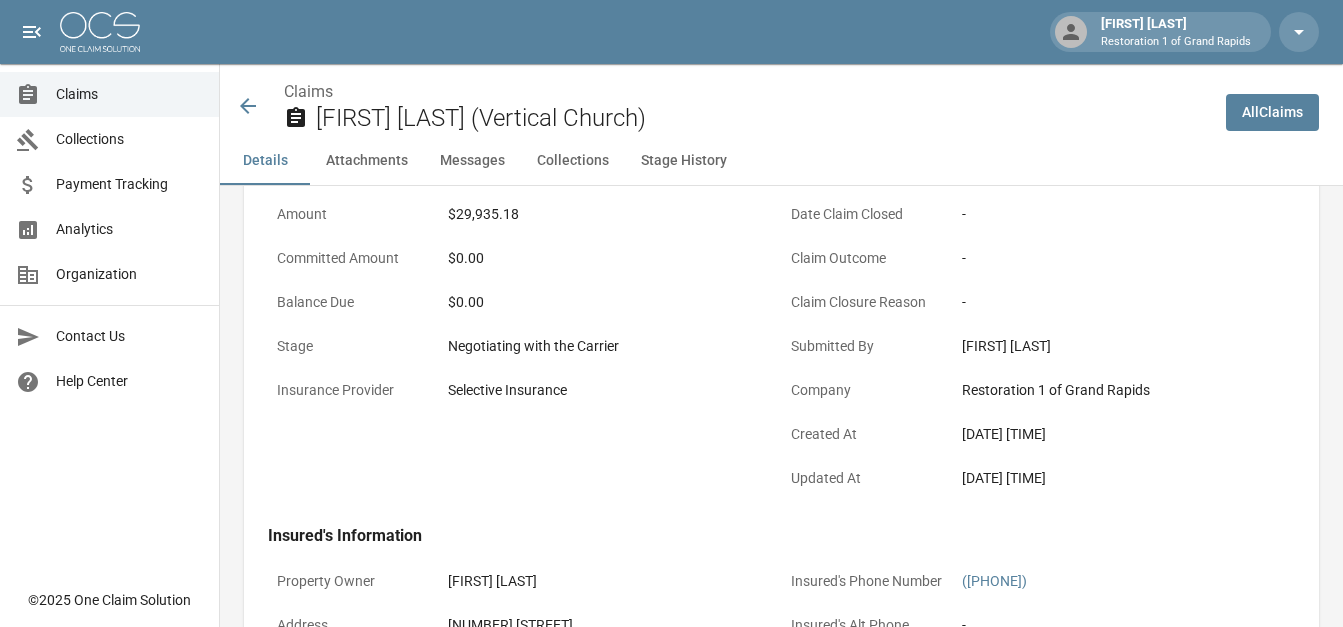 scroll, scrollTop: 300, scrollLeft: 0, axis: vertical 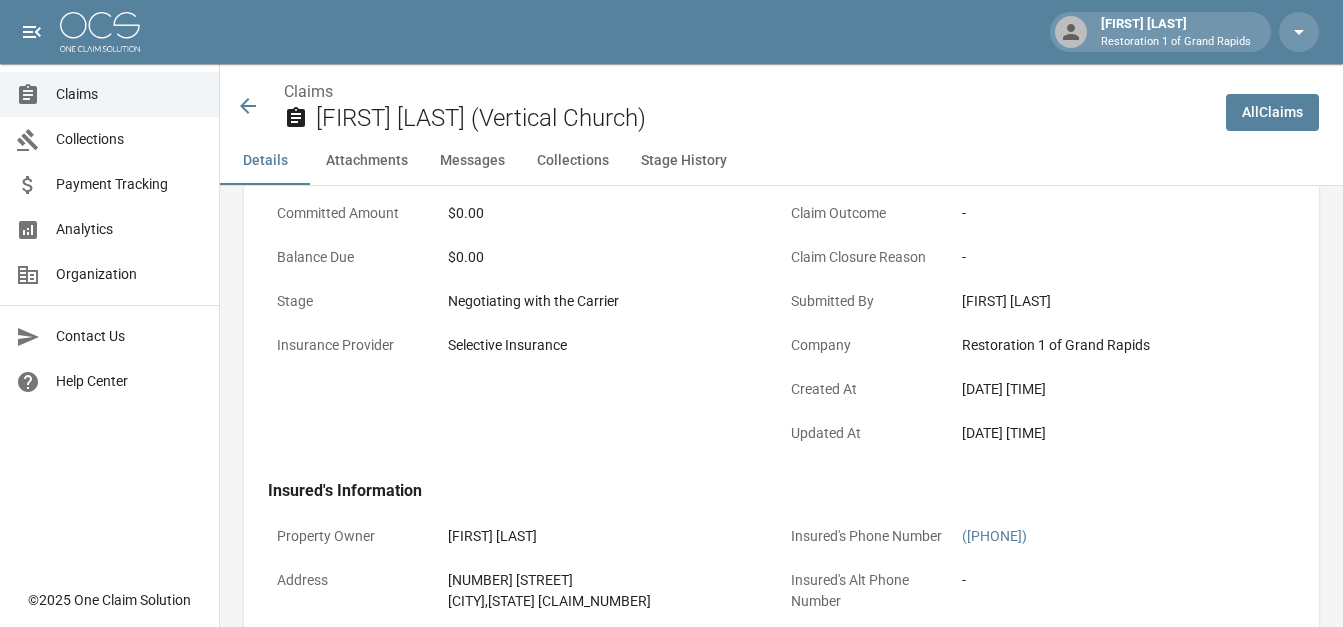 click 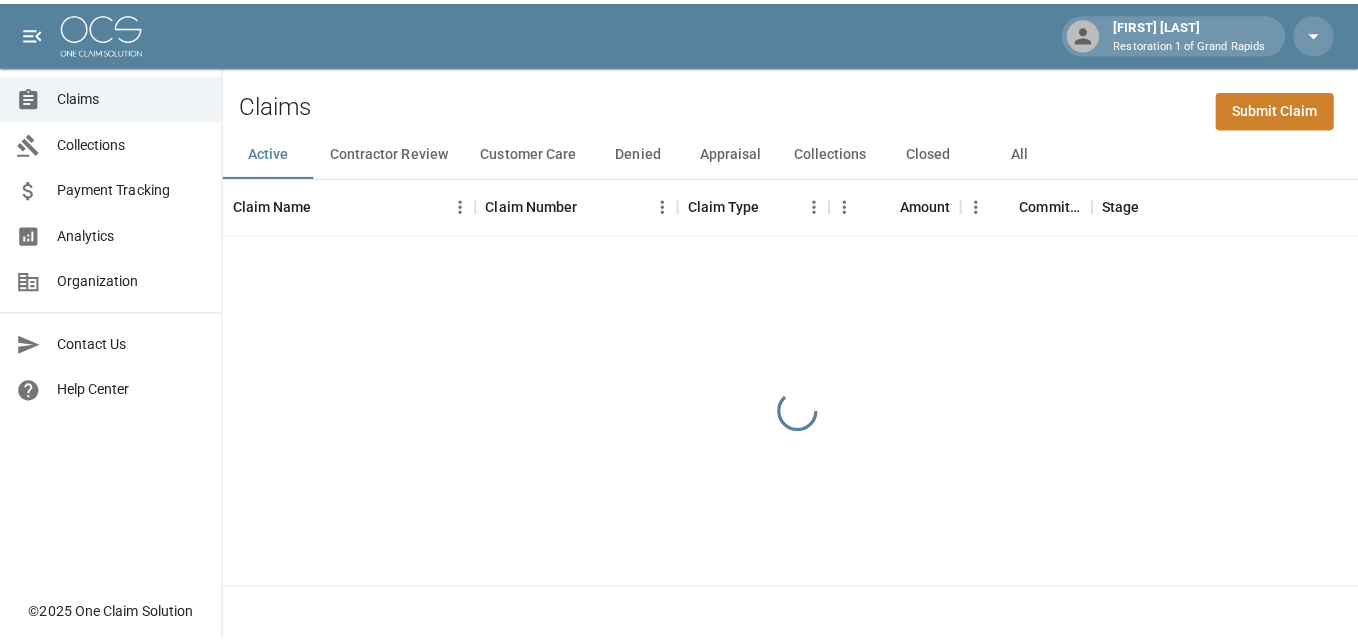 scroll, scrollTop: 0, scrollLeft: 0, axis: both 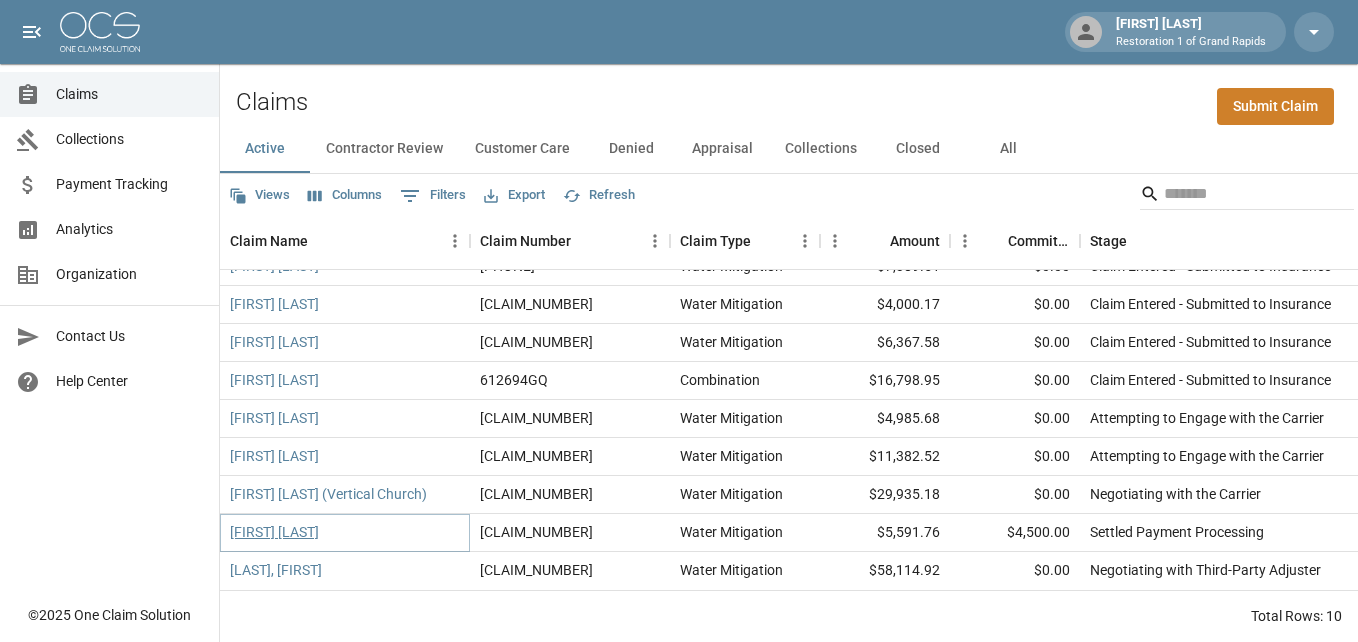 click on "Alyse Nunez" at bounding box center (274, 532) 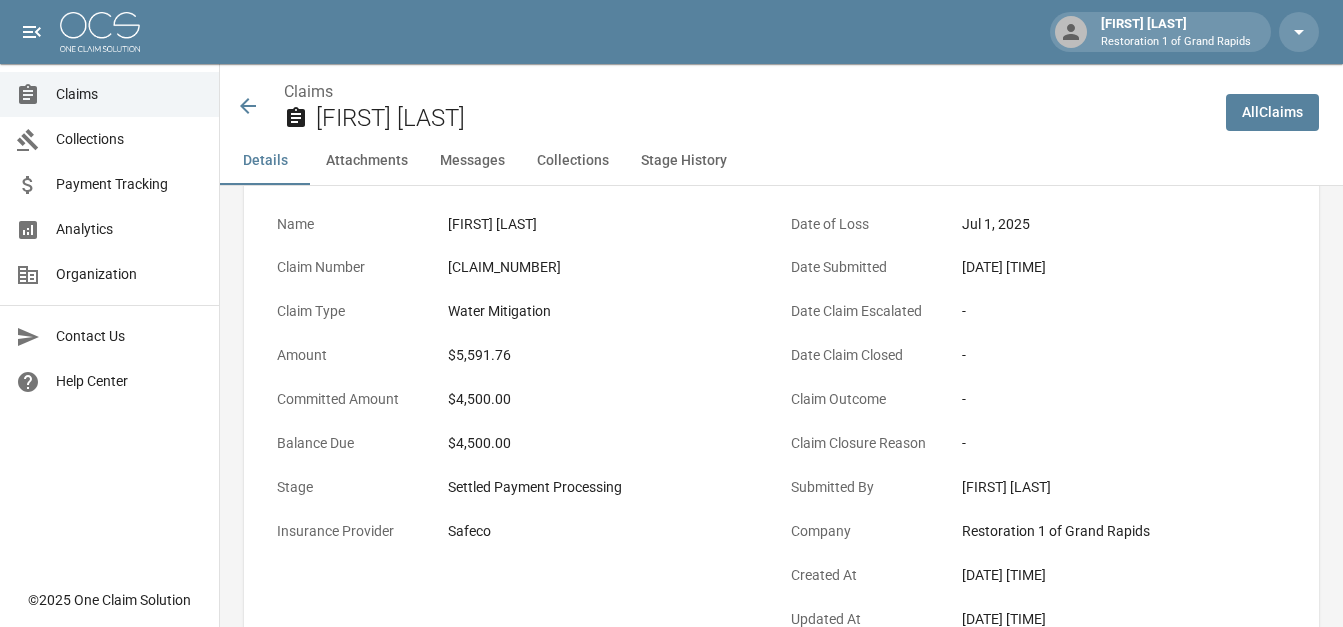 scroll, scrollTop: 0, scrollLeft: 0, axis: both 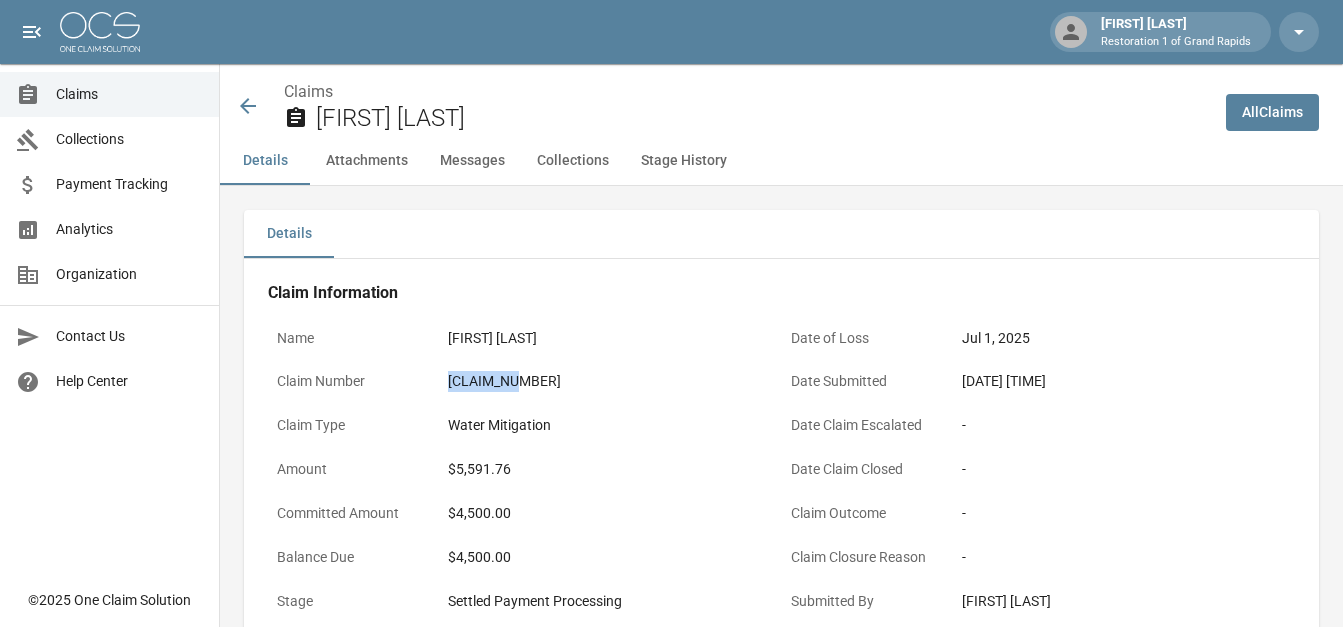 drag, startPoint x: 437, startPoint y: 381, endPoint x: 532, endPoint y: 381, distance: 95 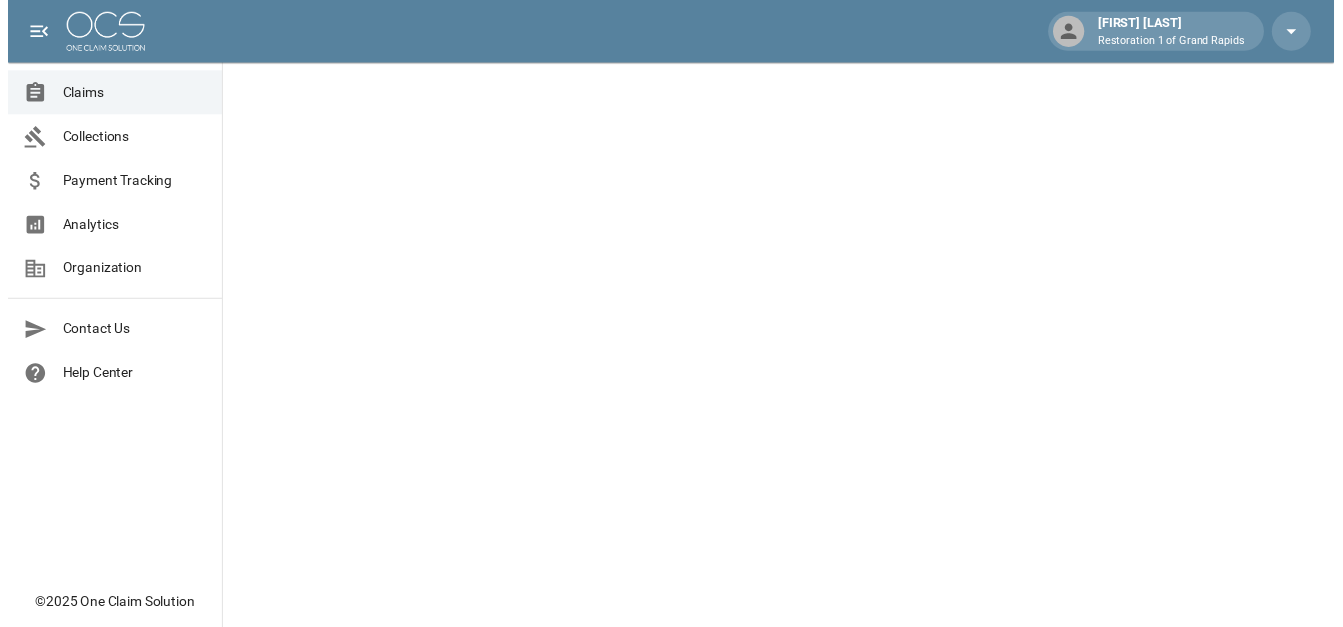 scroll, scrollTop: 0, scrollLeft: 0, axis: both 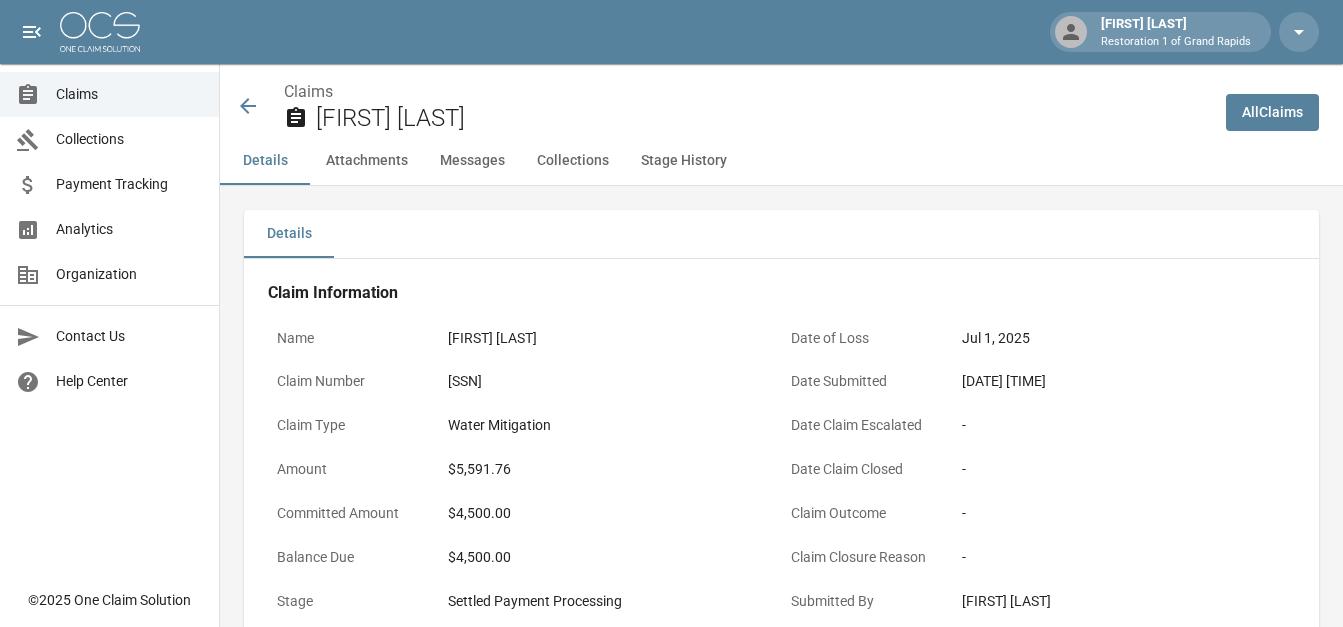 click 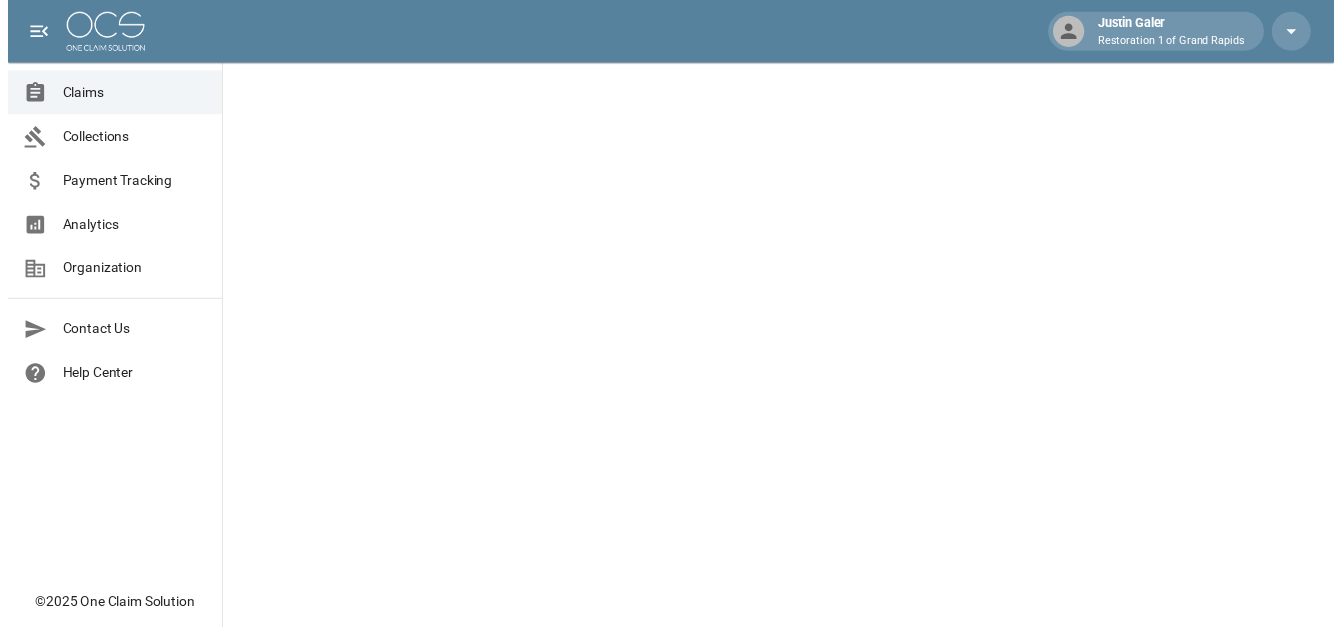scroll, scrollTop: 0, scrollLeft: 0, axis: both 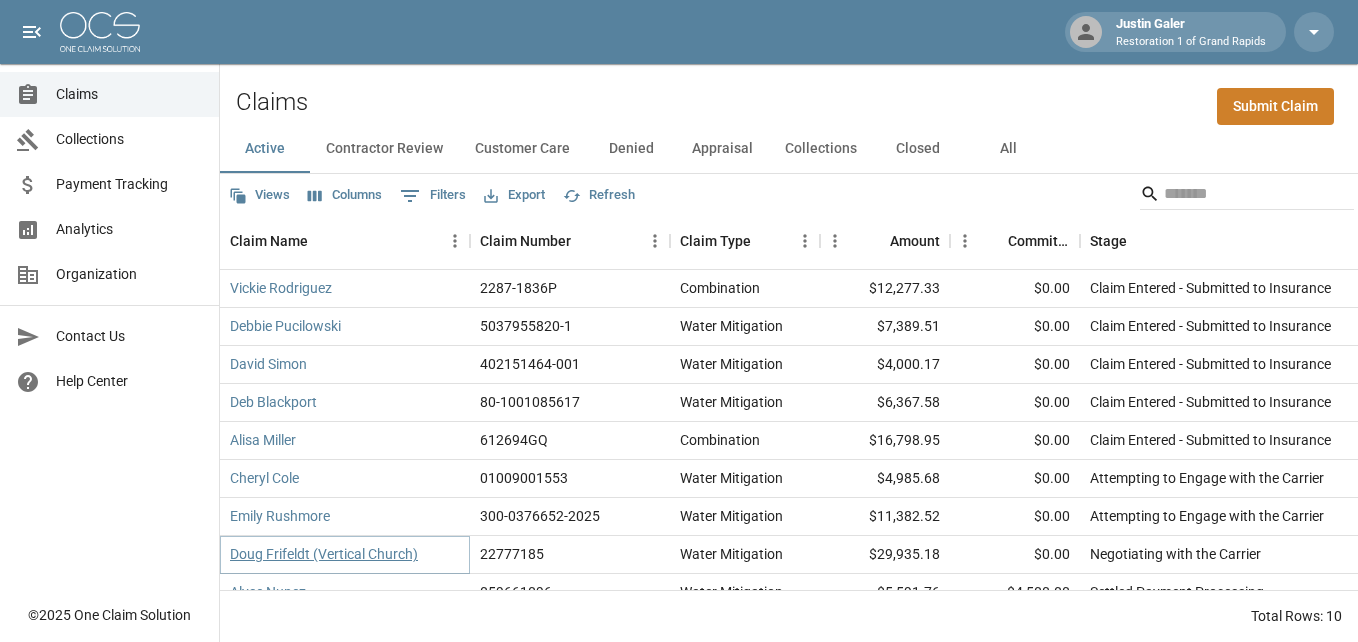 click on "Doug Frifeldt (Vertical Church)" at bounding box center [324, 554] 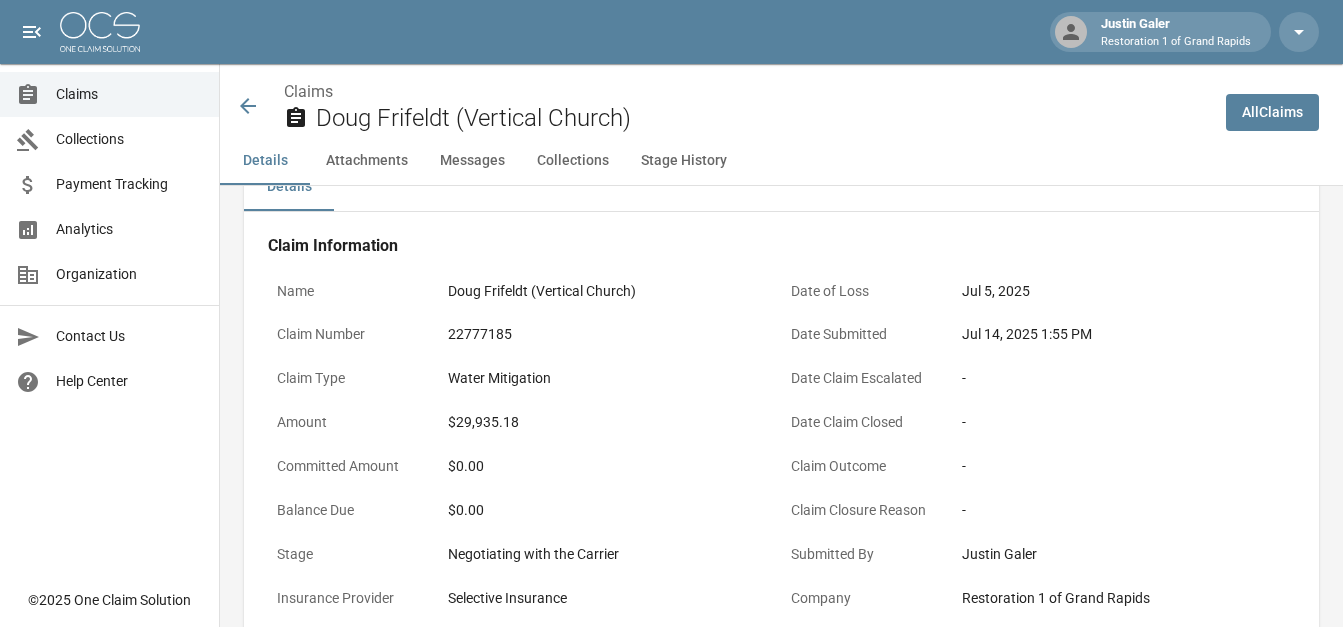 scroll, scrollTop: 0, scrollLeft: 0, axis: both 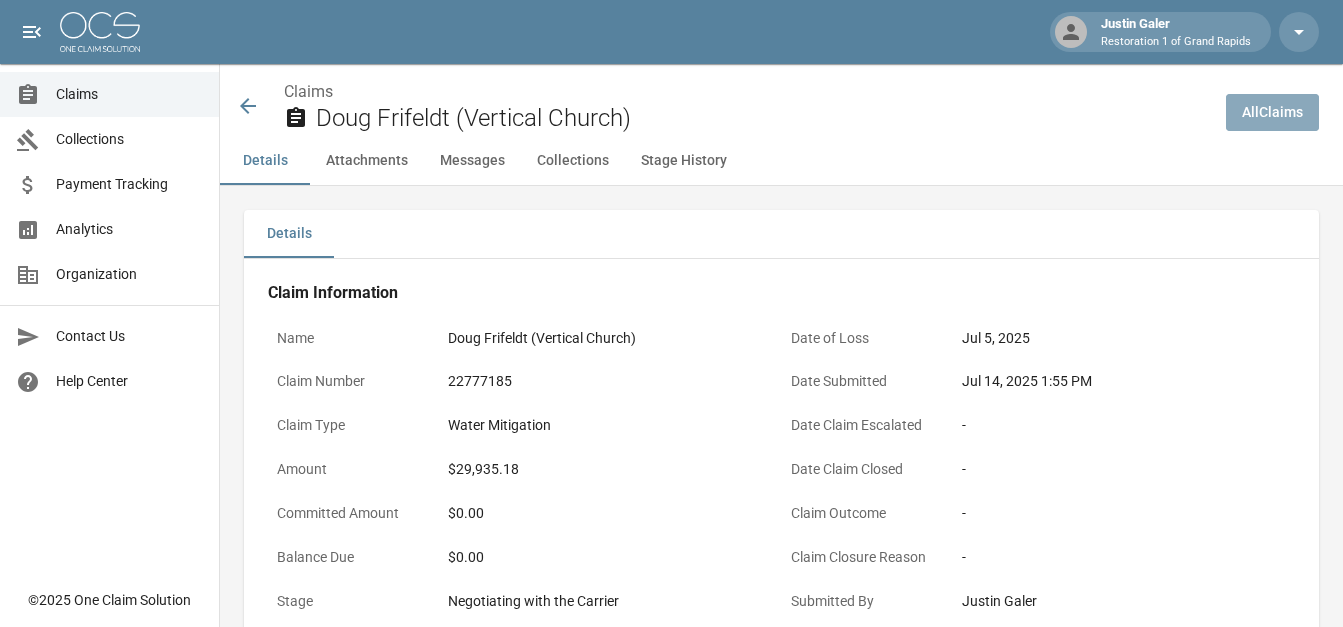click on "All  Claims" at bounding box center [1272, 112] 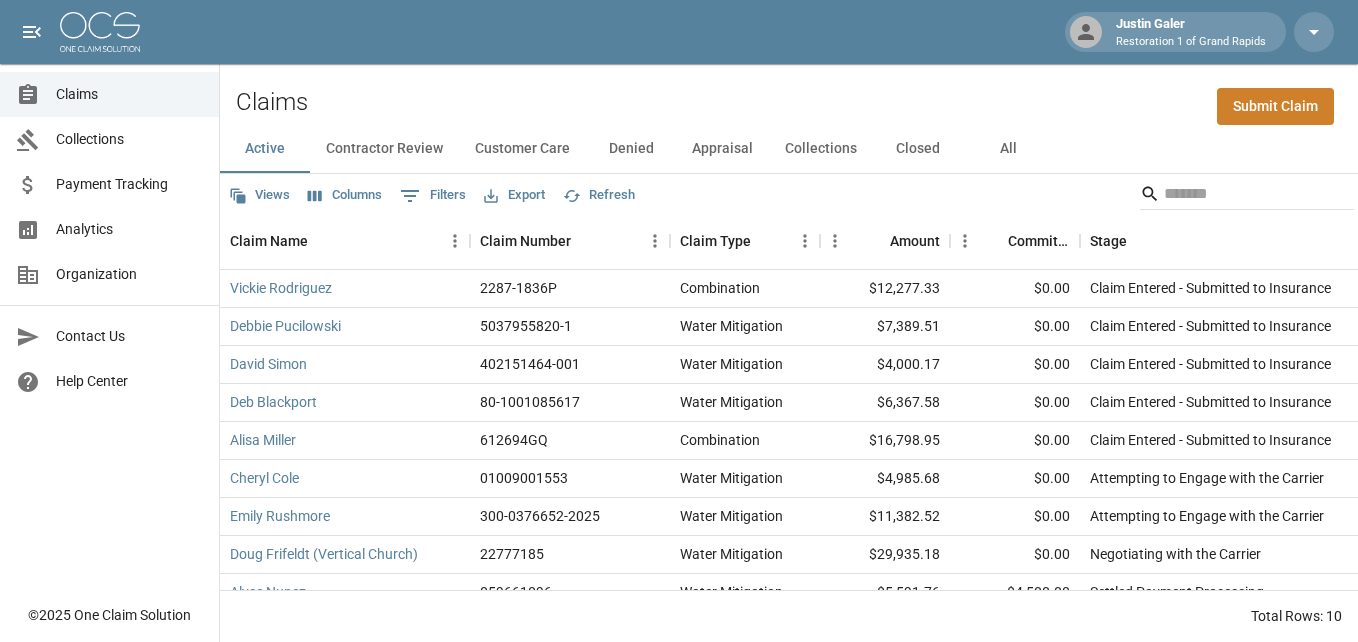 click on "Submit Claim" at bounding box center (1275, 106) 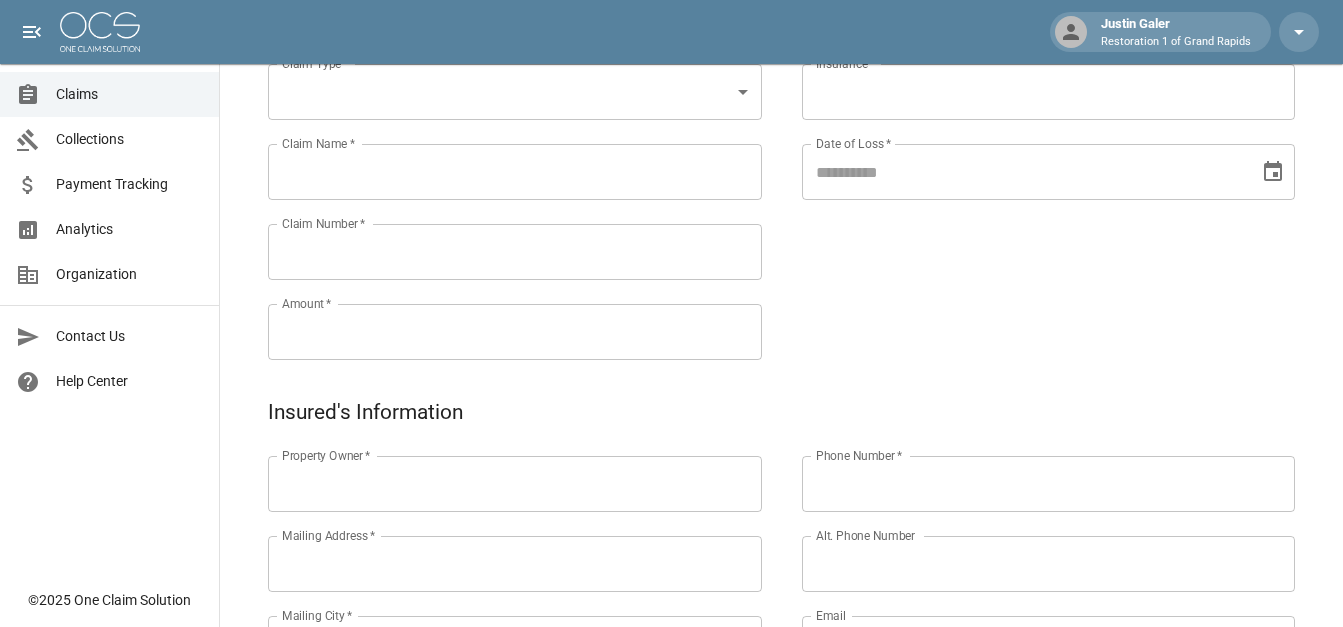 scroll, scrollTop: 200, scrollLeft: 0, axis: vertical 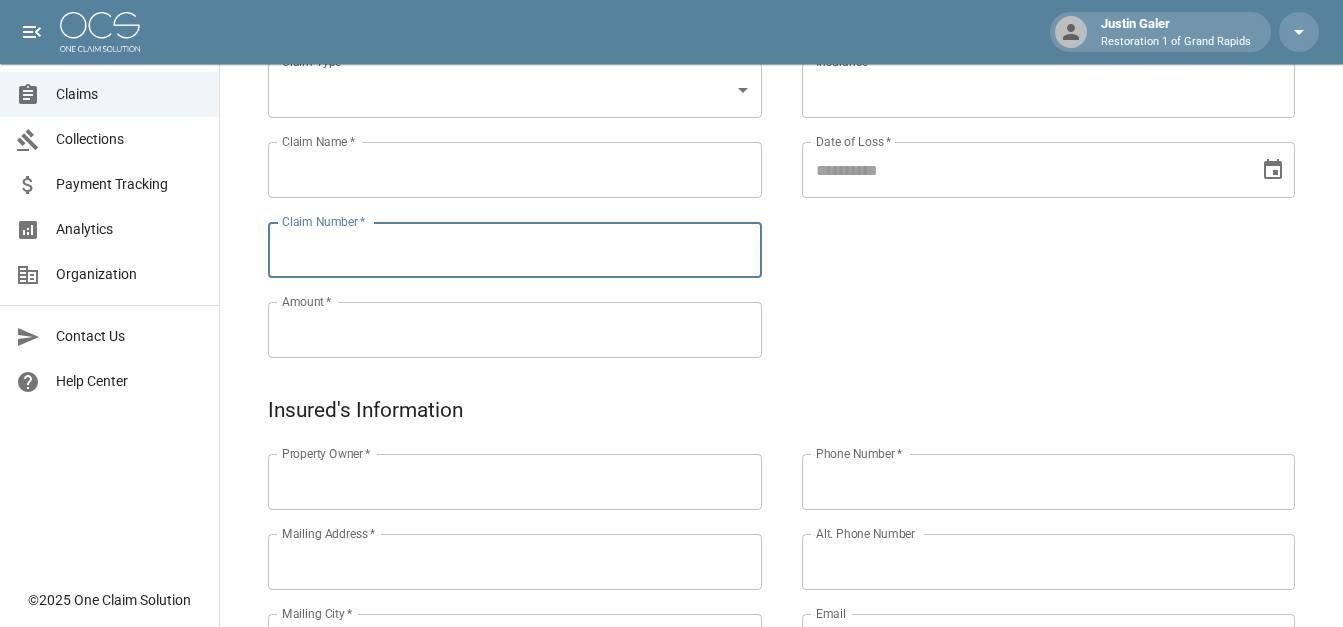 paste on "********" 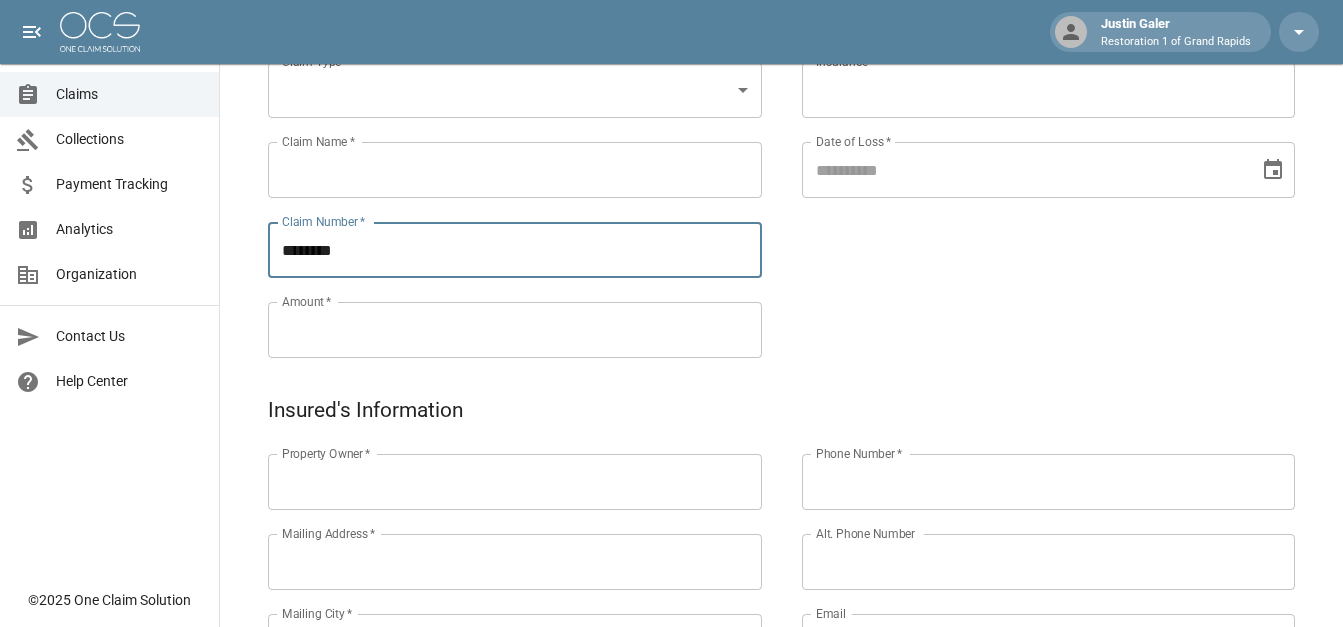 scroll, scrollTop: 0, scrollLeft: 0, axis: both 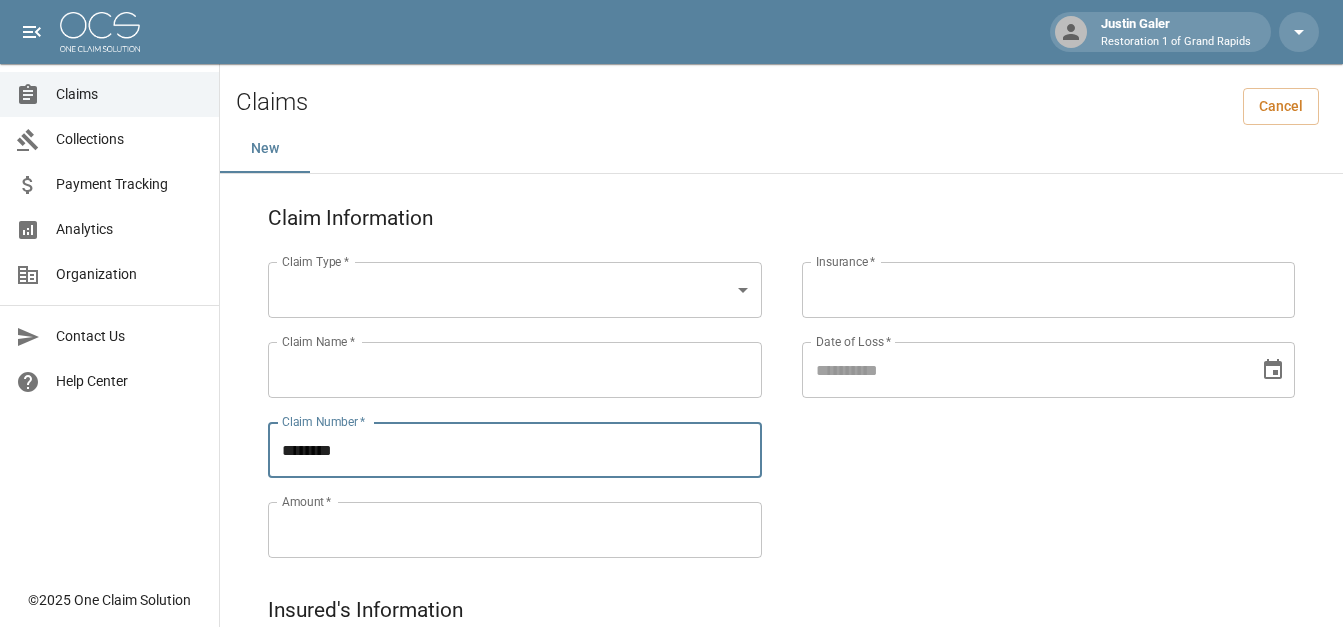 type on "********" 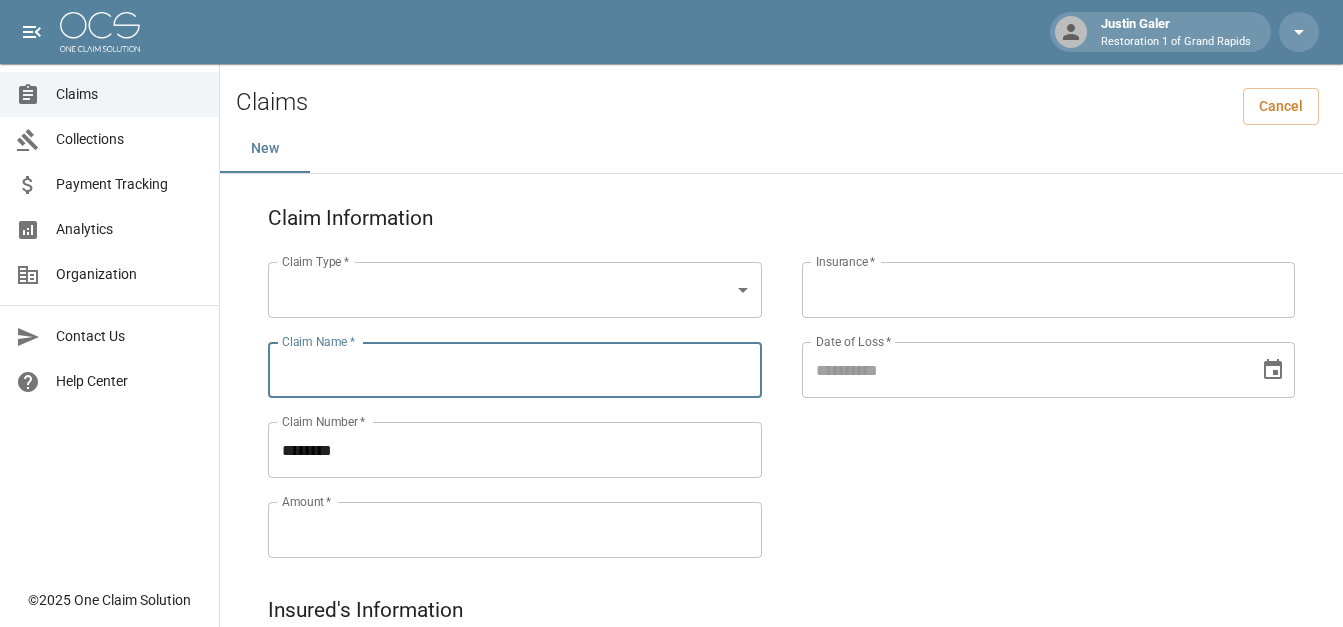 drag, startPoint x: 303, startPoint y: 381, endPoint x: 299, endPoint y: 364, distance: 17.464249 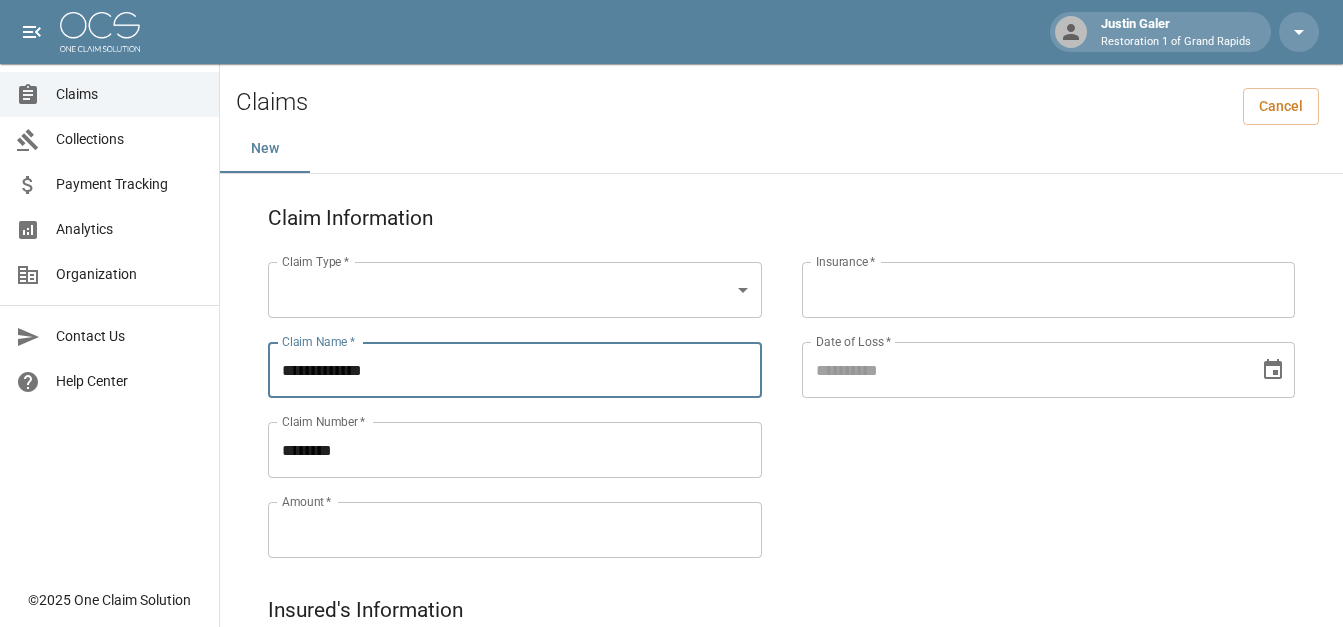 type on "**********" 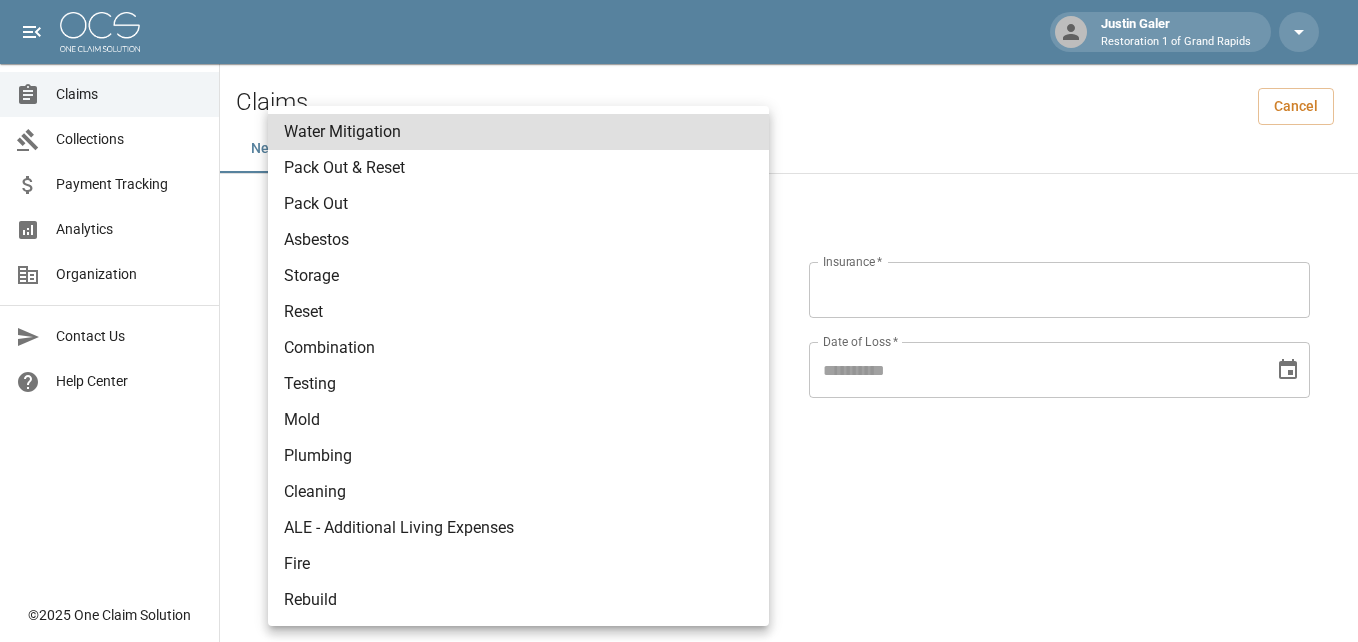 click on "Water Mitigation" at bounding box center [518, 132] 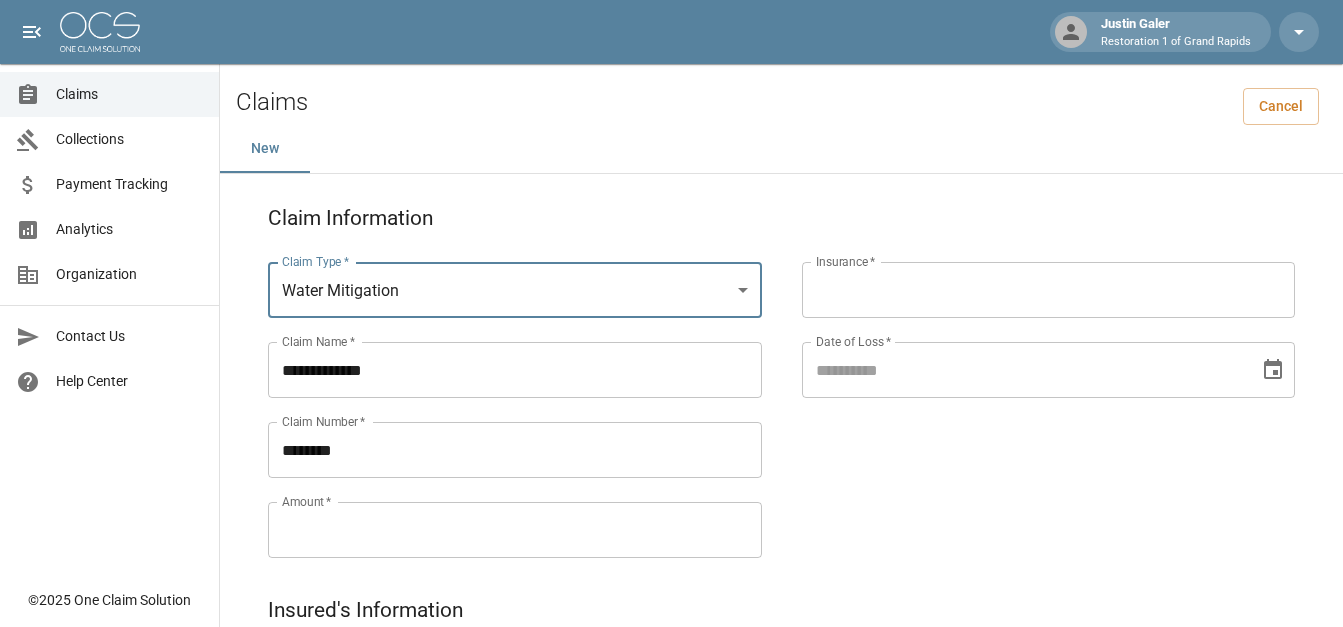 click on "Insurance   *" at bounding box center (1049, 290) 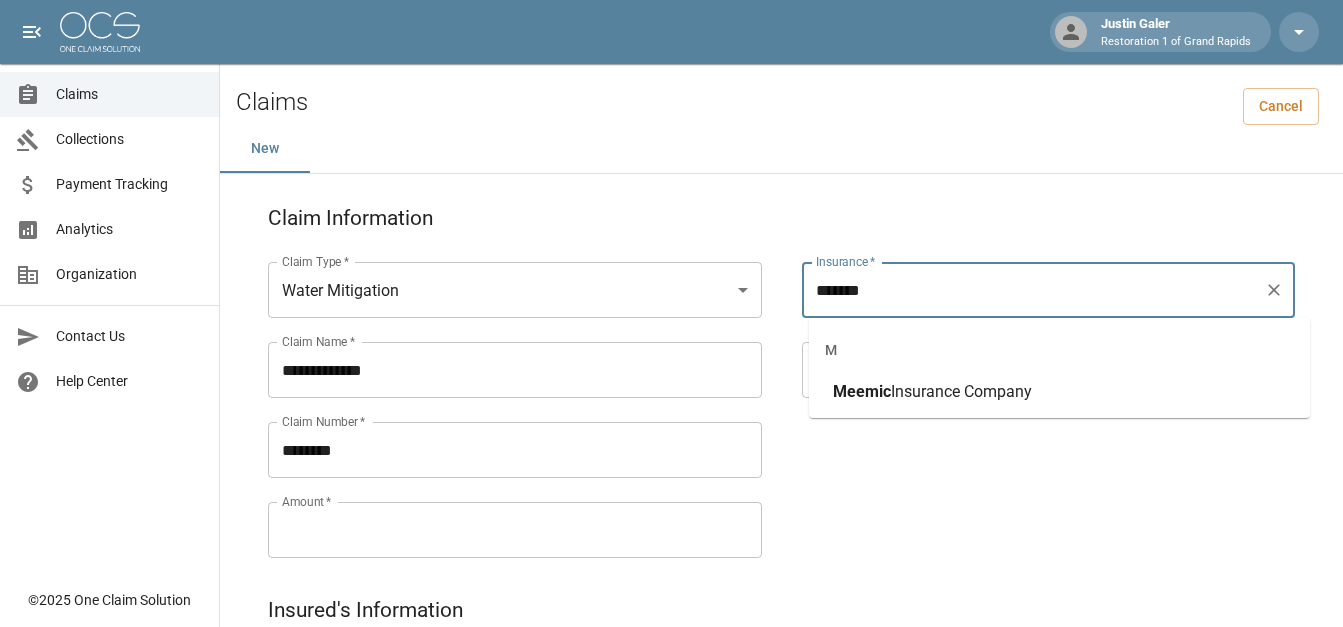 click on "Insurance Company" at bounding box center (961, 391) 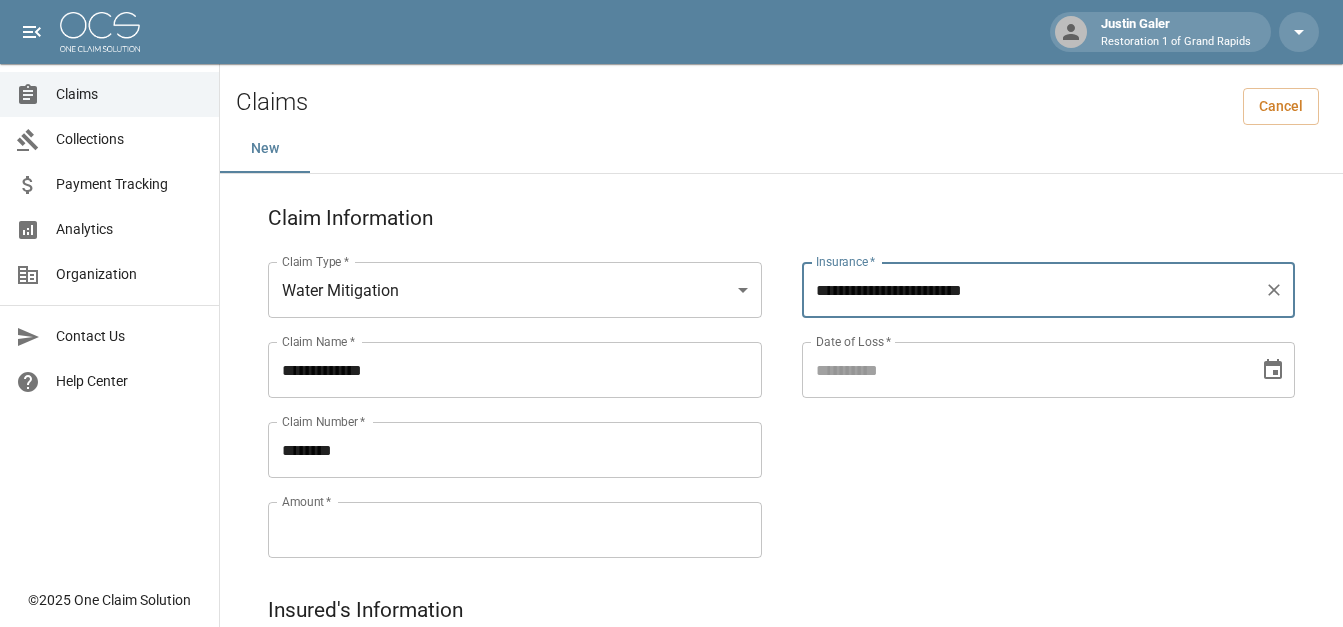 type on "**********" 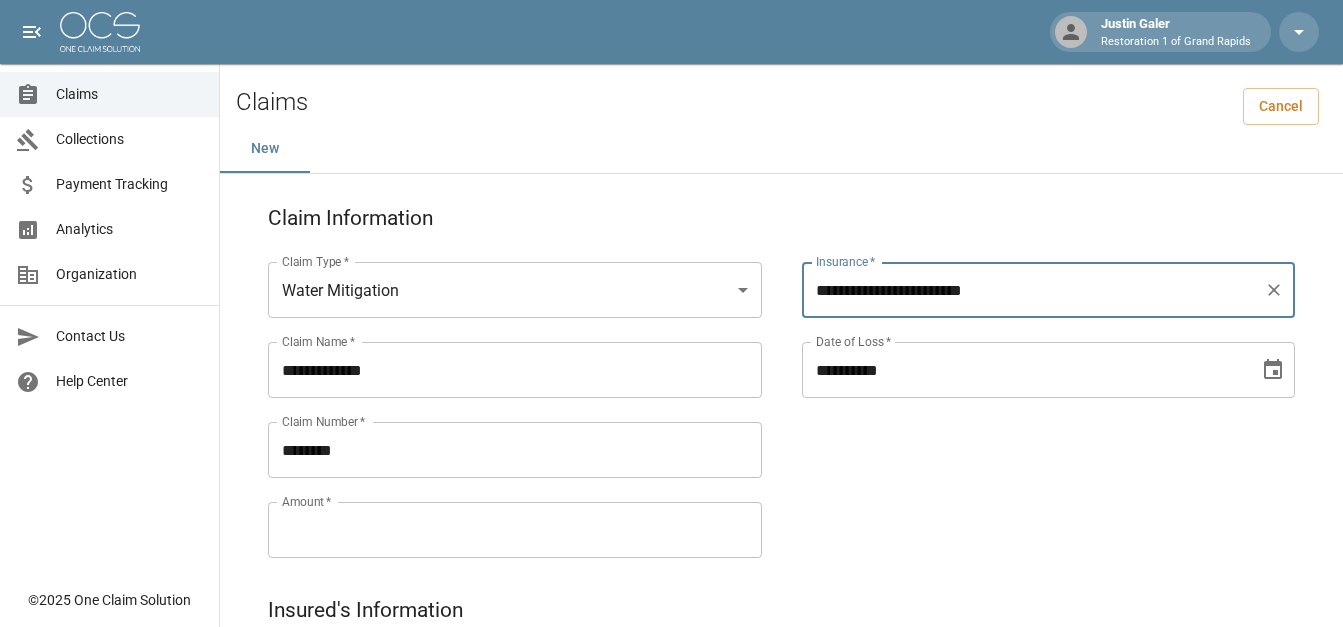 click on "**********" at bounding box center [1024, 370] 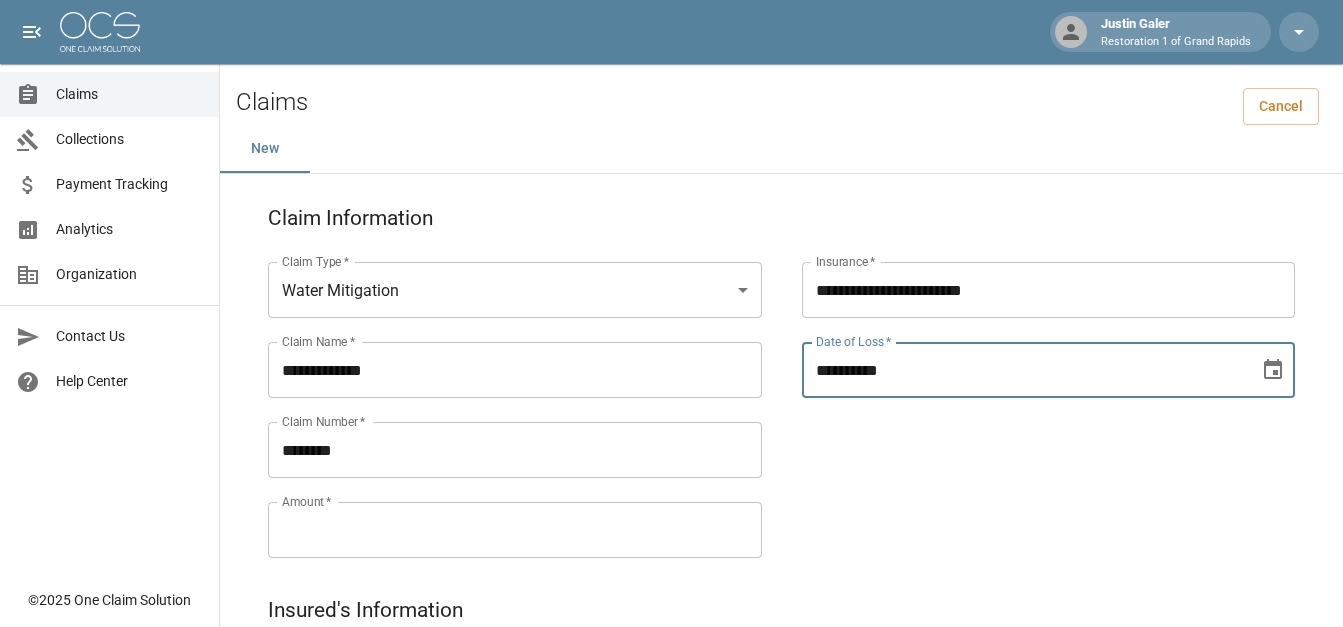 type on "**********" 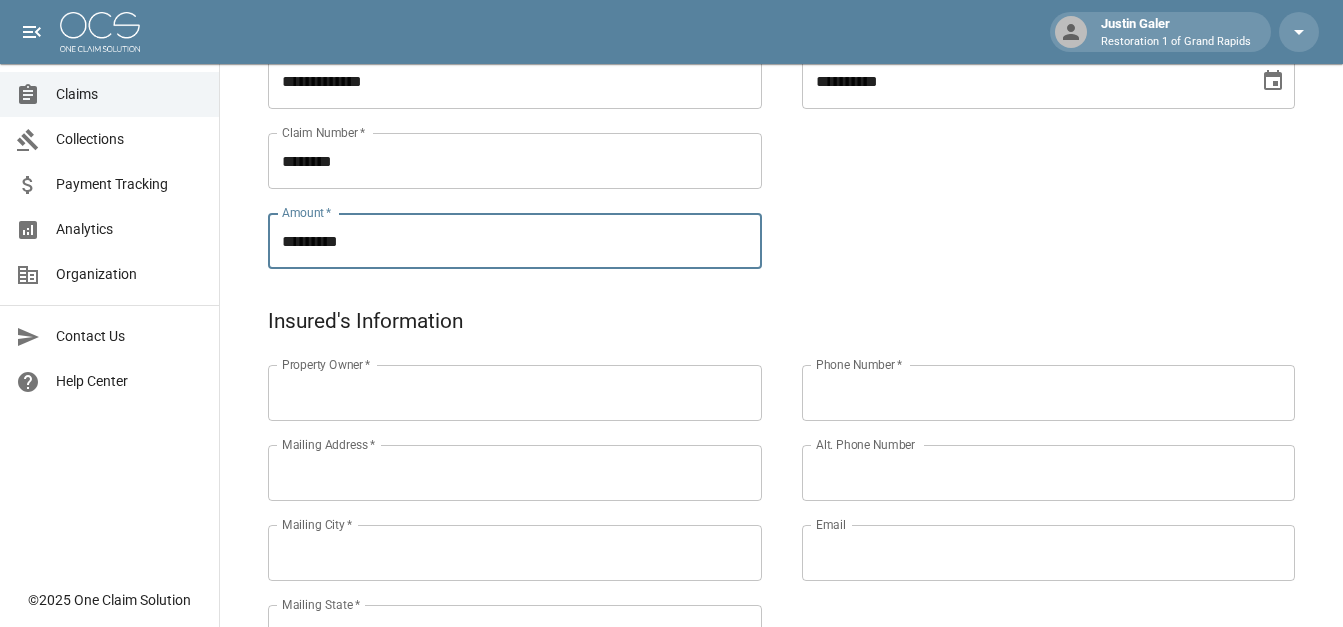 scroll, scrollTop: 300, scrollLeft: 0, axis: vertical 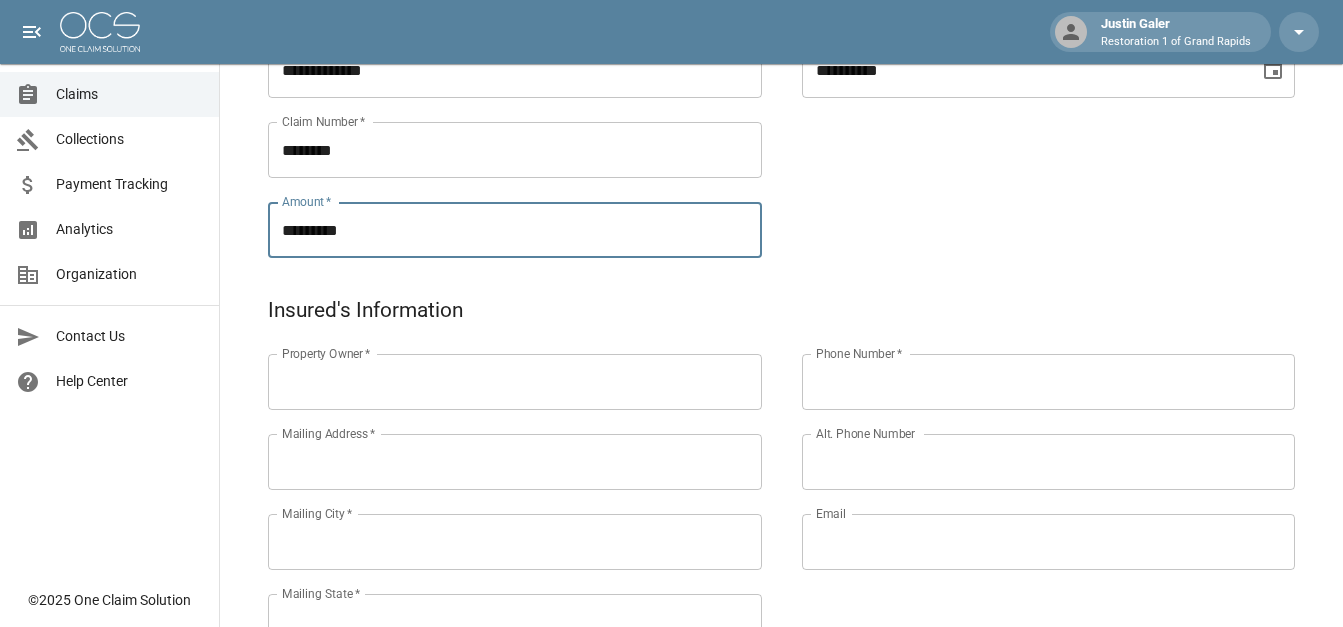 type on "*********" 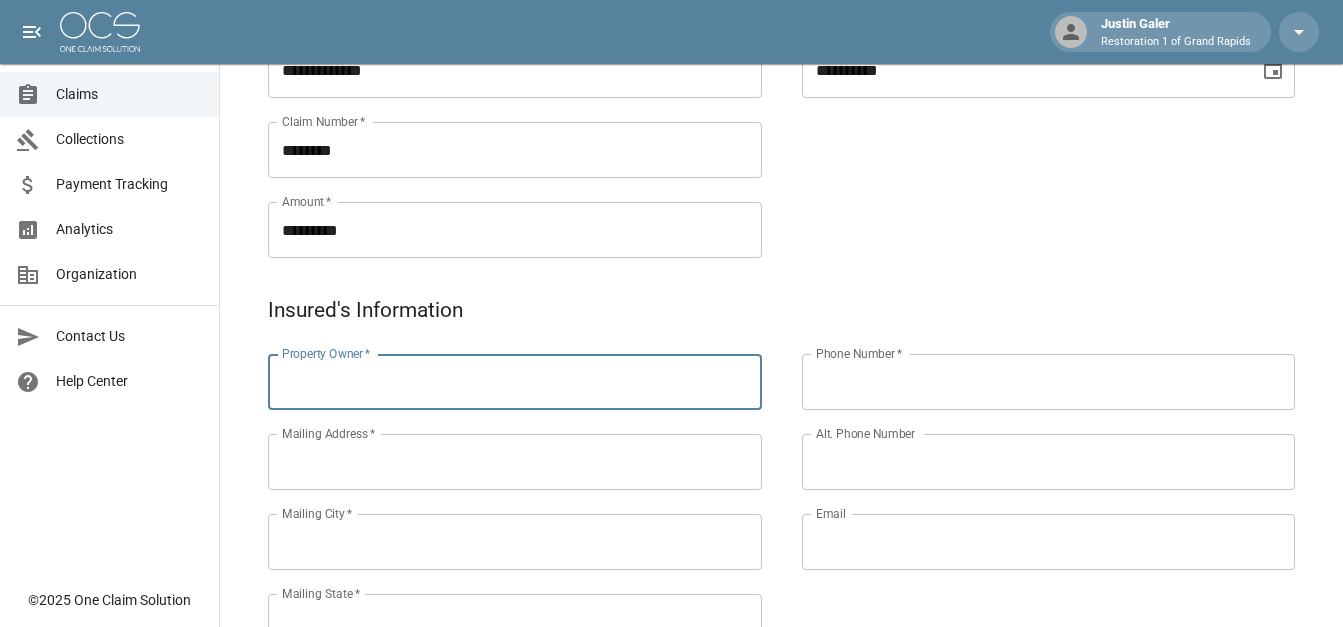 click on "Property Owner   *" at bounding box center [515, 382] 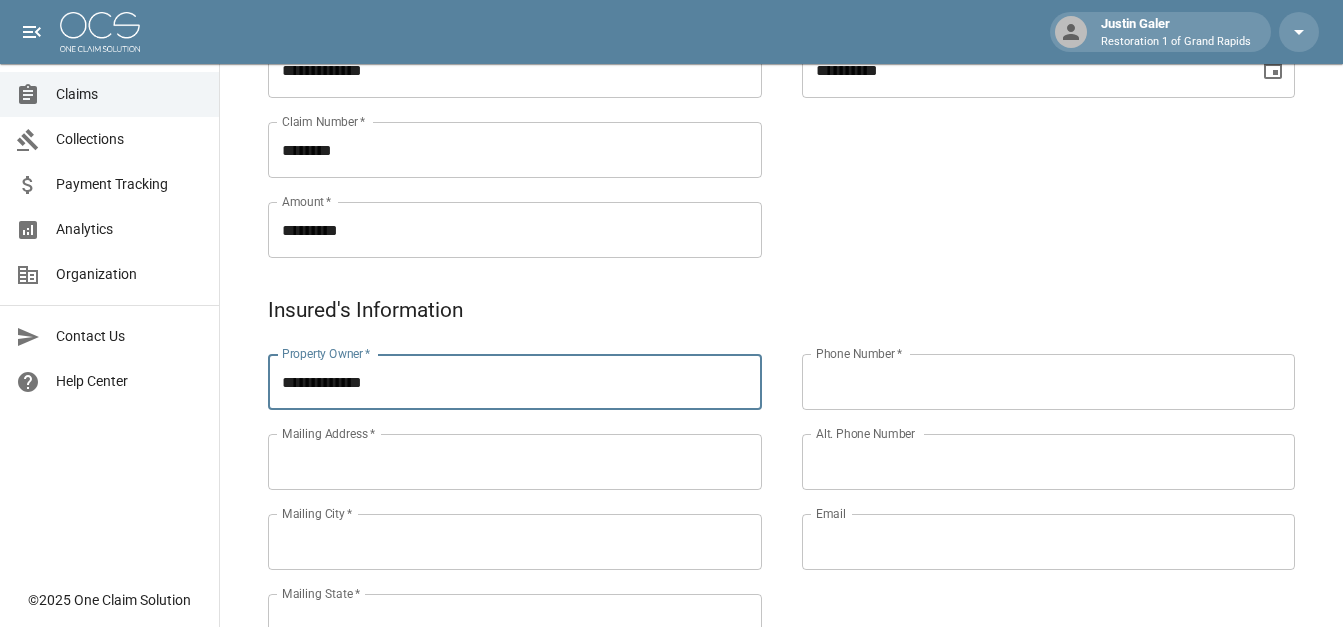type on "**********" 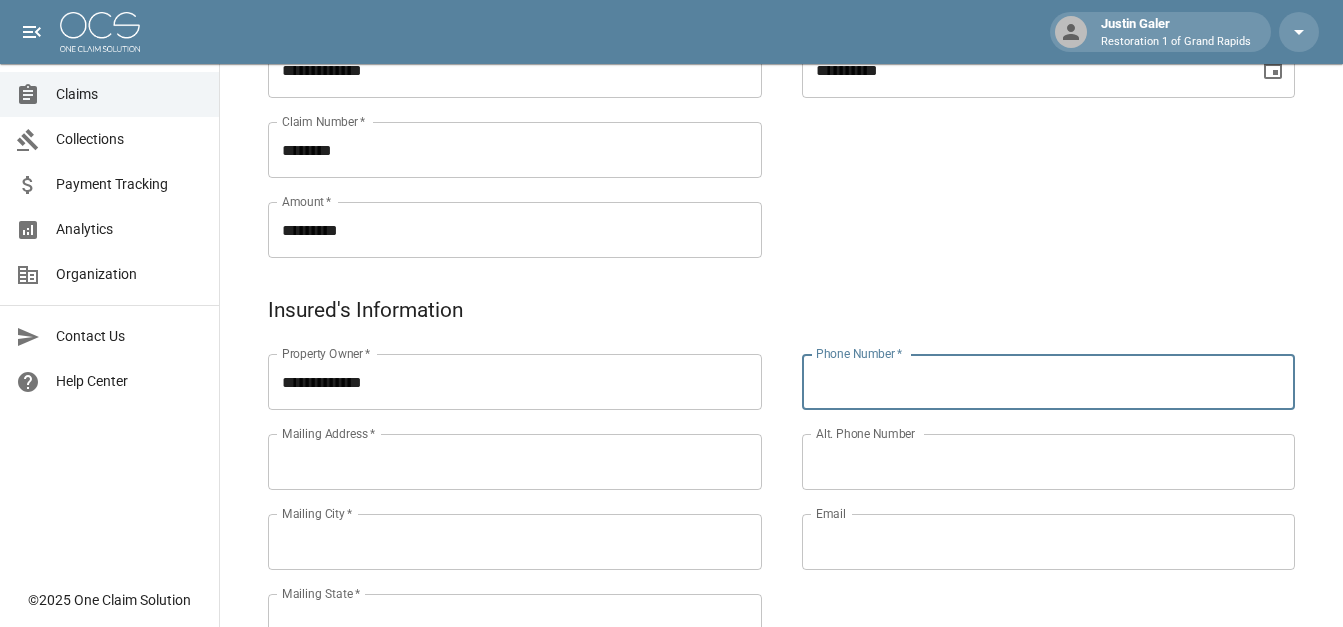 paste on "**********" 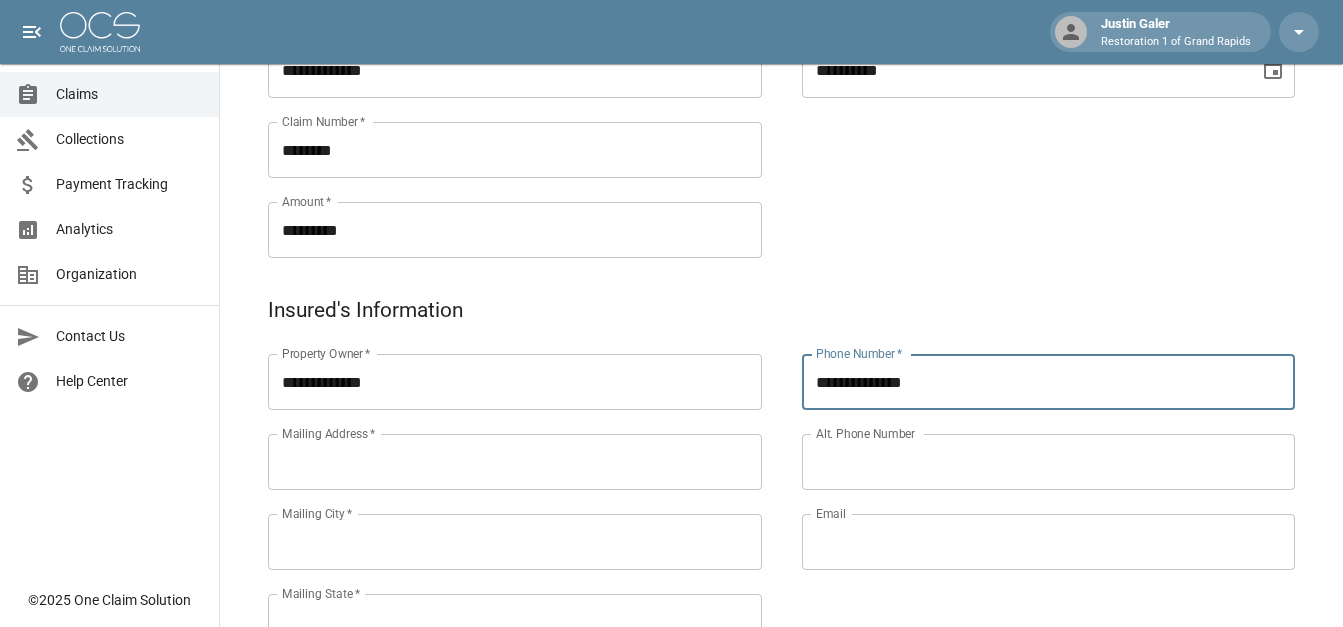 type on "**********" 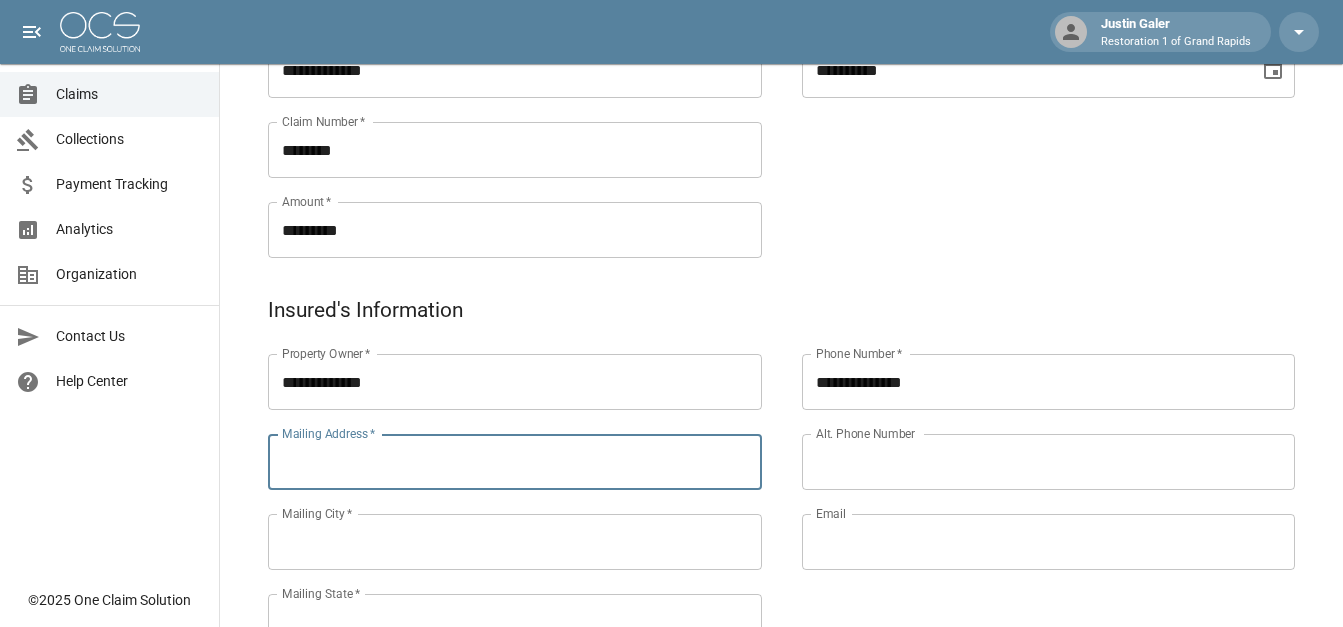 paste on "**********" 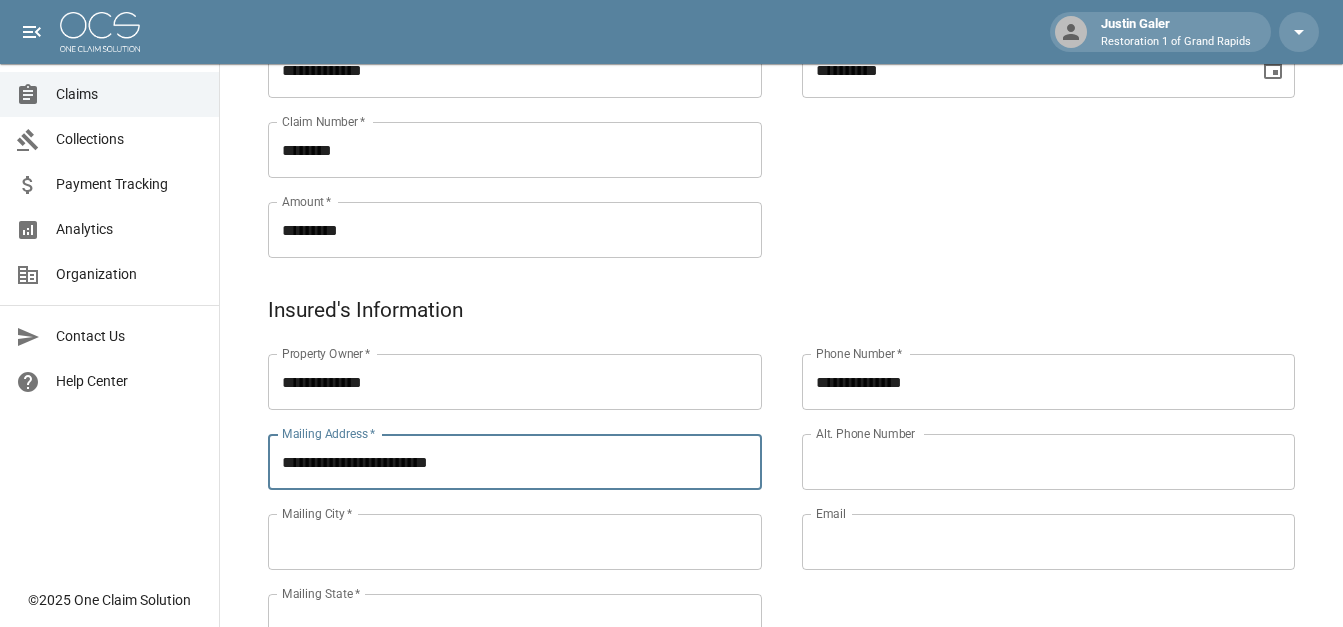 type on "**********" 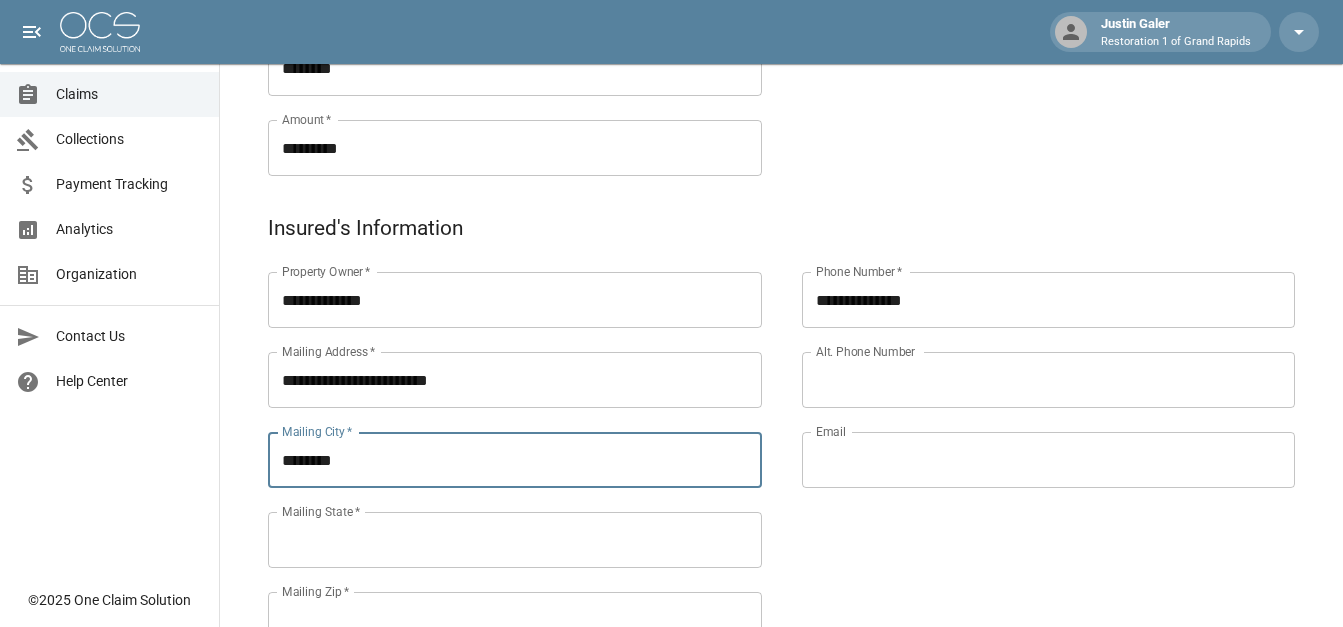 scroll, scrollTop: 500, scrollLeft: 0, axis: vertical 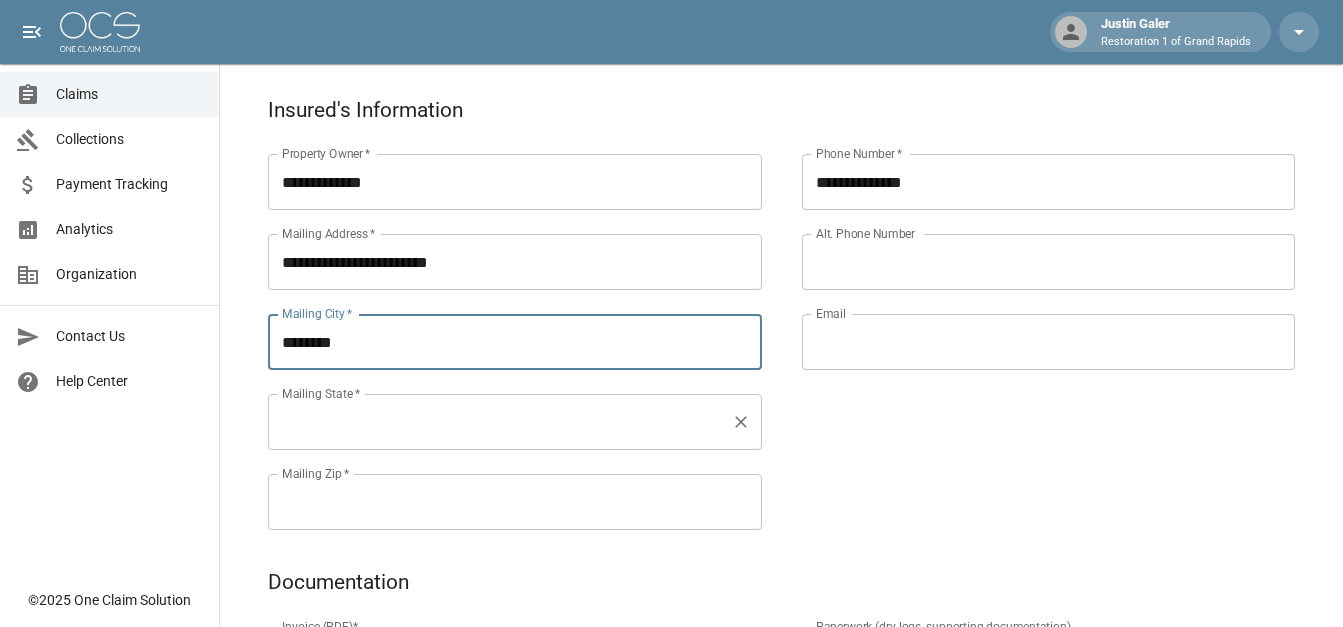 type on "********" 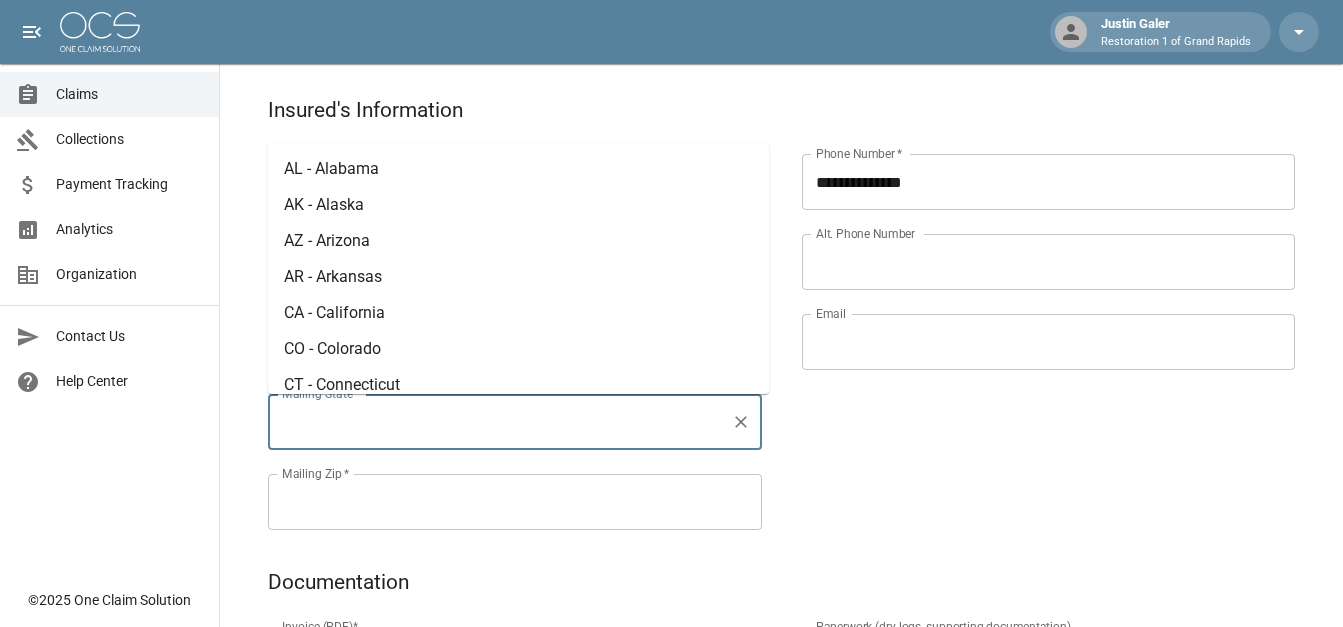 click on "Mailing State   *" at bounding box center [500, 422] 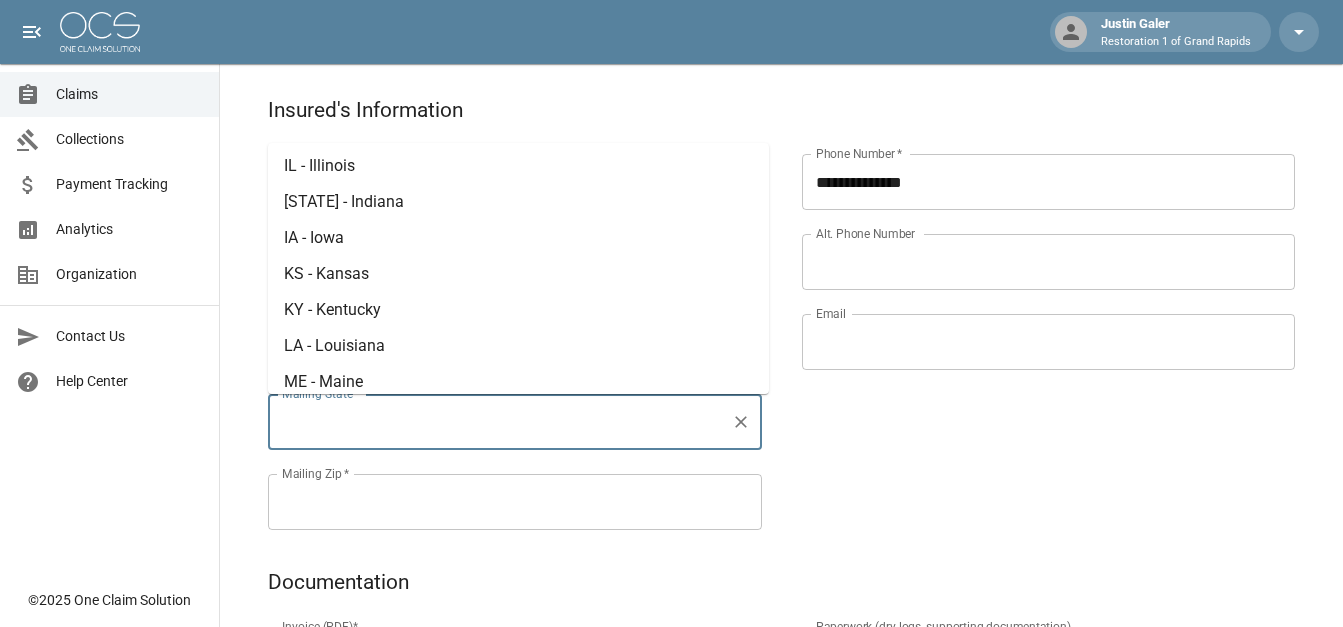 scroll, scrollTop: 687, scrollLeft: 0, axis: vertical 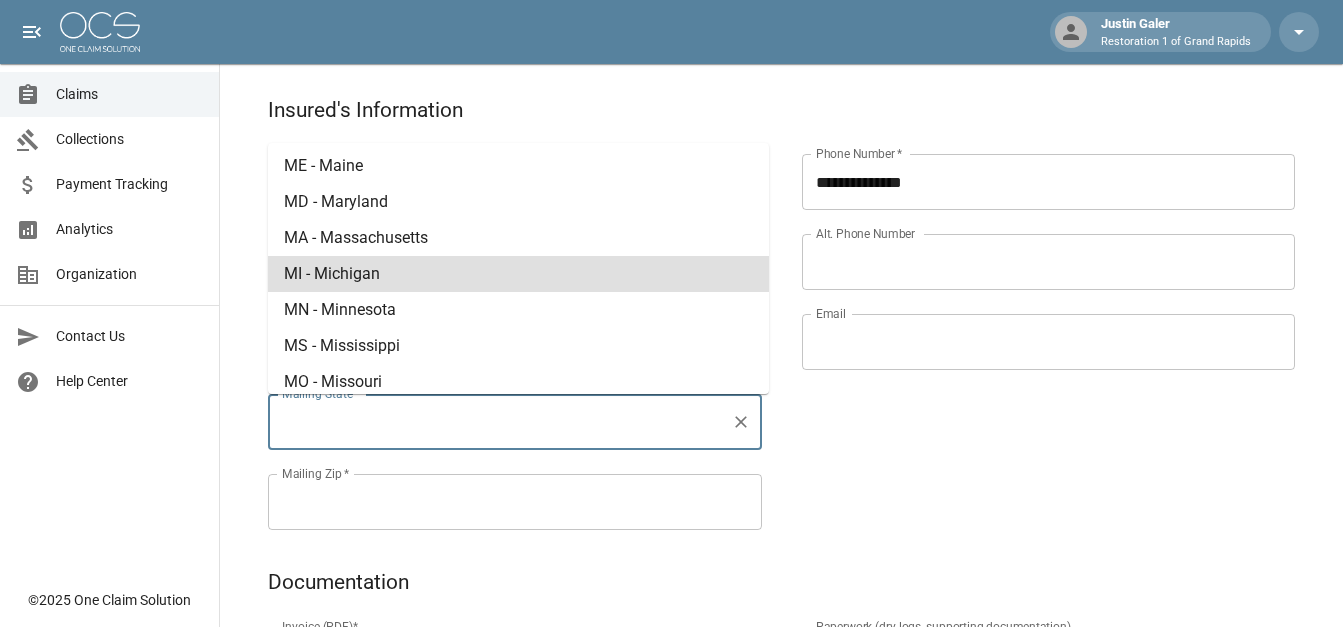 type on "********" 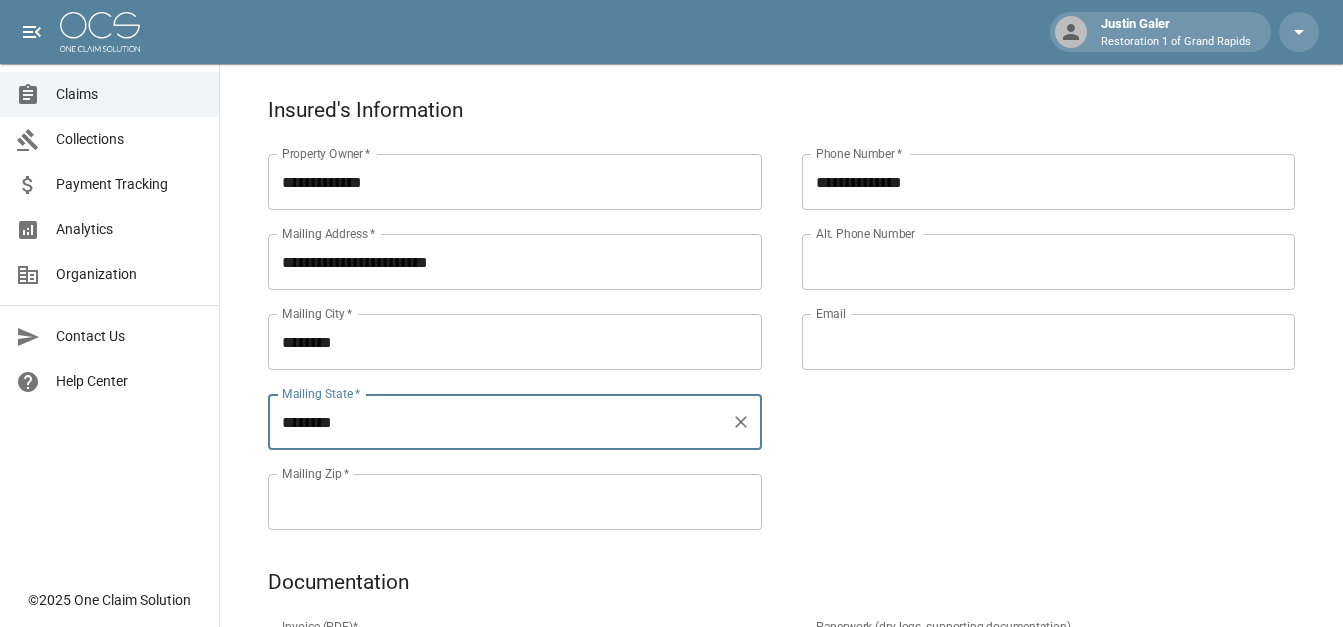 click on "Mailing Zip   *" at bounding box center (515, 502) 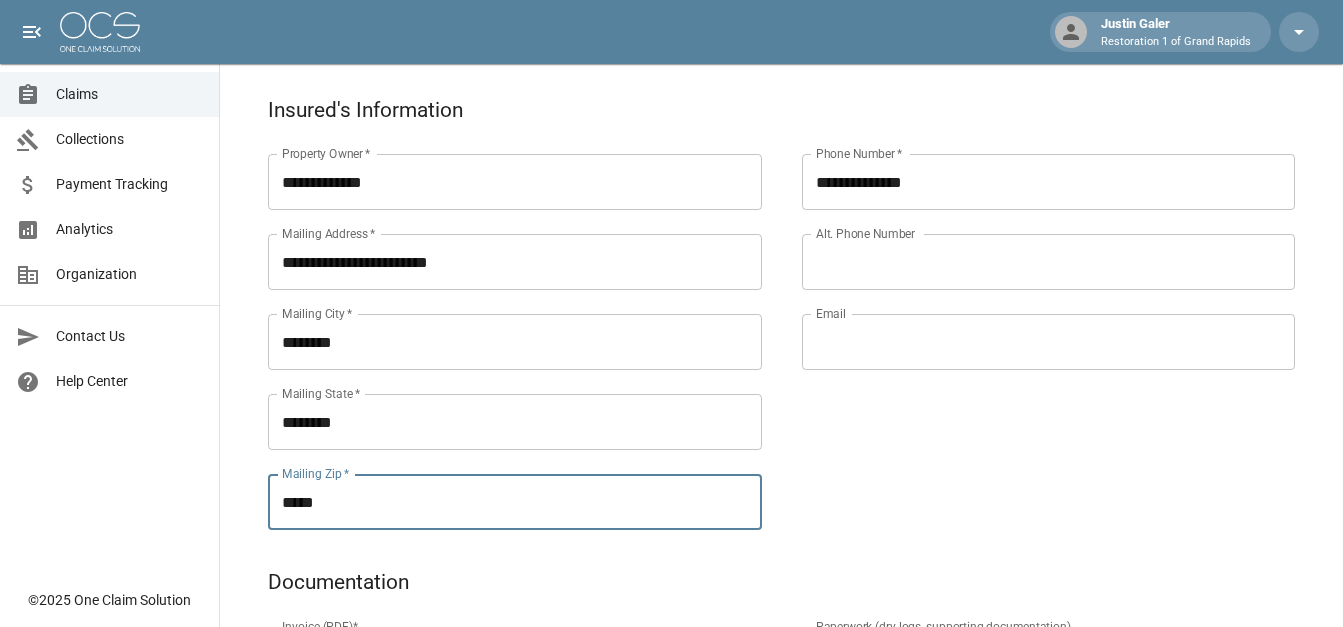 type on "*****" 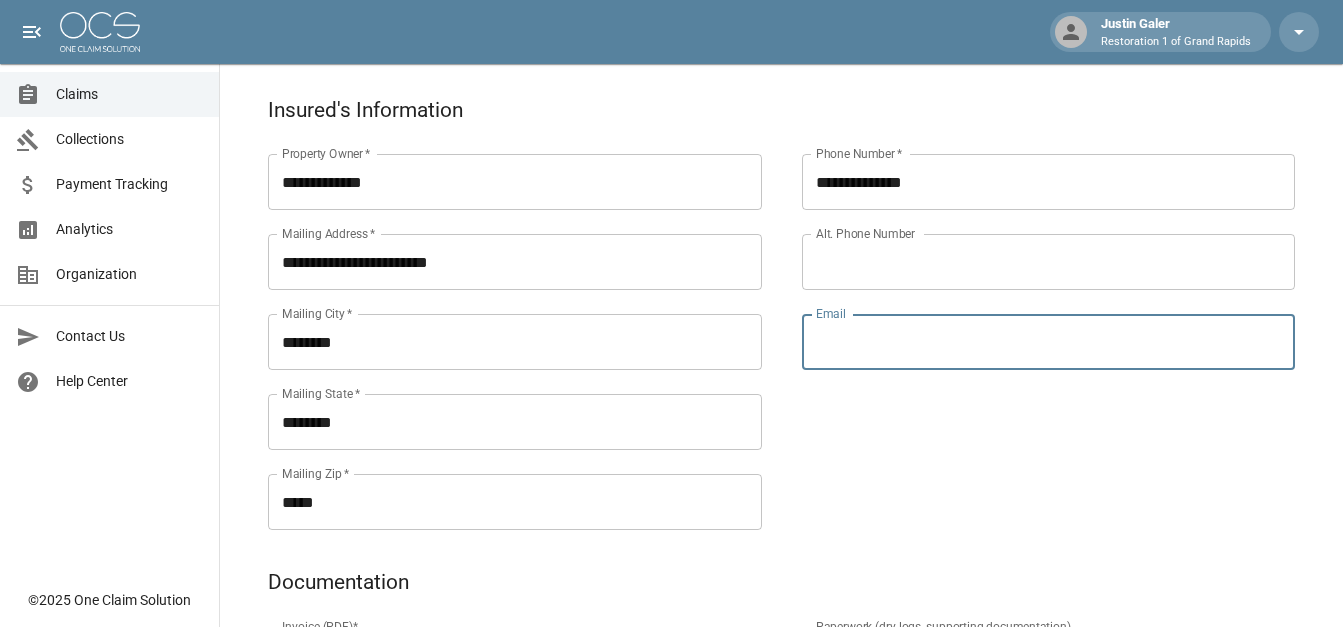 paste on "**********" 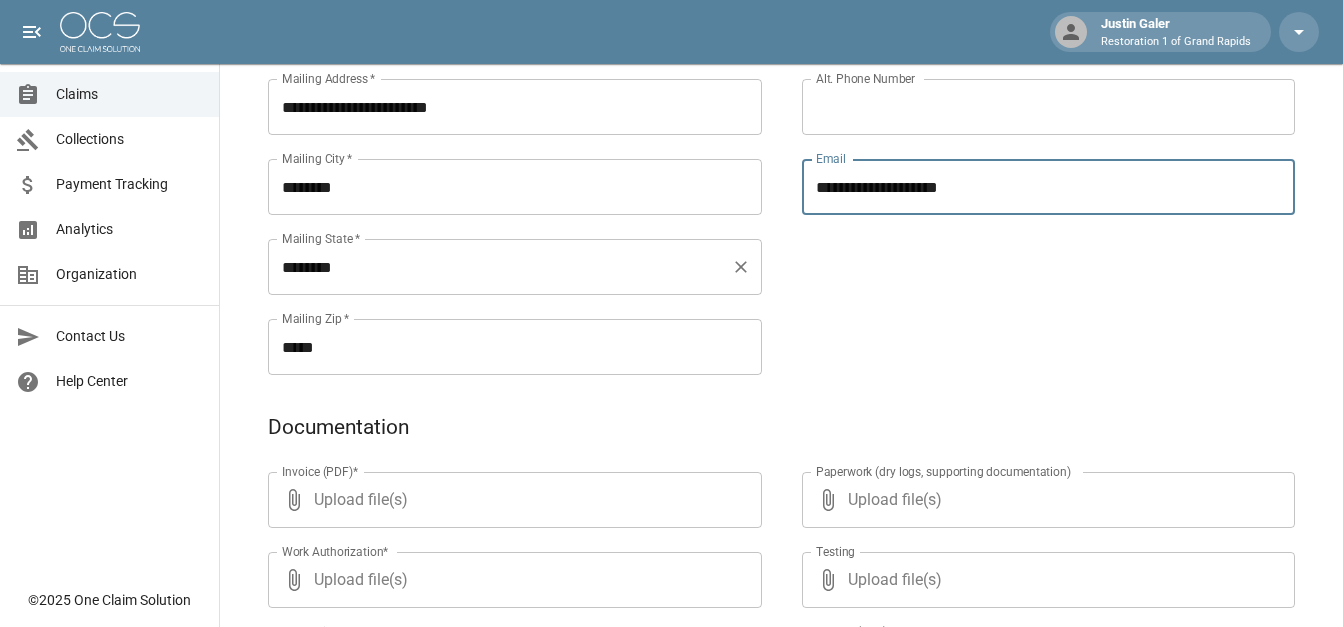 scroll, scrollTop: 900, scrollLeft: 0, axis: vertical 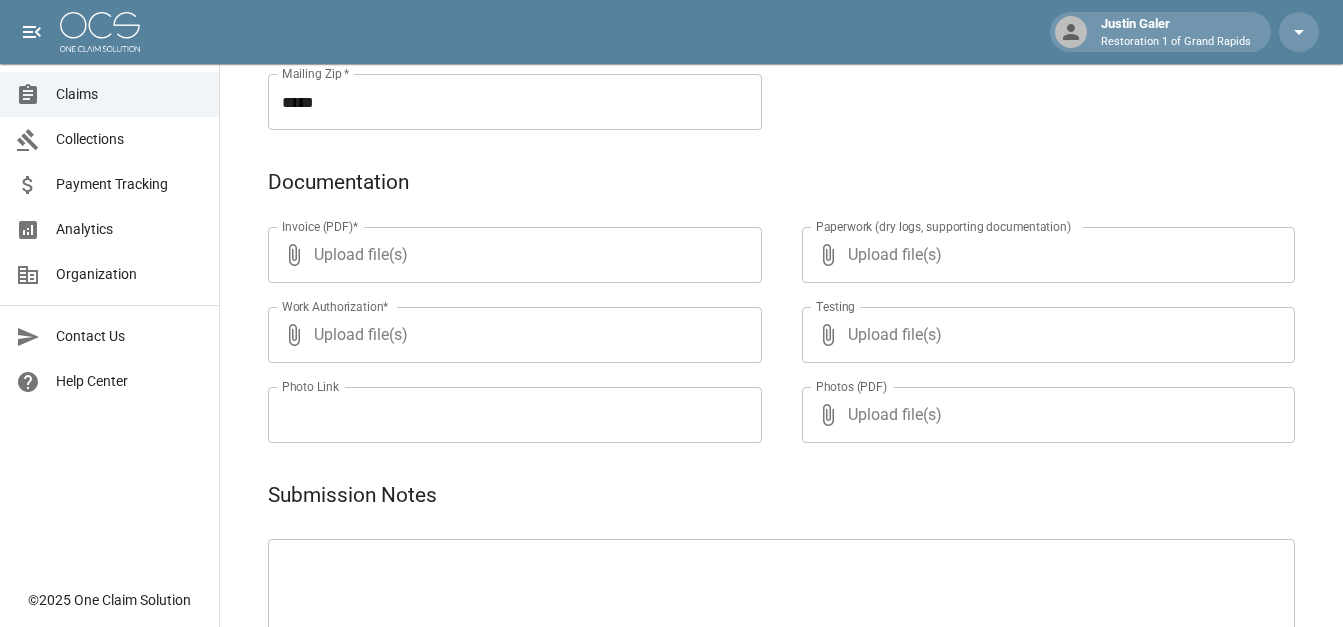 type on "**********" 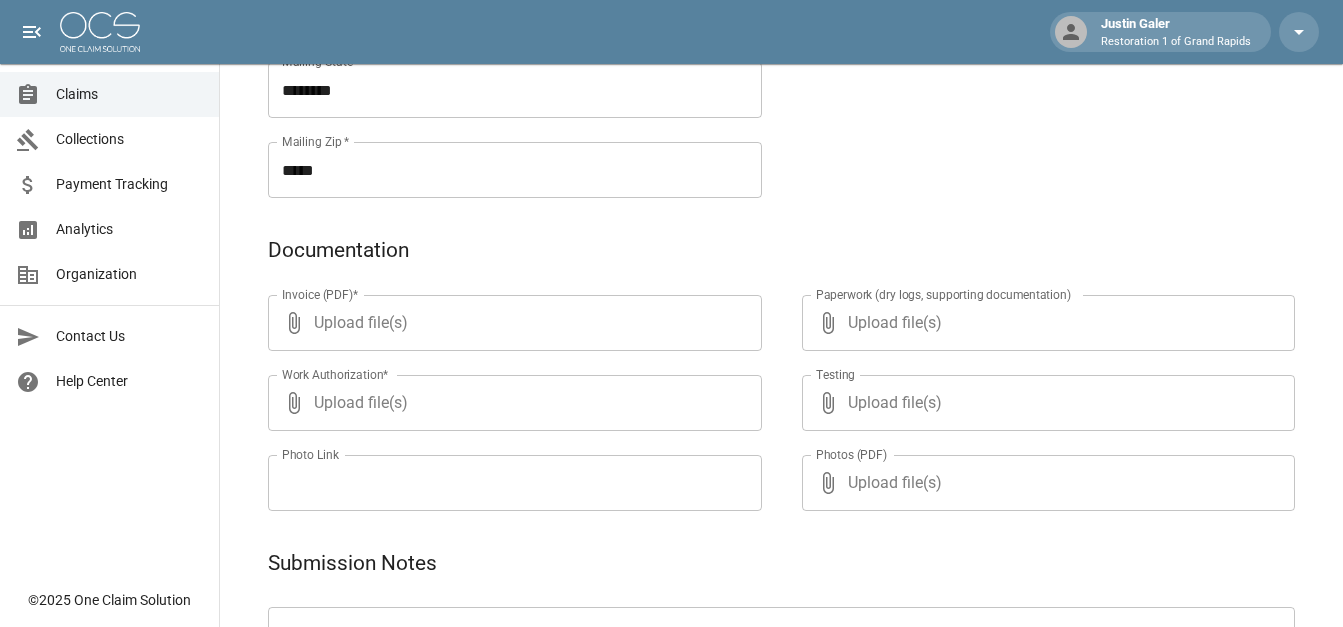 scroll, scrollTop: 800, scrollLeft: 0, axis: vertical 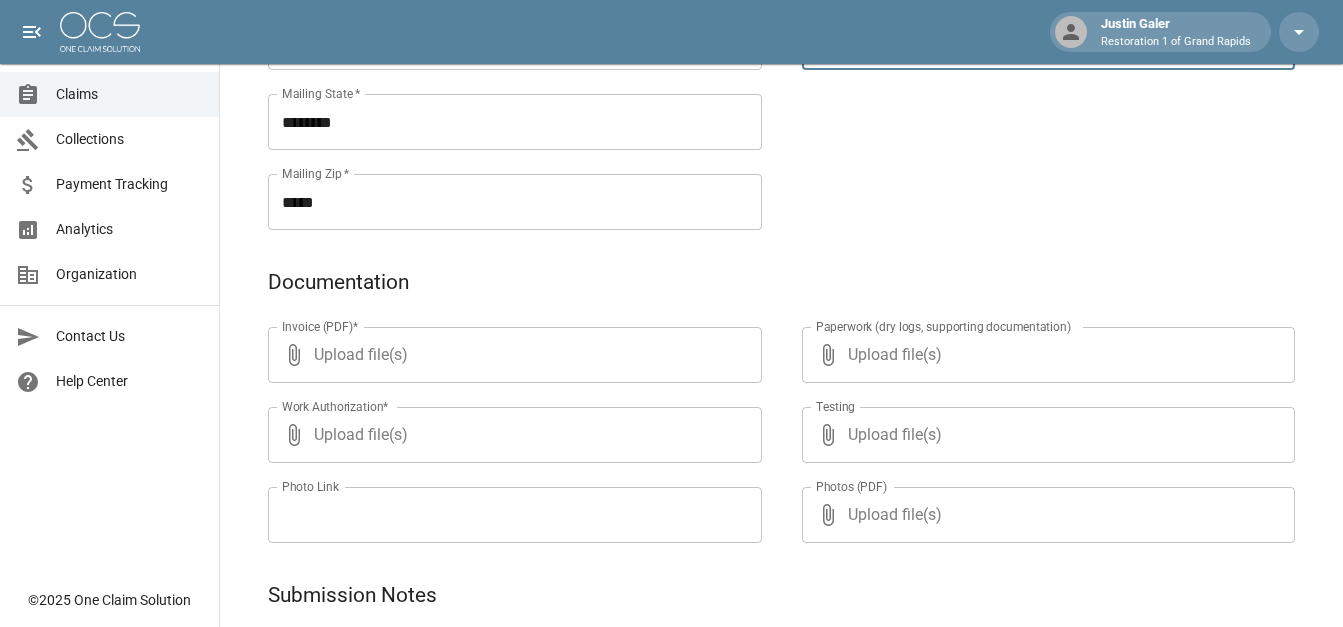 click on "Upload file(s)" at bounding box center [511, 355] 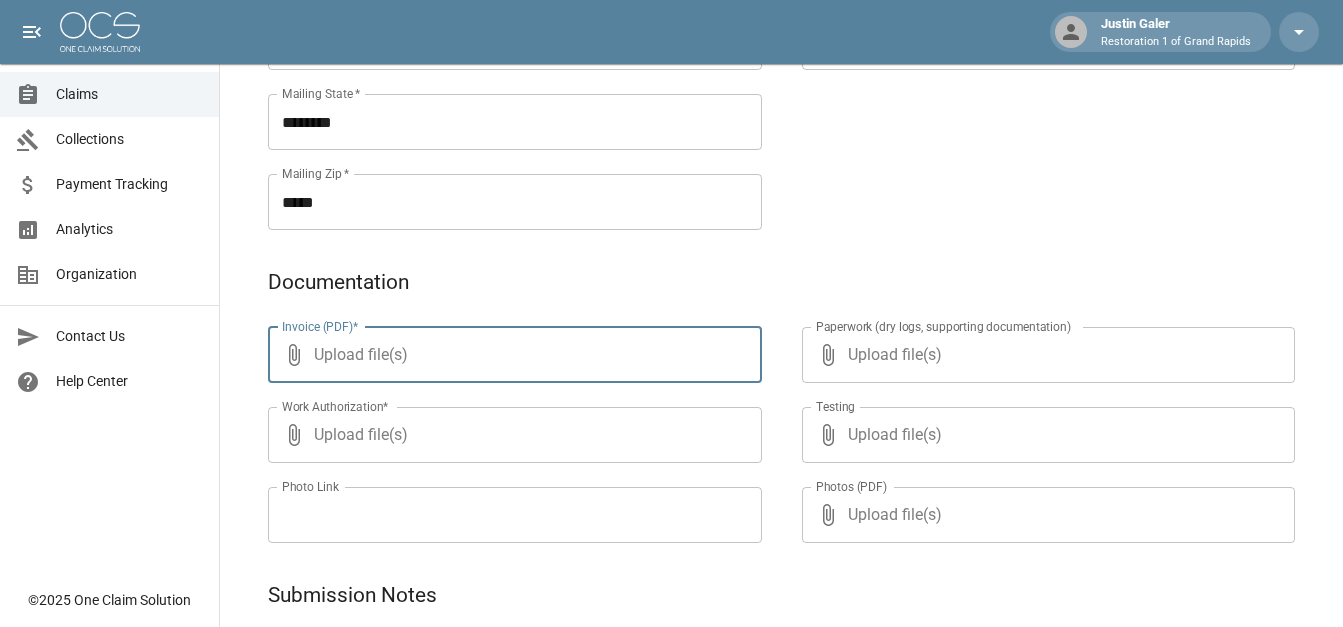 type on "**********" 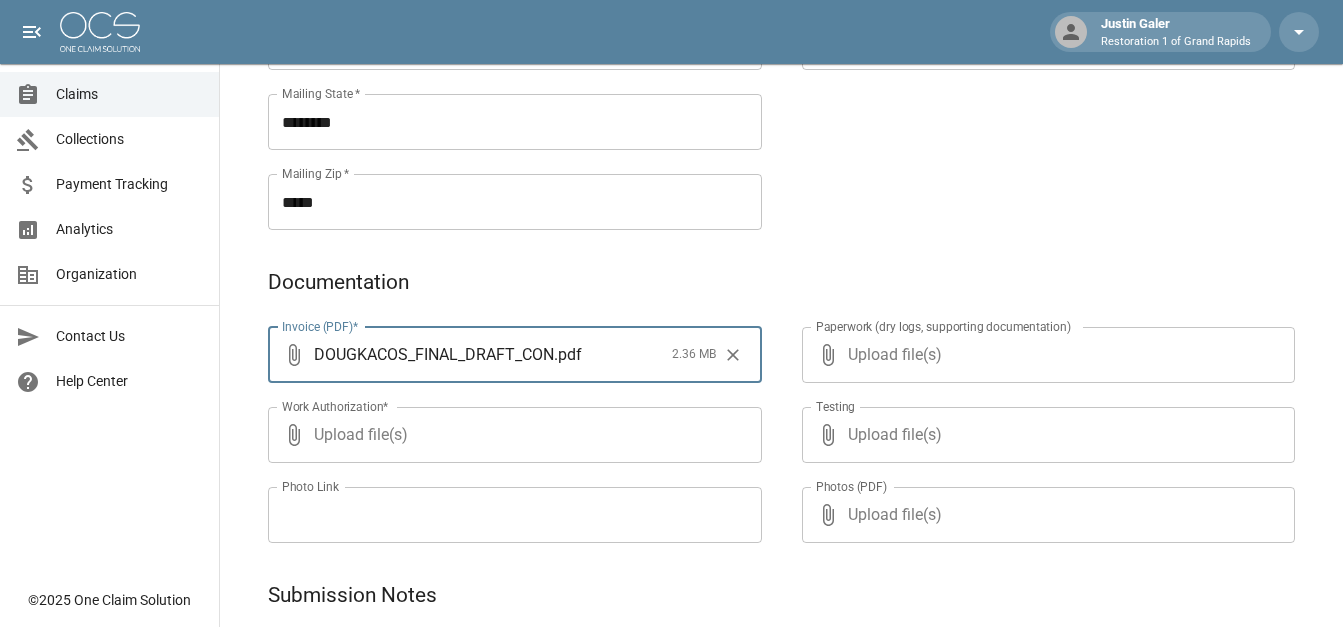 click on "Upload file(s)" at bounding box center (511, 435) 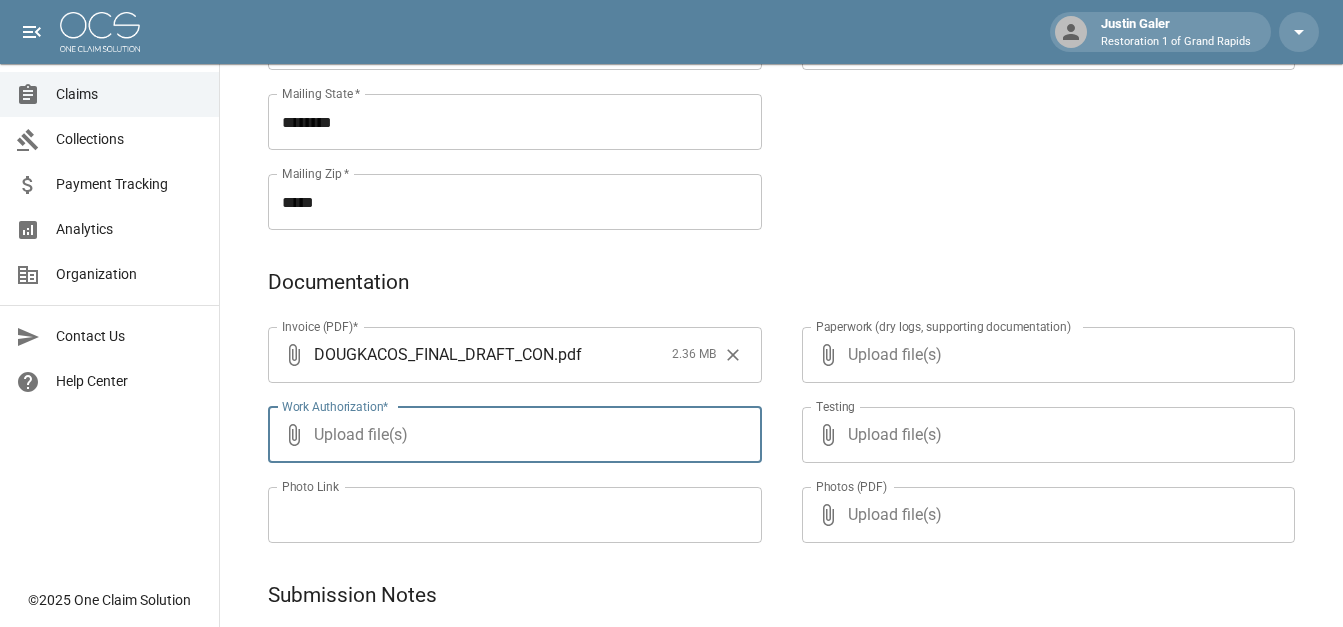 type on "**********" 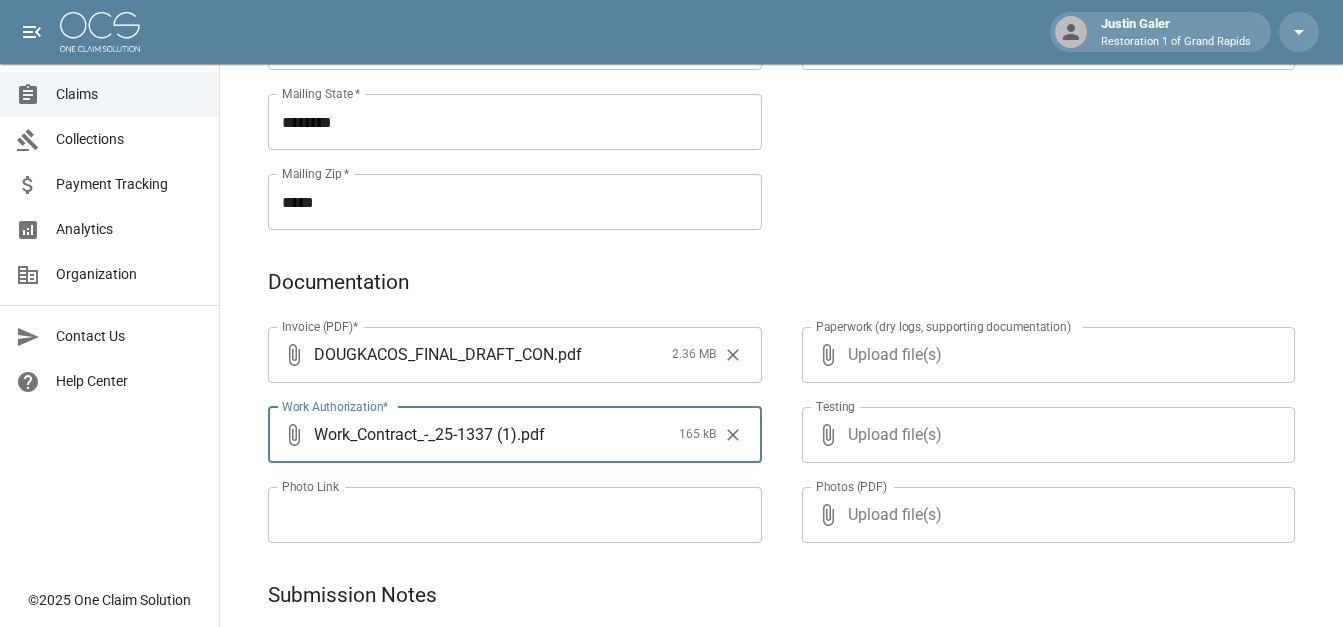 click on "Upload file(s)" at bounding box center [1045, 355] 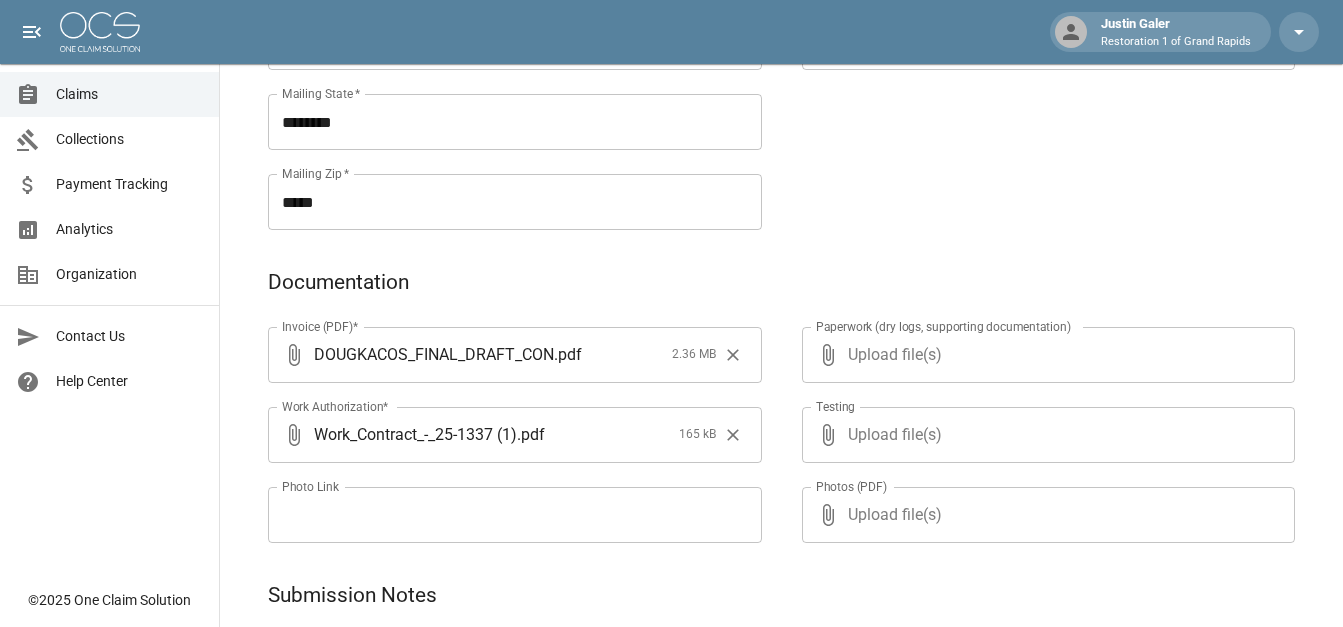 type on "**********" 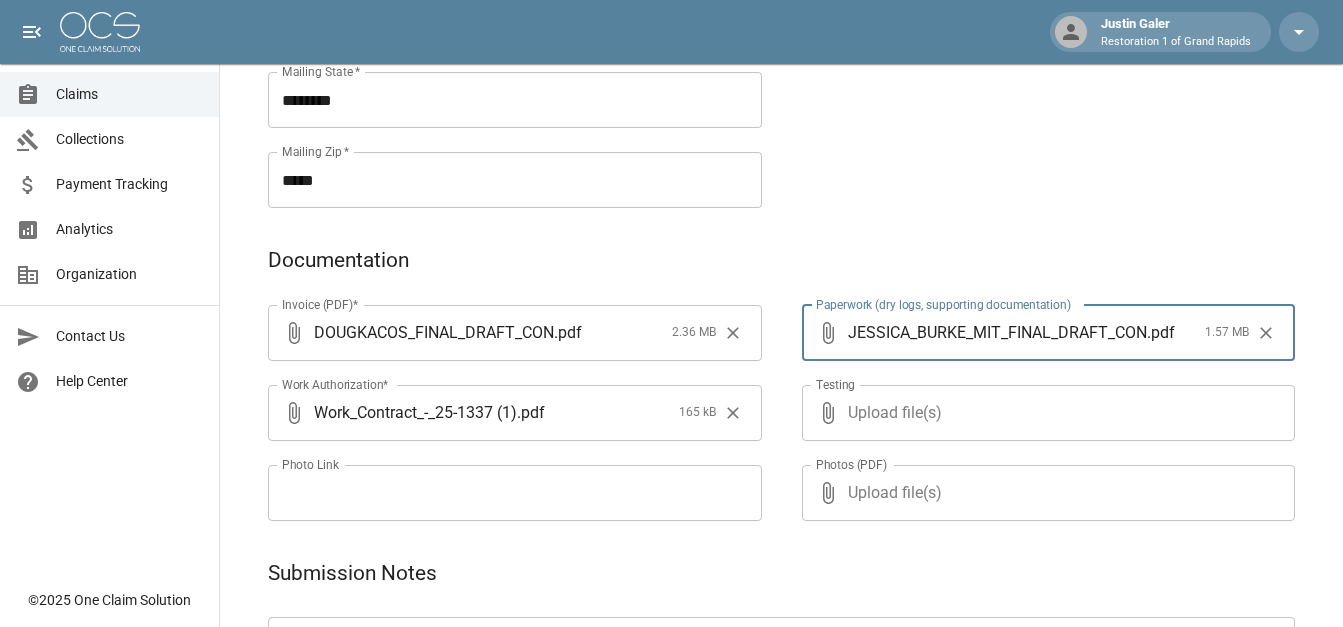 scroll, scrollTop: 1045, scrollLeft: 0, axis: vertical 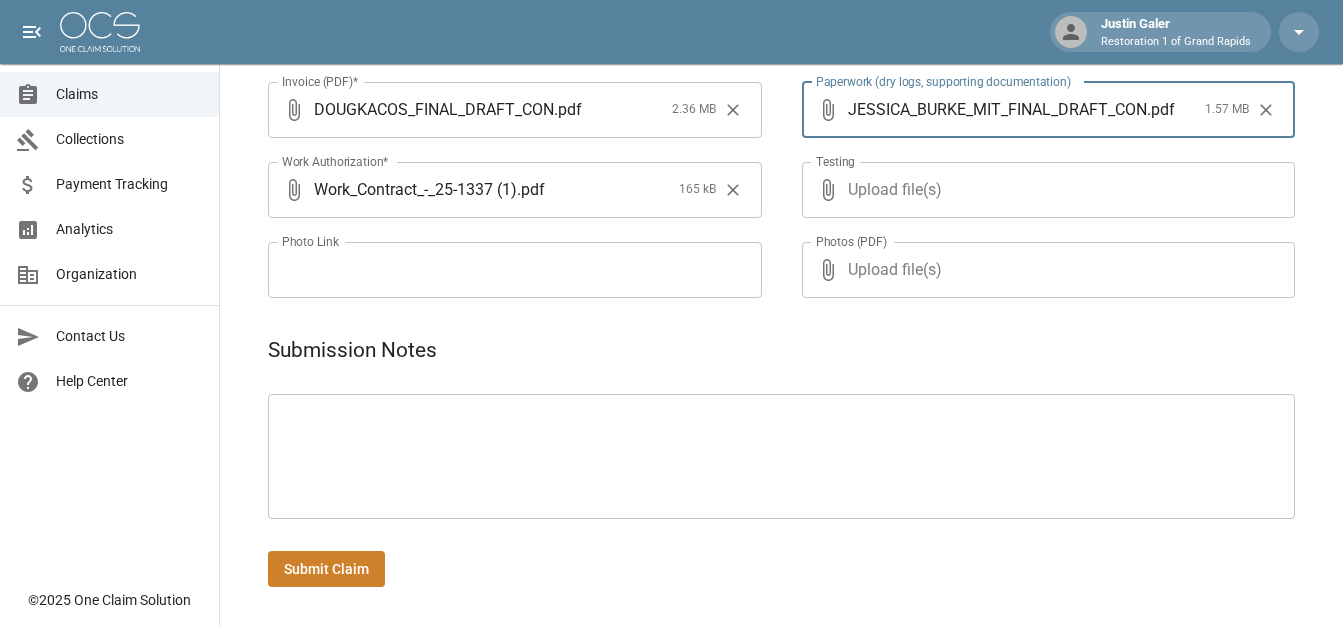 click on "Submit Claim" at bounding box center [326, 569] 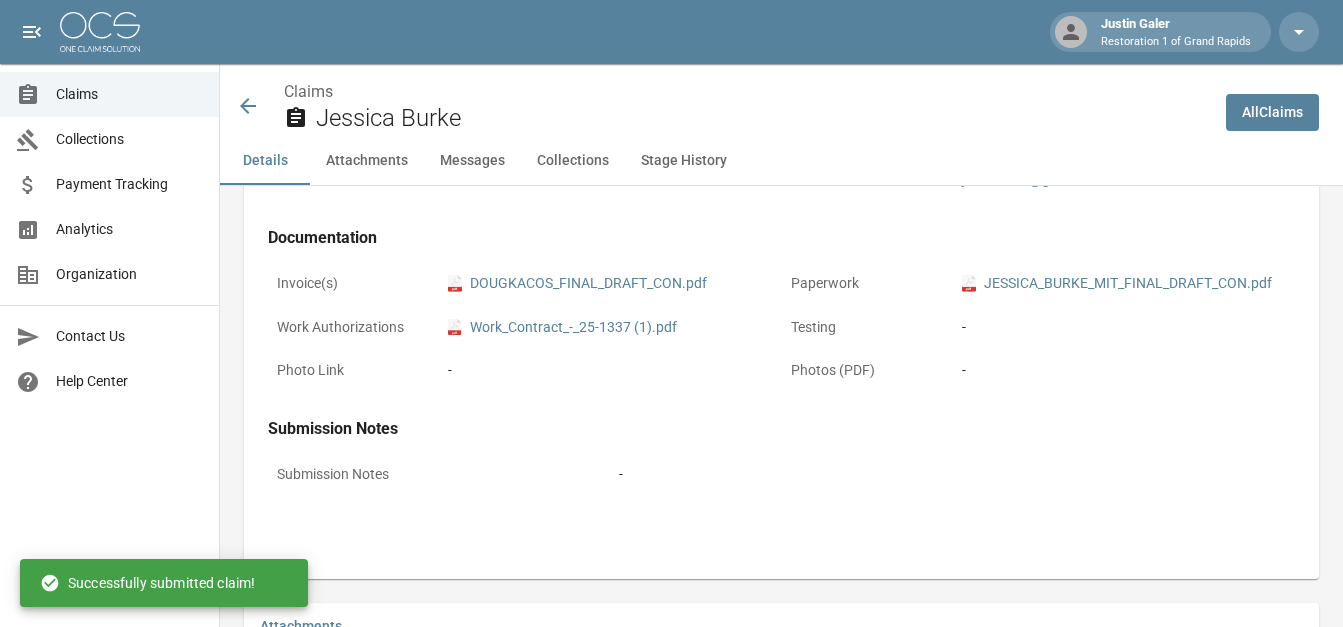 scroll, scrollTop: 1045, scrollLeft: 0, axis: vertical 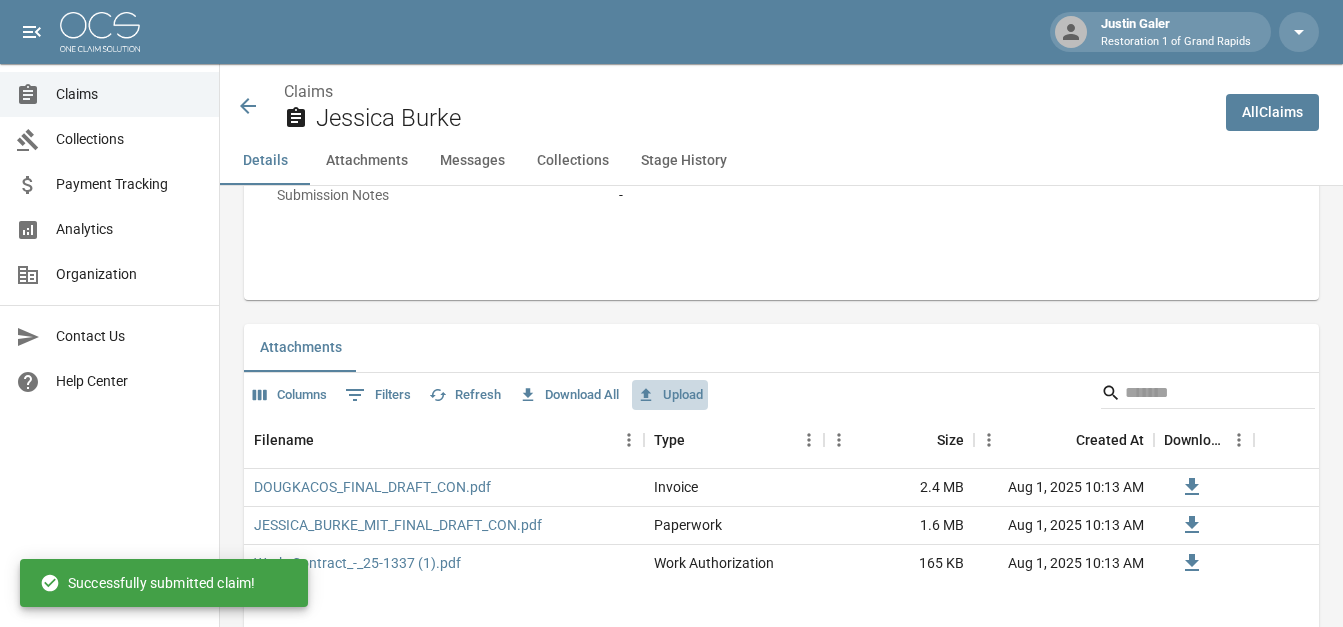 click on "Upload" at bounding box center [670, 395] 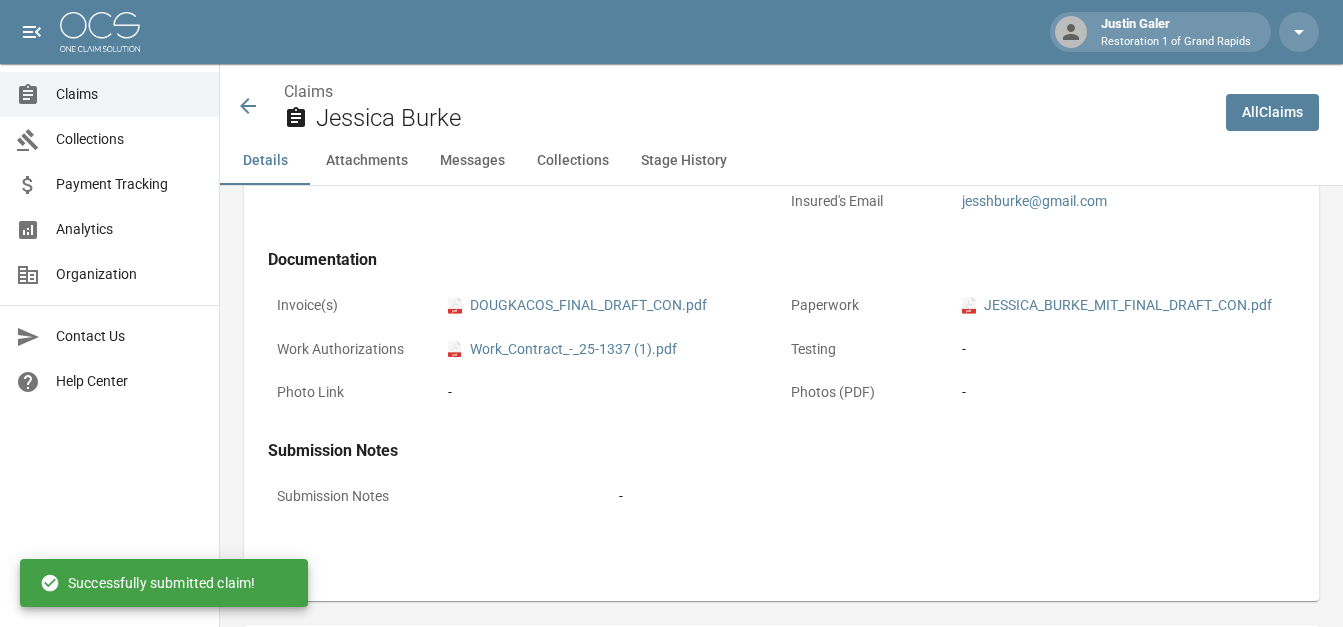 scroll, scrollTop: 745, scrollLeft: 0, axis: vertical 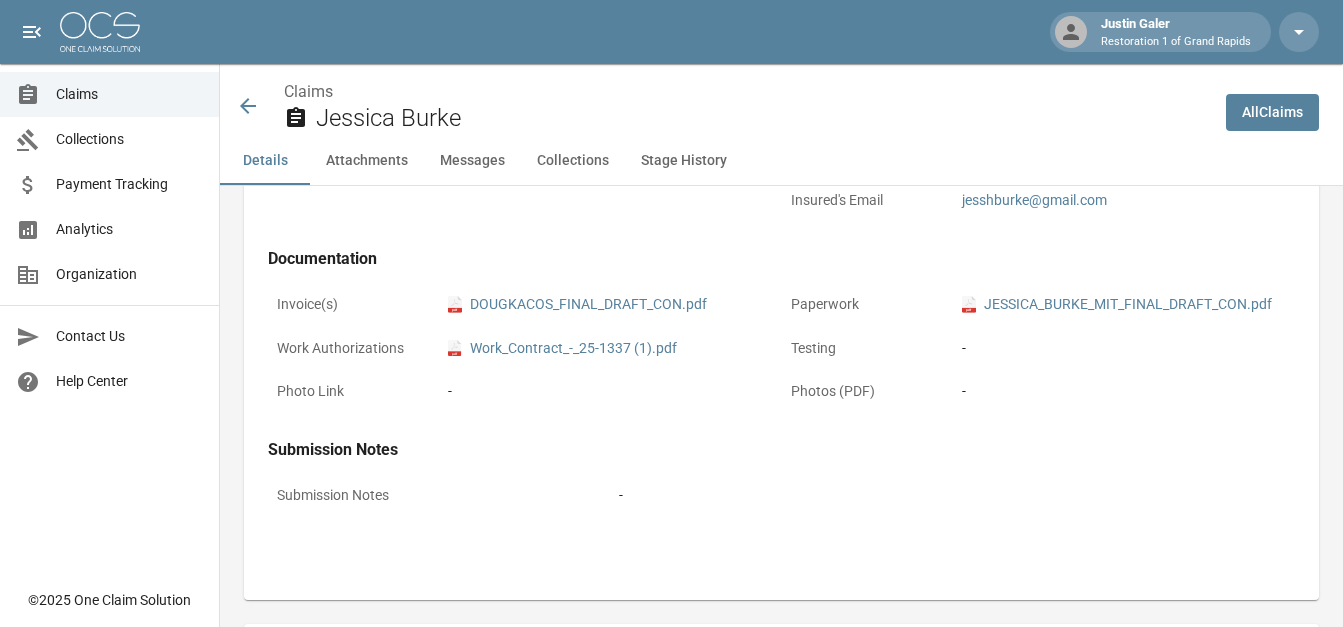 drag, startPoint x: 555, startPoint y: 305, endPoint x: 475, endPoint y: 424, distance: 143.39107 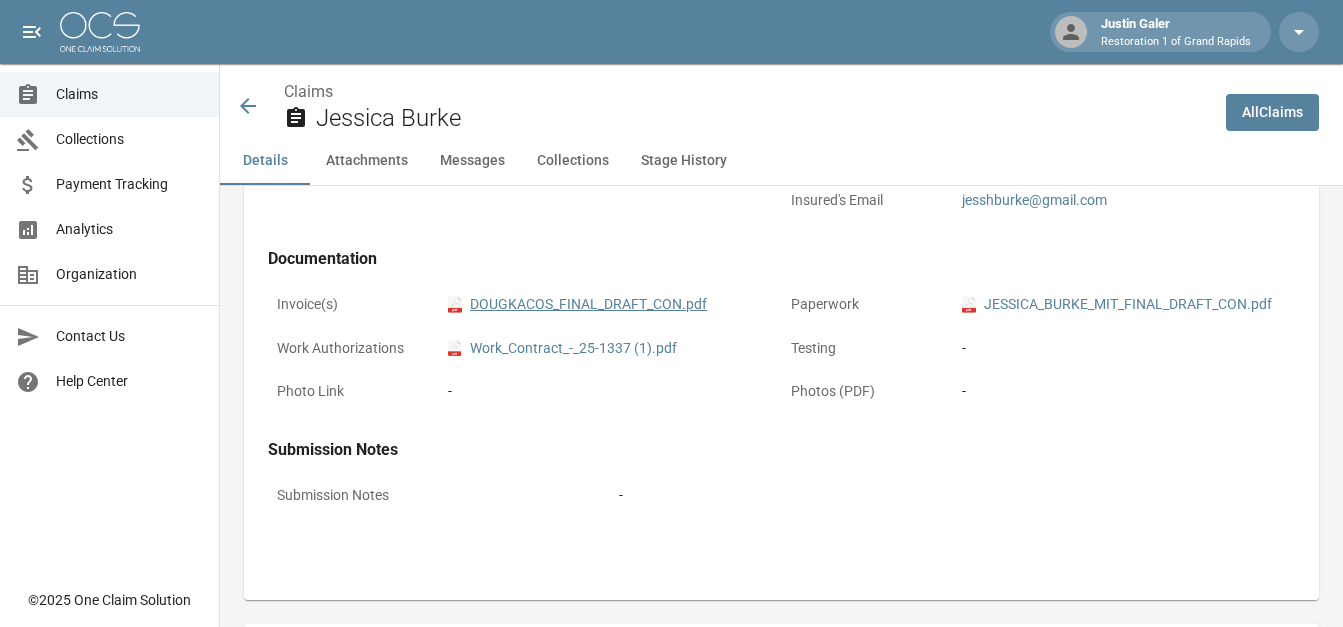 drag, startPoint x: 553, startPoint y: 300, endPoint x: 525, endPoint y: 305, distance: 28.442924 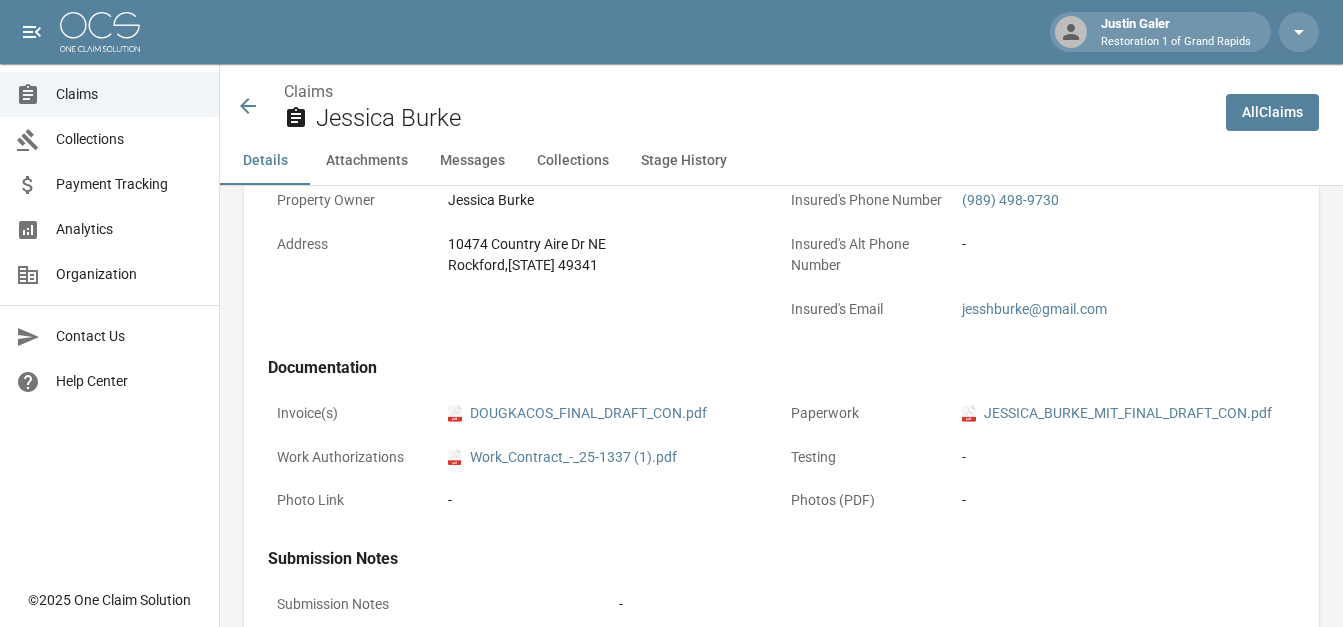 scroll, scrollTop: 745, scrollLeft: 0, axis: vertical 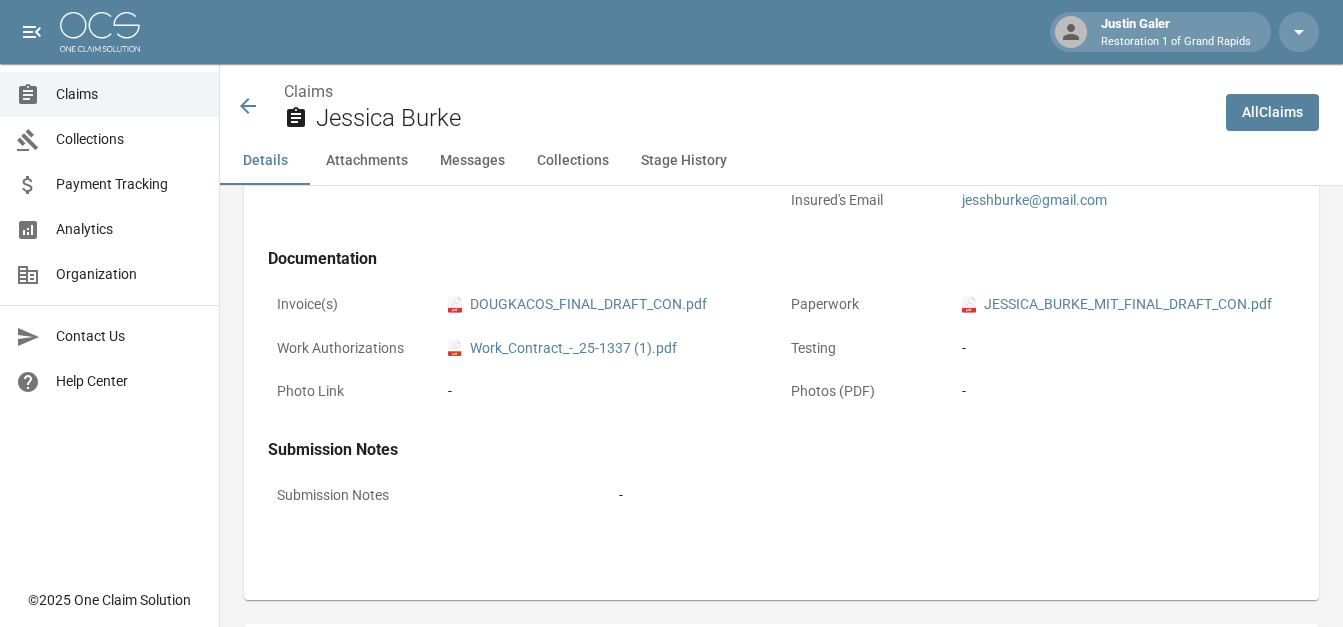 drag, startPoint x: 462, startPoint y: 307, endPoint x: 975, endPoint y: 556, distance: 570.2368 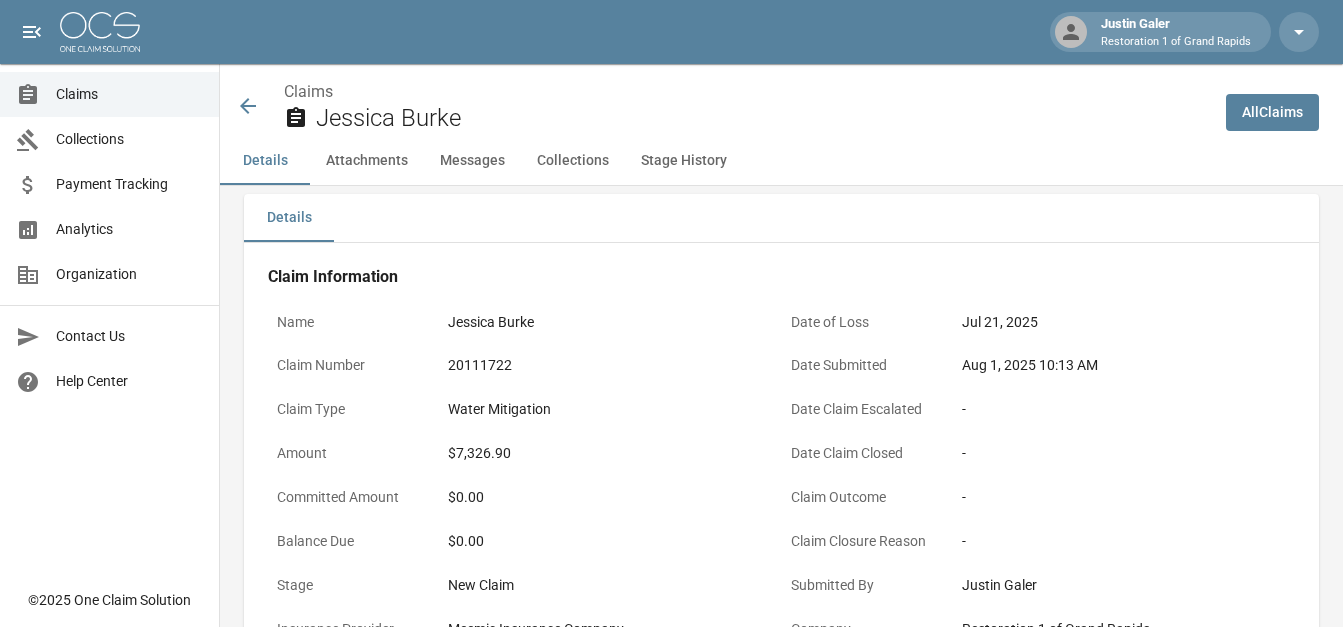 scroll, scrollTop: 0, scrollLeft: 0, axis: both 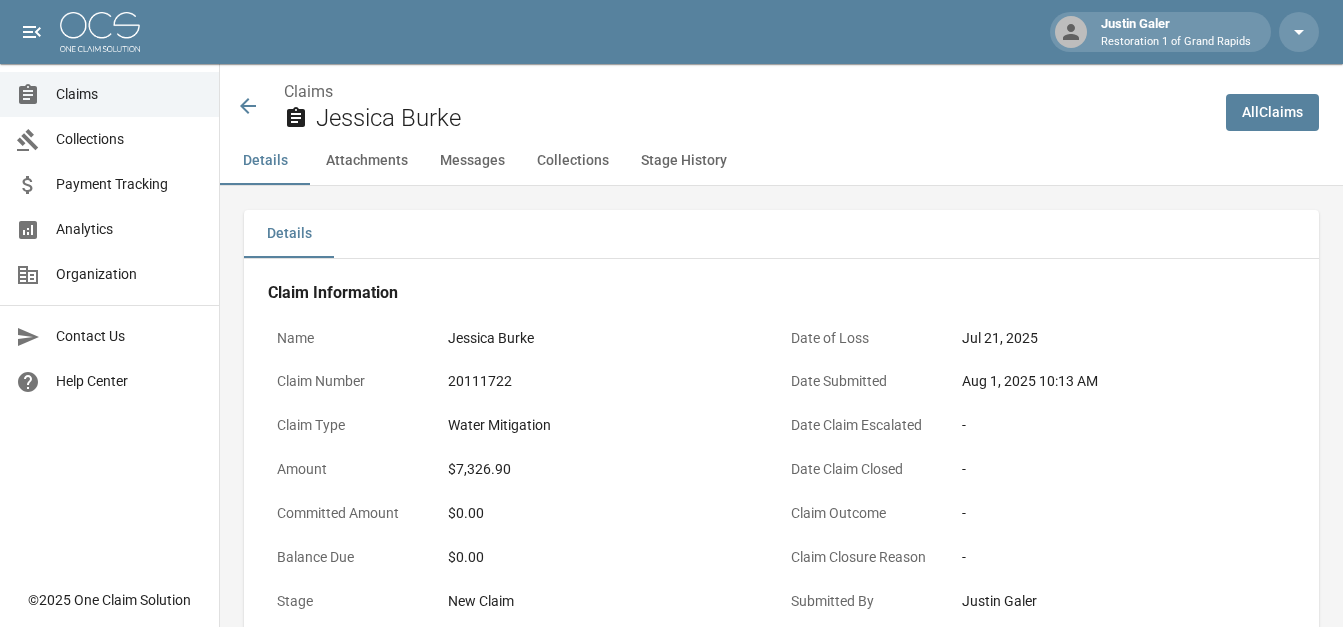 click 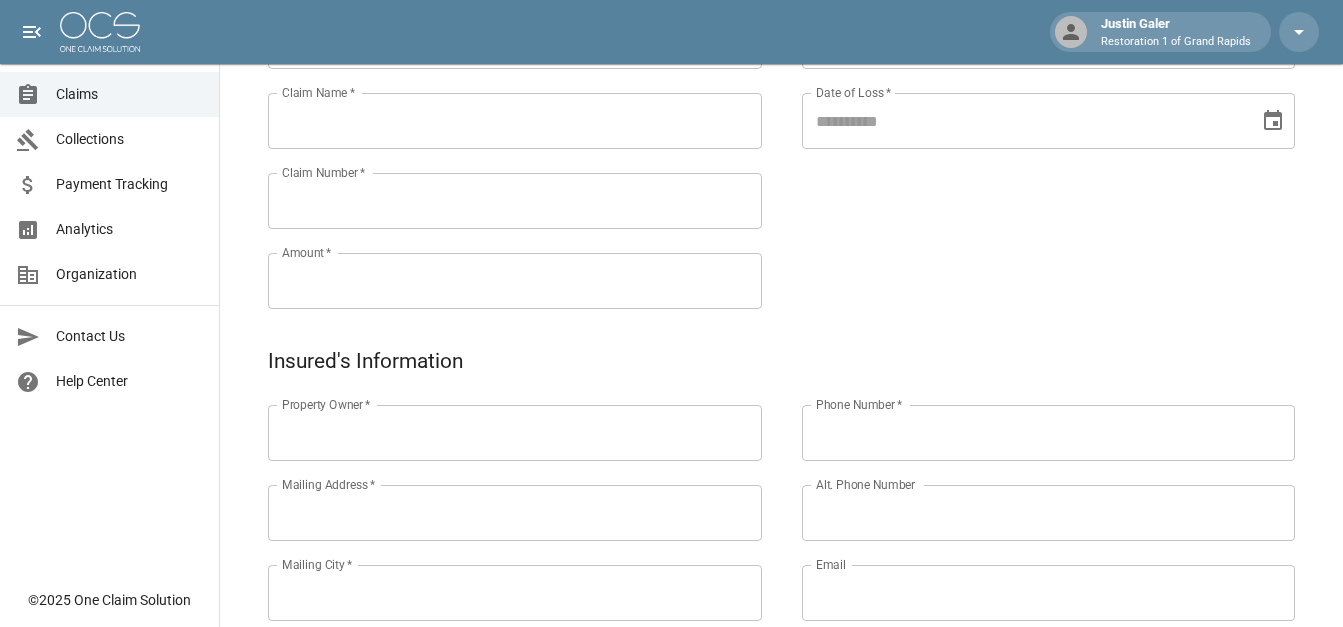 scroll, scrollTop: 0, scrollLeft: 0, axis: both 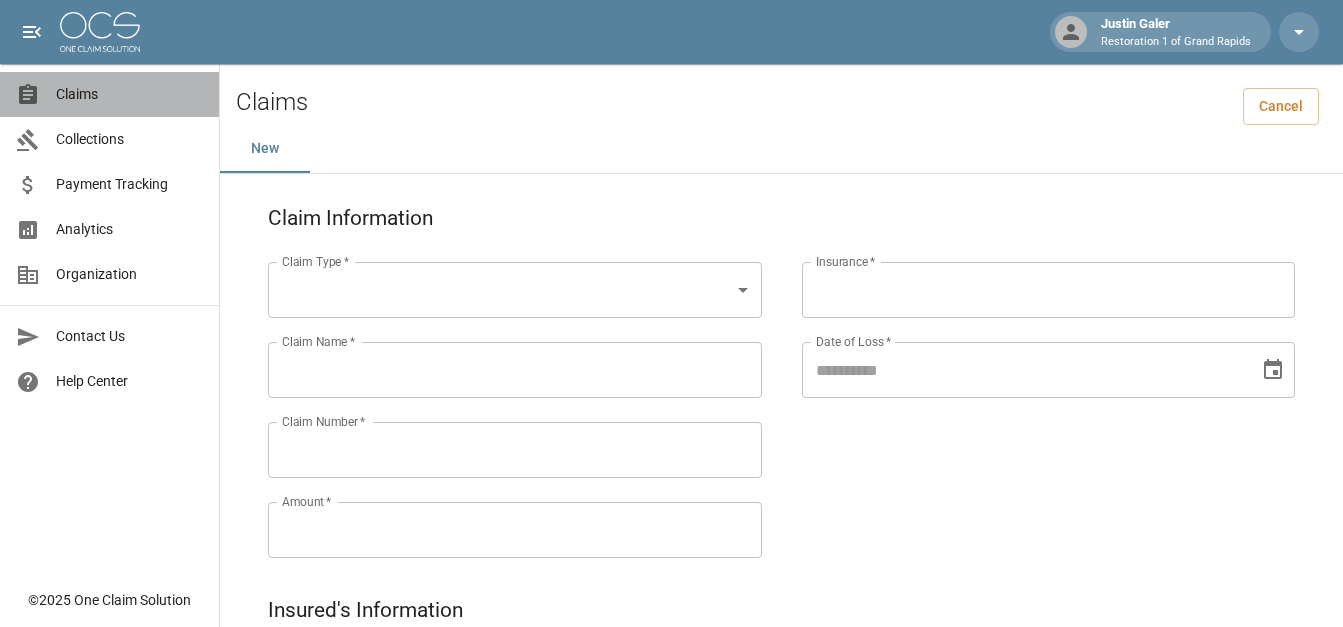 click on "Claims" at bounding box center [129, 94] 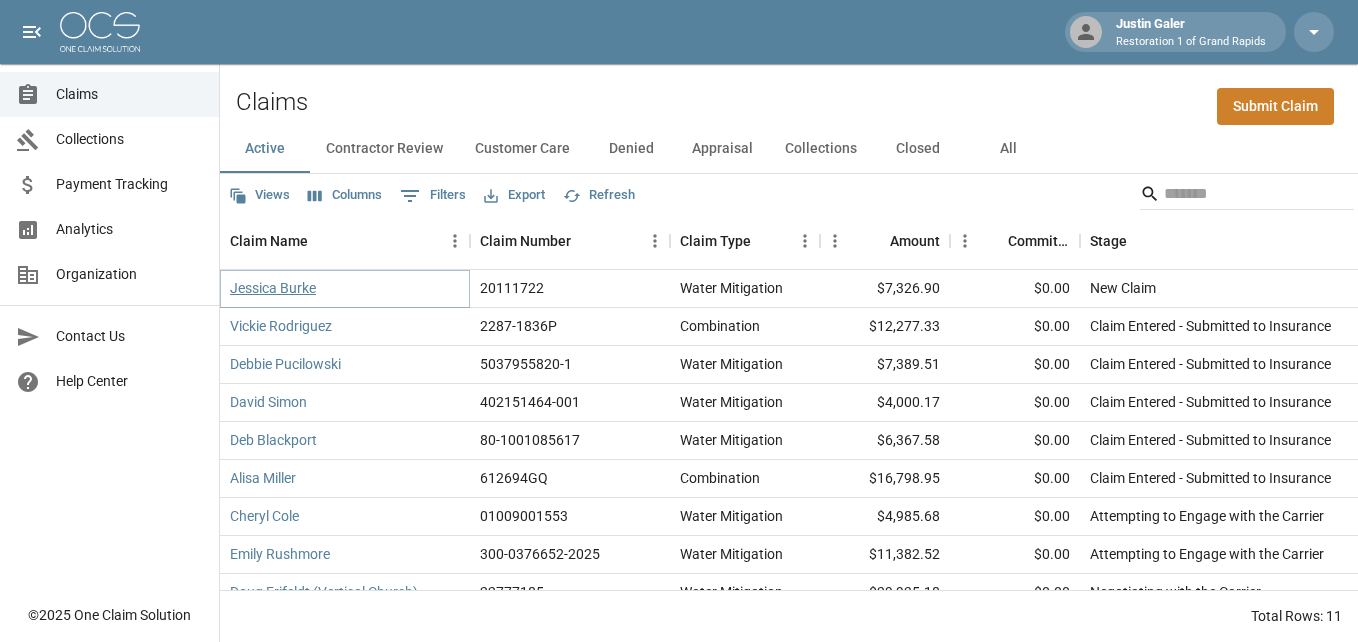 click on "Jessica Burke" at bounding box center (273, 288) 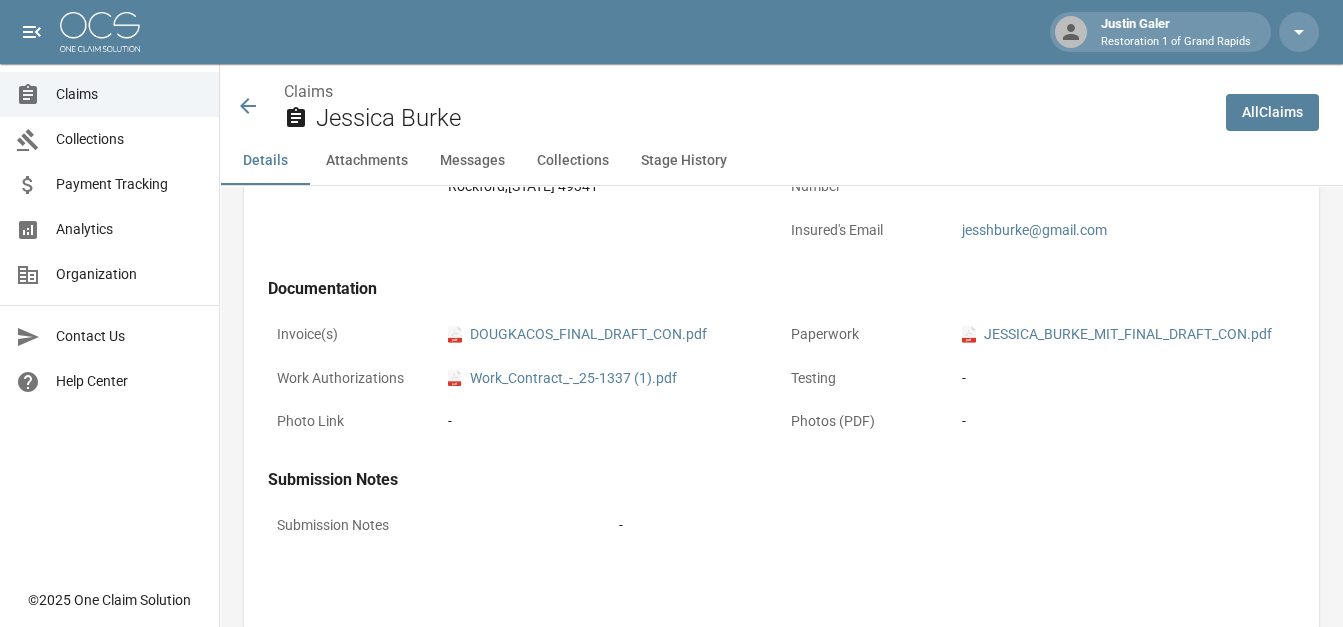 scroll, scrollTop: 800, scrollLeft: 0, axis: vertical 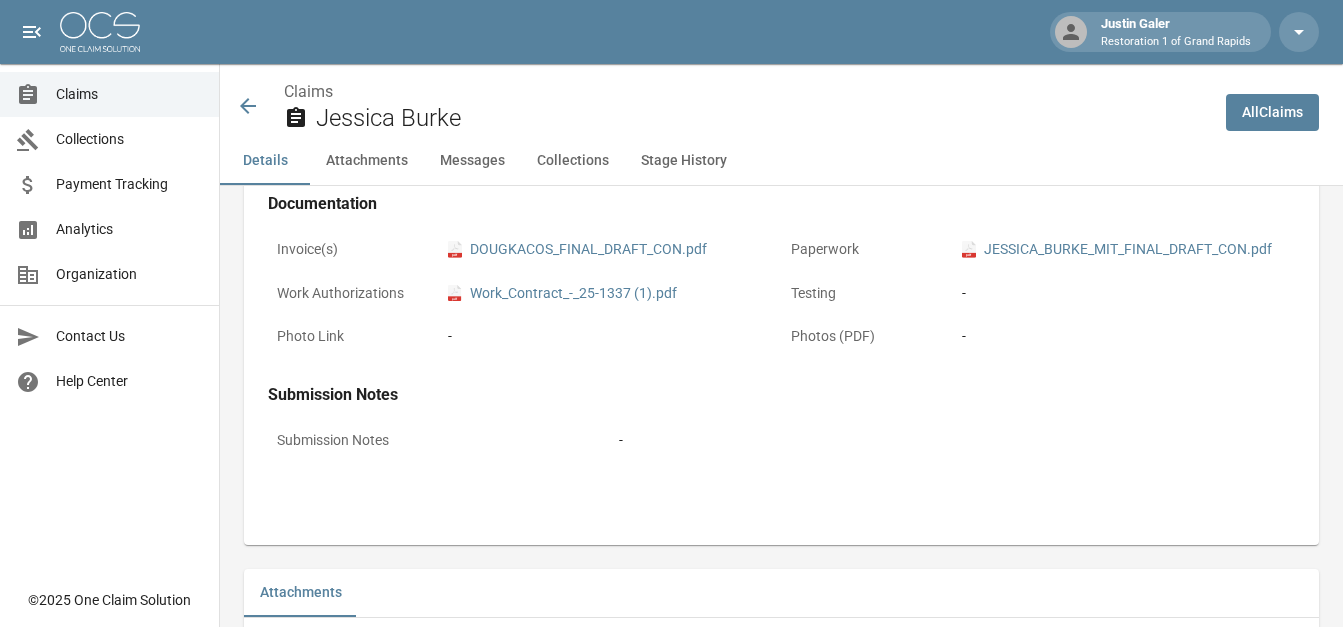 click on "Invoice(s)" at bounding box center [353, 249] 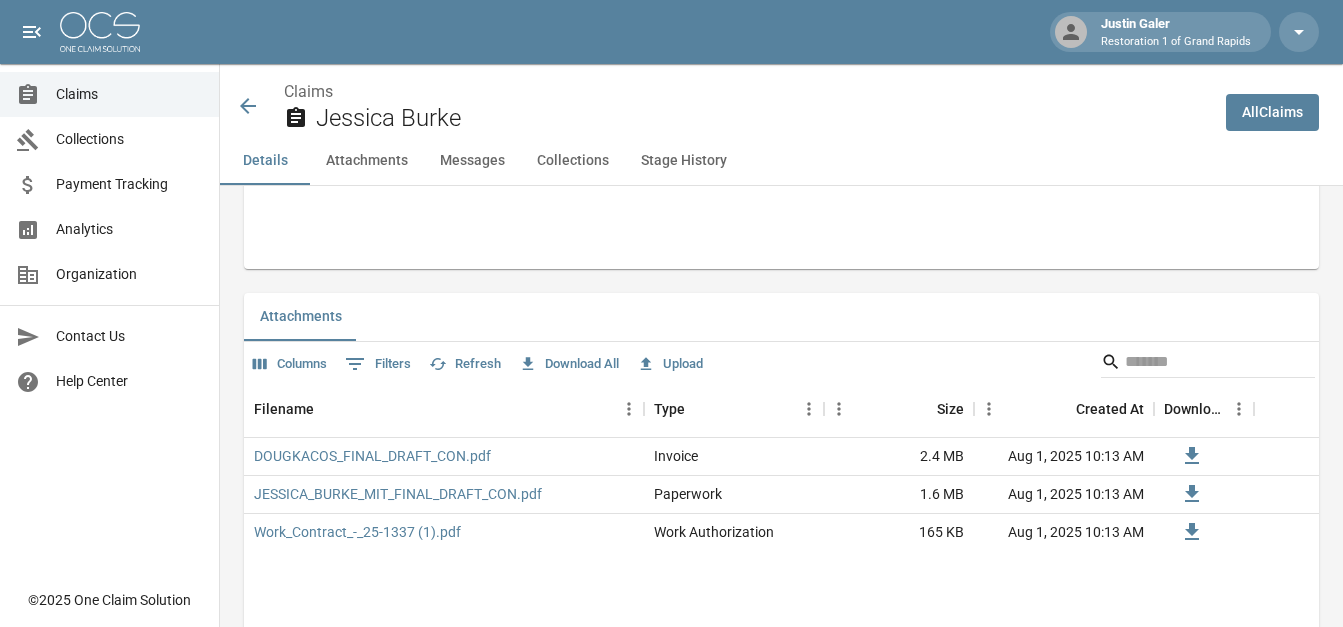 scroll, scrollTop: 1100, scrollLeft: 0, axis: vertical 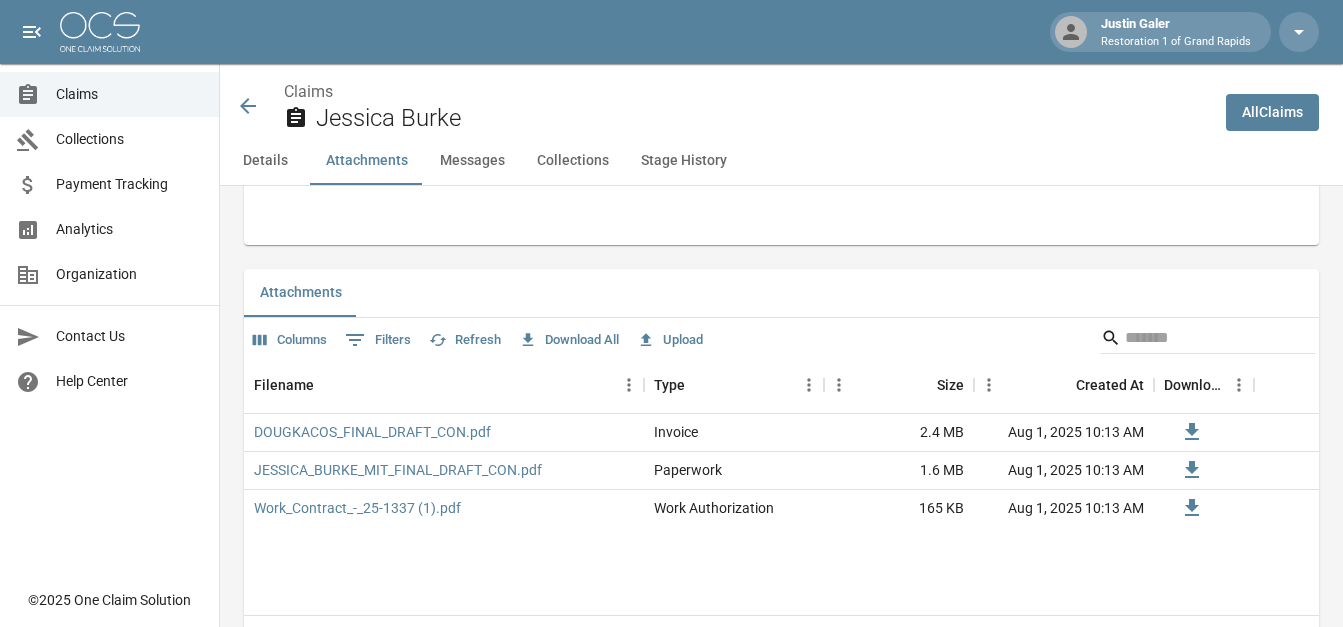 drag, startPoint x: 704, startPoint y: 332, endPoint x: 1193, endPoint y: 227, distance: 500.14597 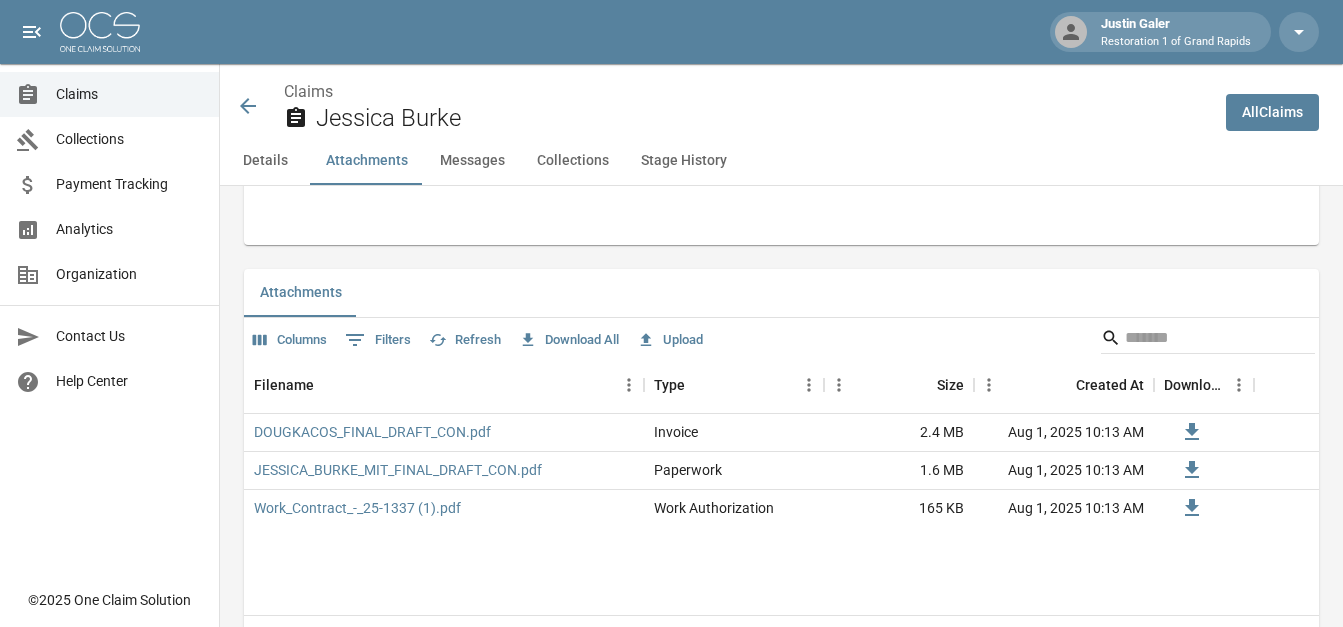 click on "Details Claim Information Name Jessica Burke Claim Number 20111722 Claim Type Water Mitigation Amount $7,326.90 Committed Amount $0.00 Balance Due $0.00 Stage New Claim Insurance Provider Meemic Insurance Company Date of Loss Jul 21, 2025 Date Submitted Aug 1, 2025 10:13 AM Date Claim Escalated - Date Claim Closed - Claim Outcome - Claim Closure Reason - Submitted By Justin  Galer Company Restoration 1 of Grand Rapids  Created At Aug 1, 2025 10:13 AM Updated At Aug 1, 2025 10:13 AM Insured's Information Property Owner Jessica Burke Address 10474 Country Aire Dr NE Rockford ,  [STATE]   49341 Insured's Phone Number (989) 498-9730 Insured's Alt Phone Number - Insured's Email jesshburke@gmail.com Documentation Invoice(s) pdf DOUGKACOS_FINAL_DRAFT_CON.pdf Work Authorizations pdf Work_Contract_-_25-1337 (1).pdf Photo Link - Paperwork pdf JESSICA_BURKE_MIT_FINAL_DRAFT_CON.pdf Testing - Photos (PDF) - Submission Notes Submission Notes - Attachments Columns 0 Filters  Refresh Download All  Upload Filename Type Size" at bounding box center [769, 476] 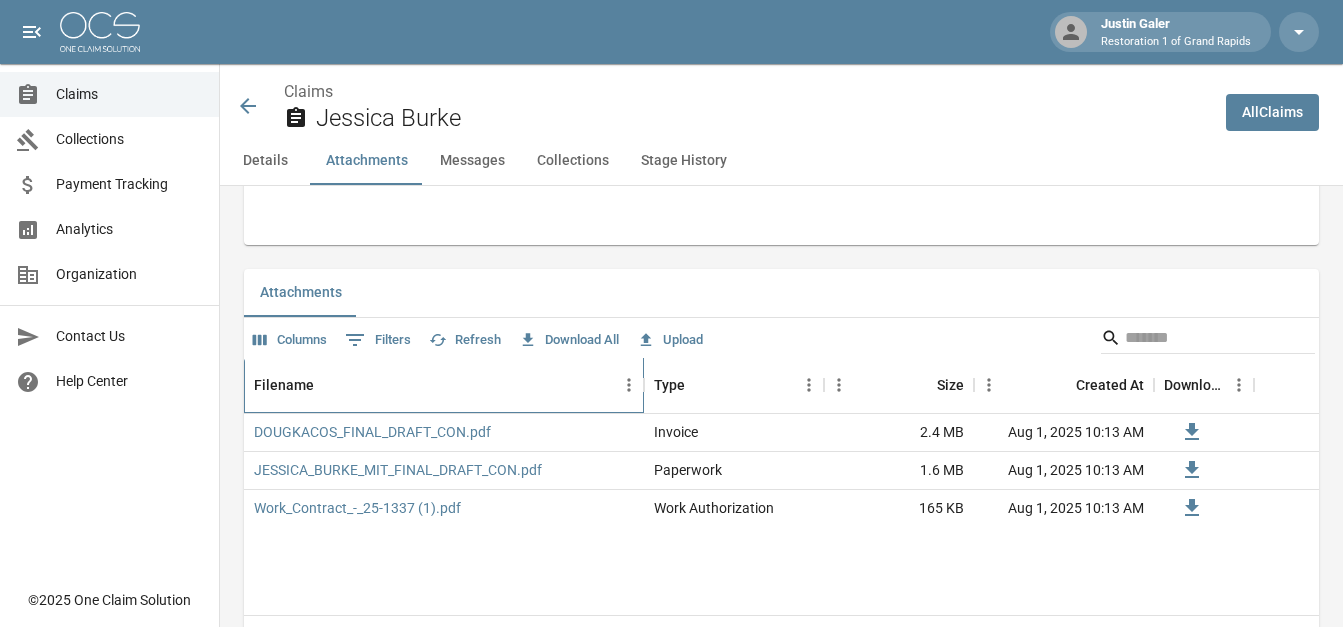 drag, startPoint x: 443, startPoint y: 427, endPoint x: 350, endPoint y: 357, distance: 116.40017 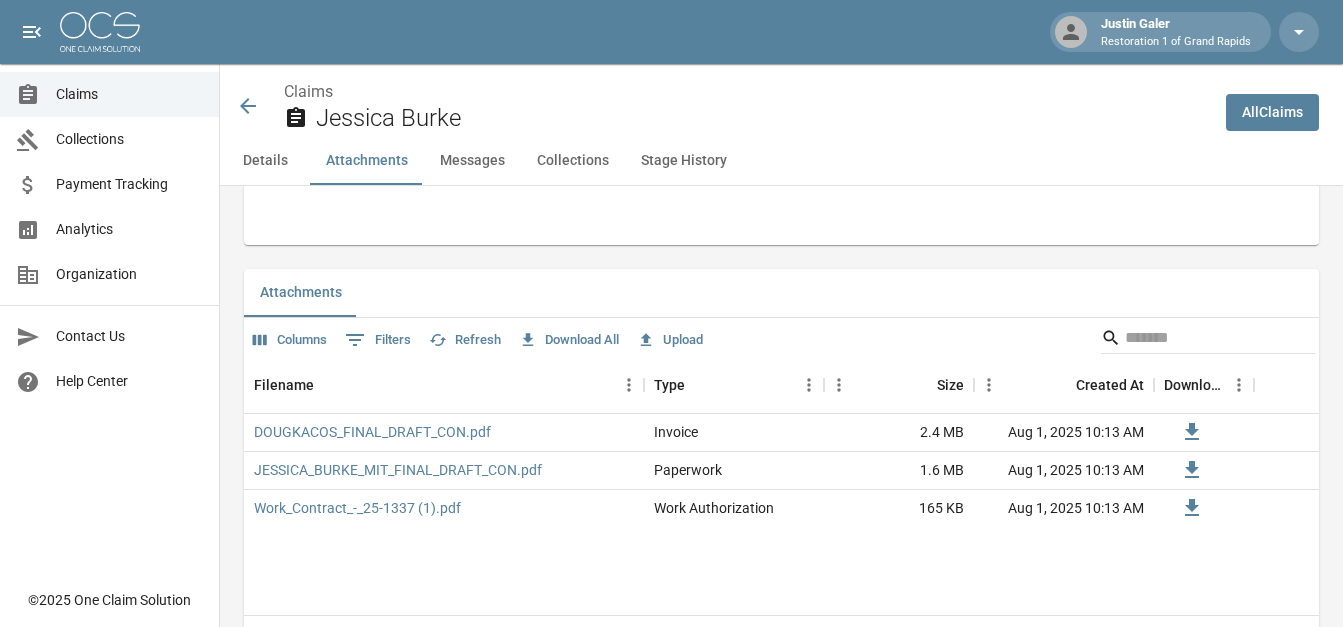 drag, startPoint x: 674, startPoint y: 432, endPoint x: 546, endPoint y: 610, distance: 219.24416 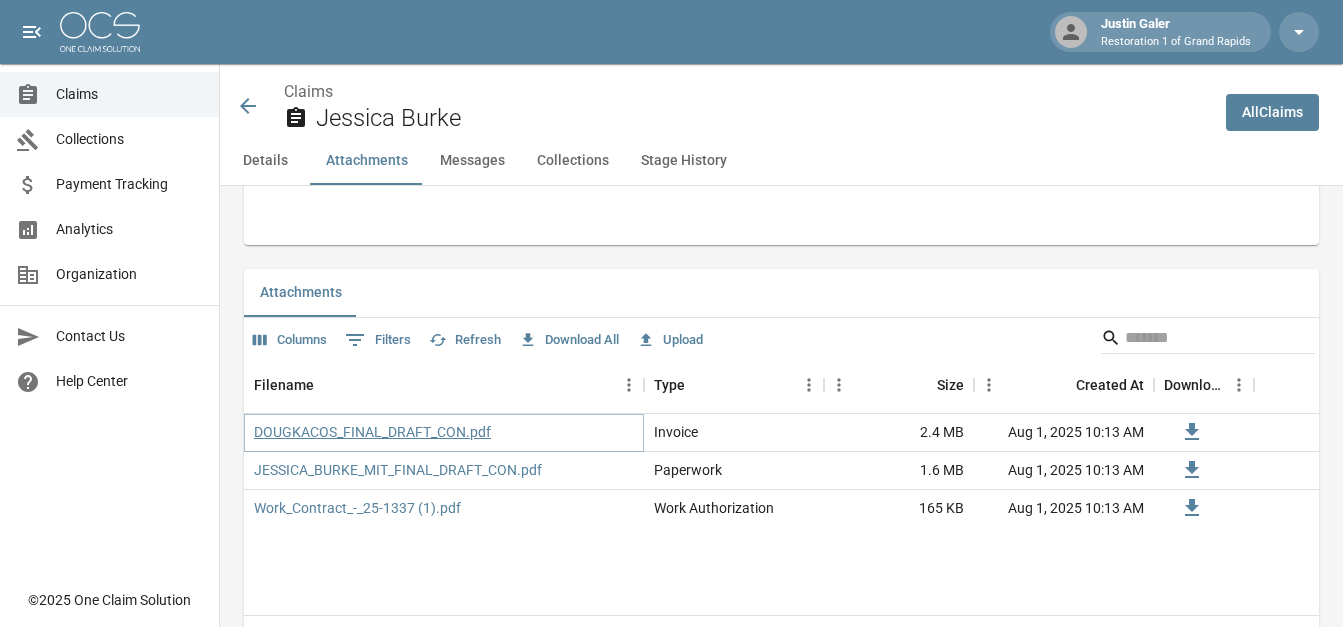 click on "DOUGKACOS_FINAL_DRAFT_CON.pdf" at bounding box center (372, 432) 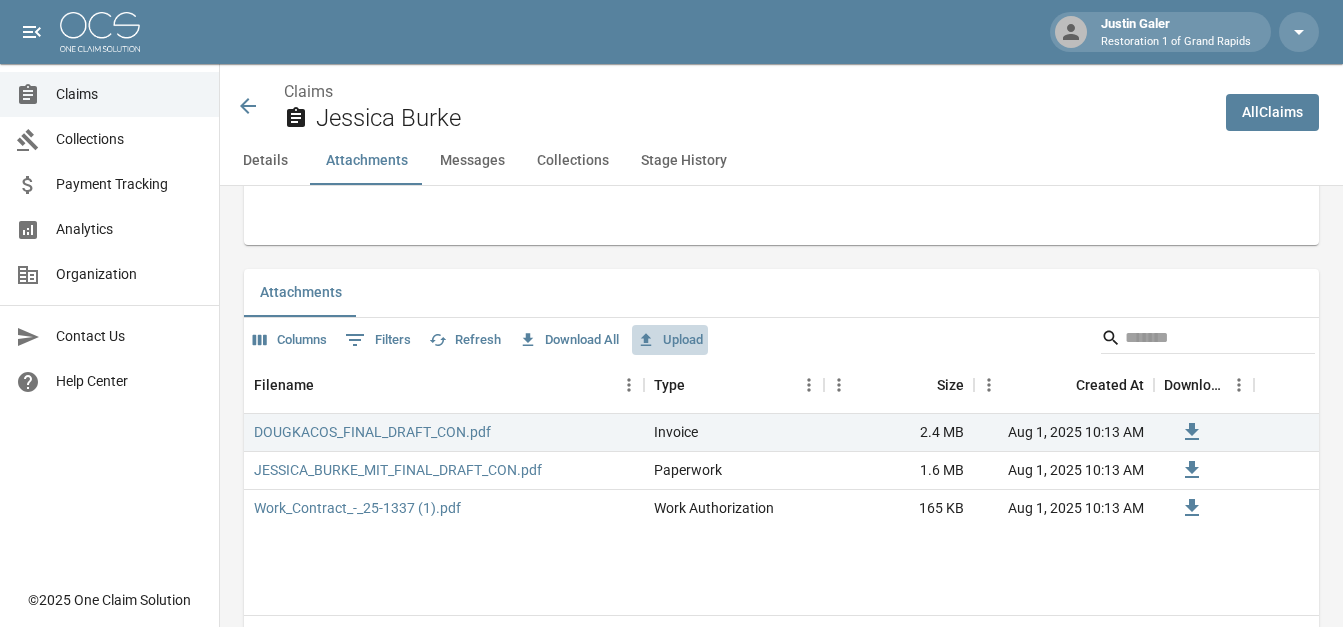 click on "Upload" at bounding box center [670, 340] 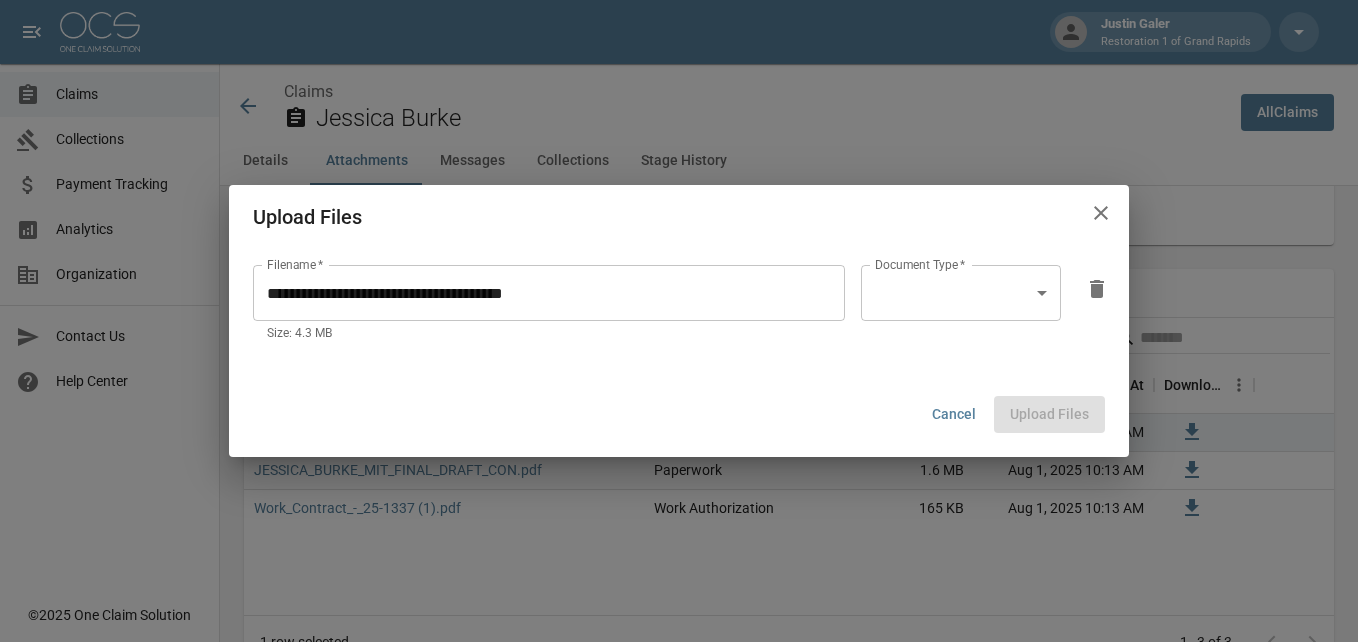 click on "Justin  Galer  Restoration 1 of Grand Rapids  Claims Collections Payment Tracking Analytics Organization Contact Us Help Center ©  2025   One Claim Solution Claims Jessica Burke All  Claims Details Attachments Messages Collections Stage History Details Claim Information Name Jessica Burke Claim Number 20111722 Claim Type Water Mitigation Amount $7,326.90 Committed Amount $0.00 Balance Due $0.00 Stage New Claim Insurance Provider Meemic Insurance Company Date of Loss Jul 21, 2025 Date Submitted Aug 1, 2025 10:13 AM Date Claim Escalated - Date Claim Closed - Claim Outcome - Claim Closure Reason - Submitted By Justin  Galer Company Restoration 1 of Grand Rapids  Created At Aug 1, 2025 10:13 AM Updated At Aug 1, 2025 10:13 AM Insured's Information Property Owner Jessica Burke Address 10474 Country Aire Dr NE Rockford ,  [STATE]   49341 Insured's Phone Number (989) 498-9730 Insured's Alt Phone Number - Insured's Email jesshburke@gmail.com Documentation Invoice(s) pdf DOUGKACOS_FINAL_DRAFT_CON.pdf pdf" at bounding box center [679, 395] 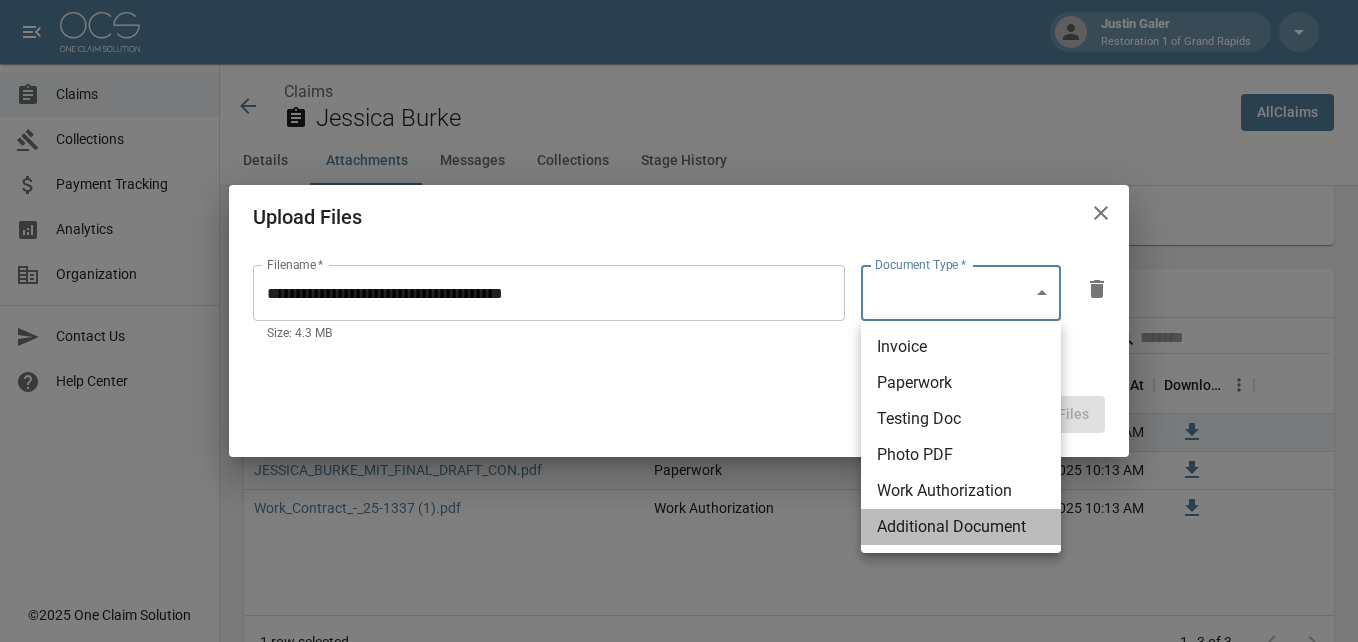 click on "Additional Document" at bounding box center [961, 527] 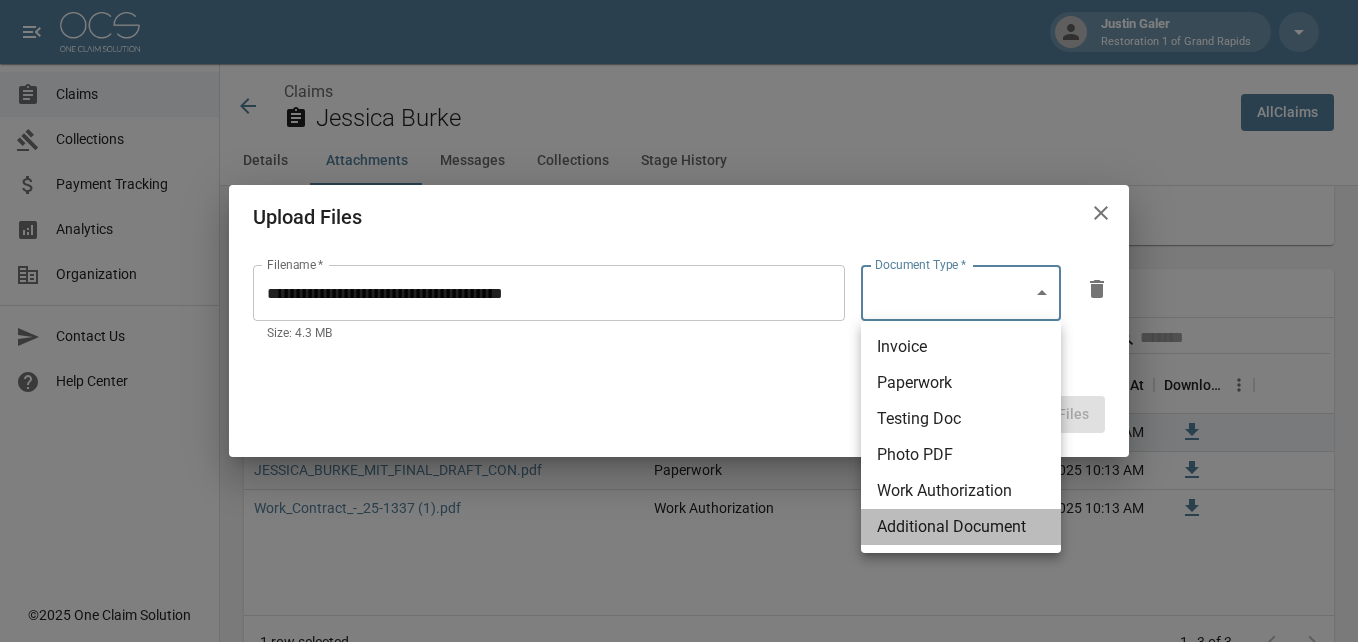 type on "**********" 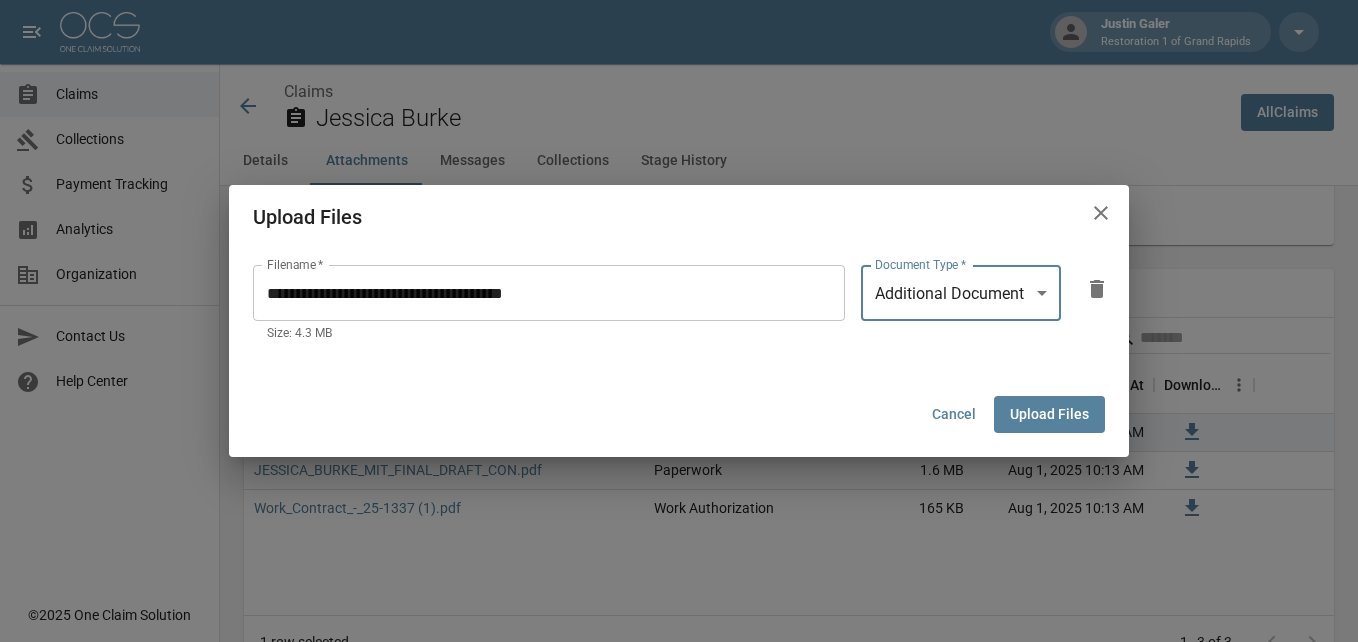 click on "Upload Files" at bounding box center [1049, 414] 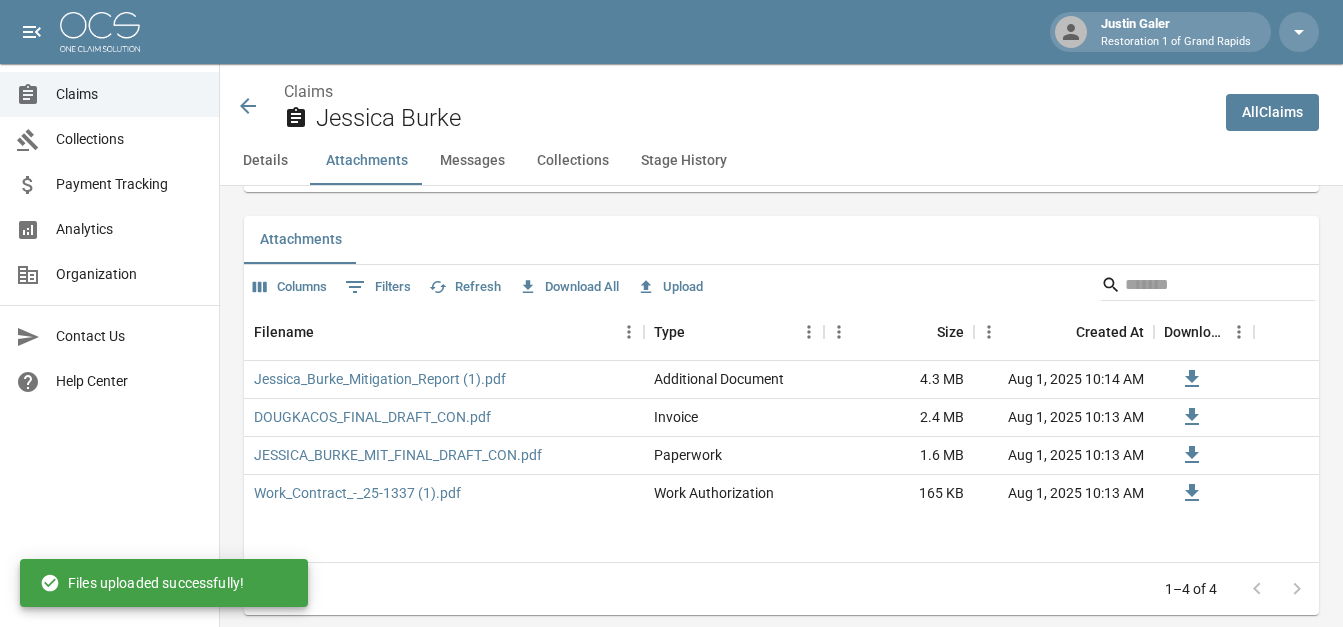 scroll, scrollTop: 1100, scrollLeft: 0, axis: vertical 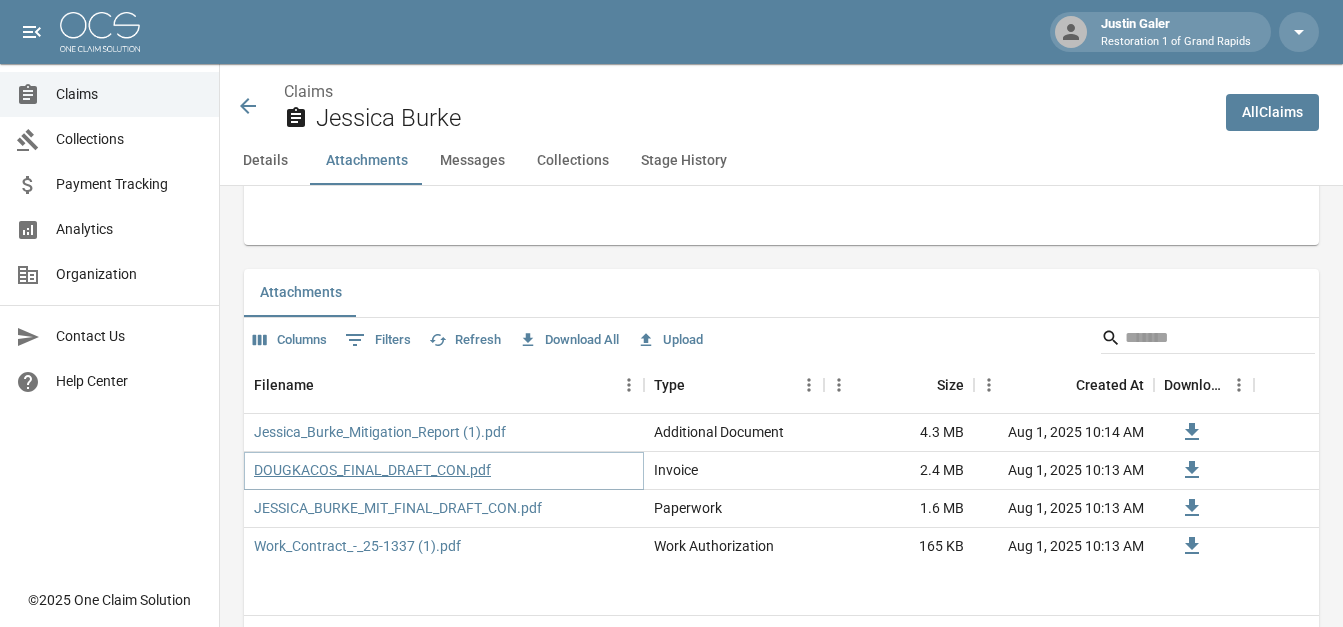 drag, startPoint x: 1191, startPoint y: 466, endPoint x: 438, endPoint y: 464, distance: 753.0027 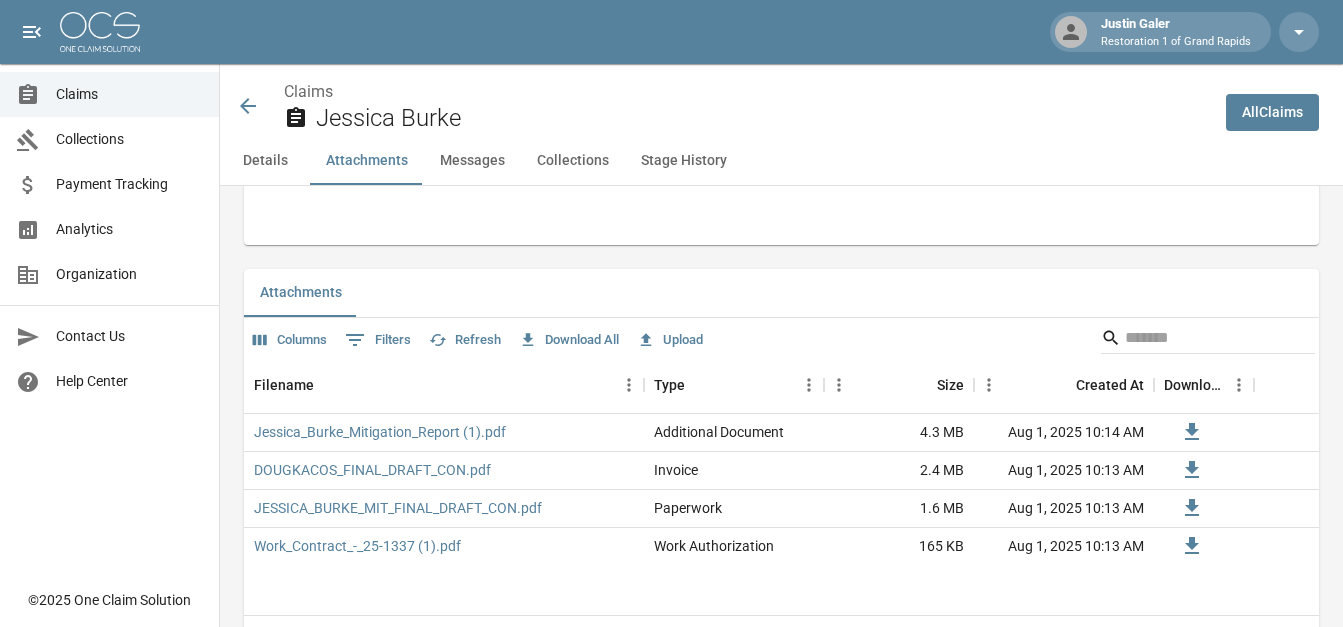 drag, startPoint x: 438, startPoint y: 464, endPoint x: 355, endPoint y: 356, distance: 136.2094 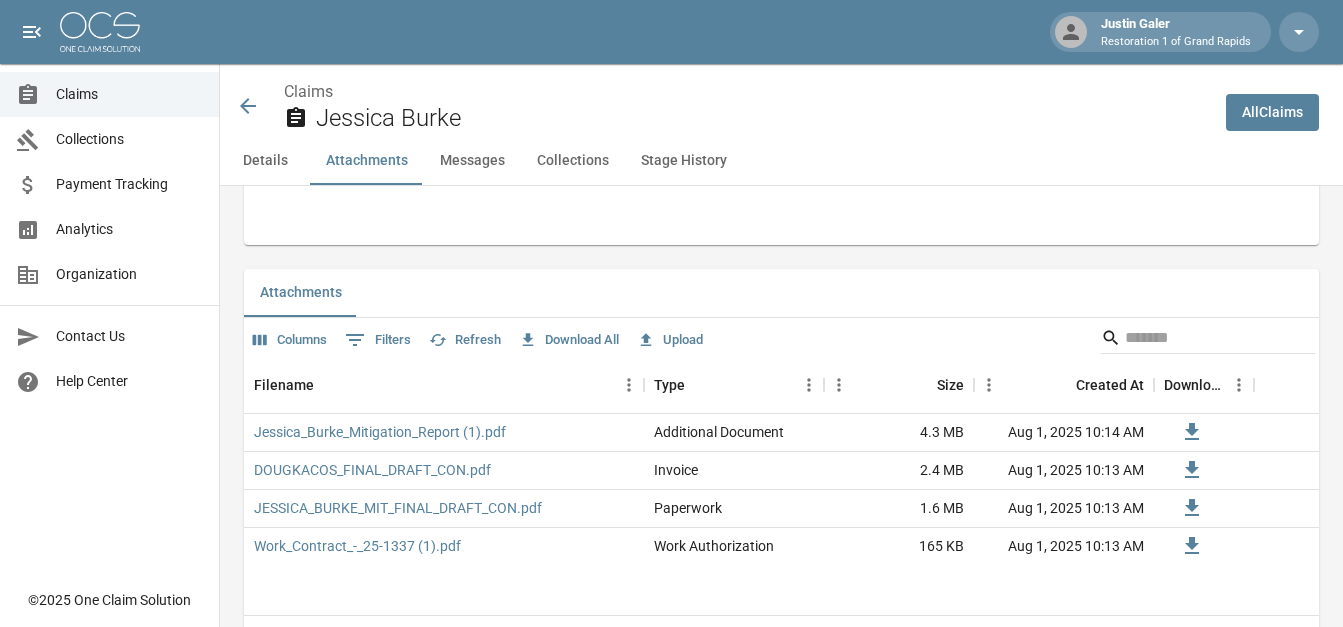 click on "Columns 0 Filters  Refresh Download All  Upload" at bounding box center (781, 338) 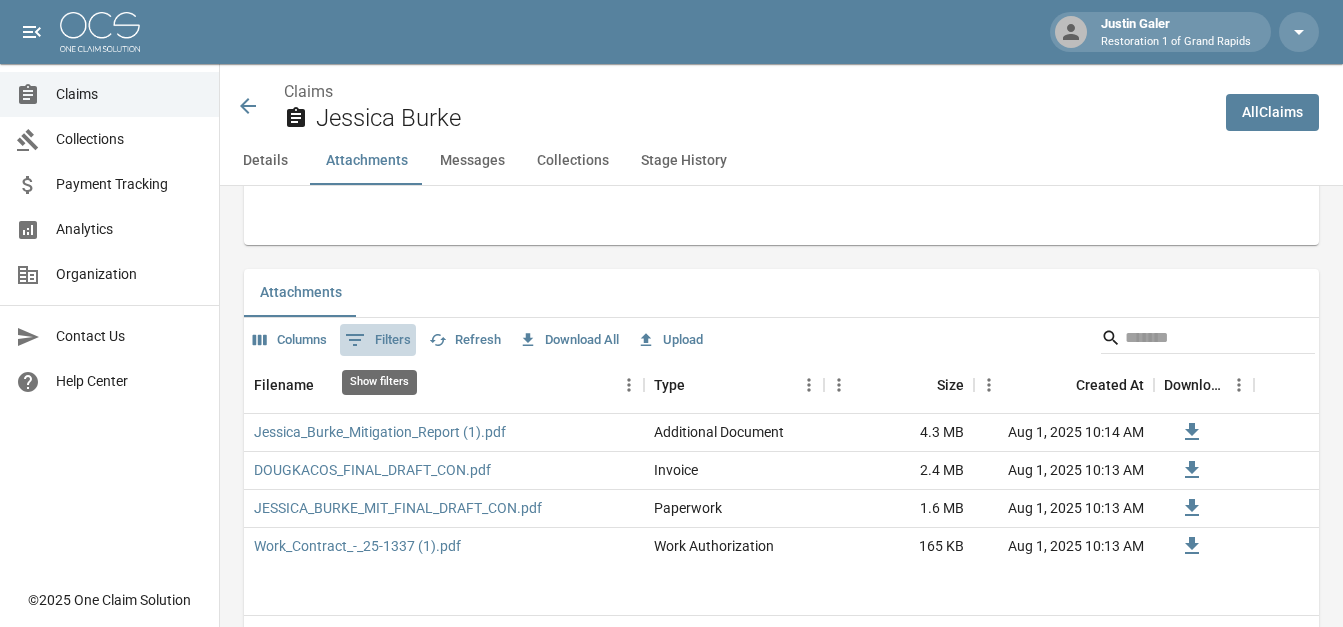 click on "0 Filters" at bounding box center (378, 340) 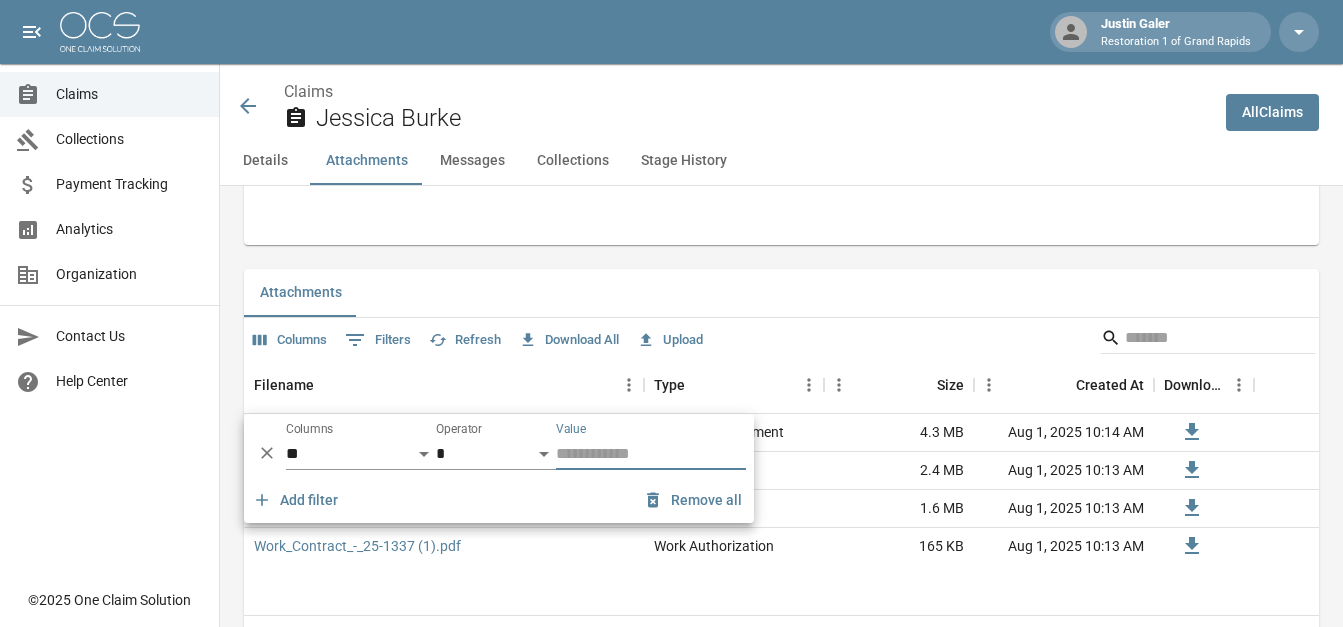 click on "Details Claim Information Name Jessica Burke Claim Number 20111722 Claim Type Water Mitigation Amount $7,326.90 Committed Amount $0.00 Balance Due $0.00 Stage New Claim Insurance Provider Meemic Insurance Company Date of Loss Jul 21, 2025 Date Submitted Aug 1, 2025 10:13 AM Date Claim Escalated - Date Claim Closed - Claim Outcome - Claim Closure Reason - Submitted By Justin  Galer Company Restoration 1 of Grand Rapids  Created At Aug 1, 2025 10:13 AM Updated At Aug 1, 2025 10:13 AM Insured's Information Property Owner Jessica Burke Address 10474 Country Aire Dr NE Rockford ,  [STATE]   49341 Insured's Phone Number (989) 498-9730 Insured's Alt Phone Number - Insured's Email jesshburke@gmail.com Documentation Invoice(s) pdf DOUGKACOS_FINAL_DRAFT_CON.pdf Work Authorizations pdf Work_Contract_-_25-1337 (1).pdf Photo Link - Paperwork pdf JESSICA_BURKE_MIT_FINAL_DRAFT_CON.pdf Testing - Photos (PDF) - Submission Notes Submission Notes - Attachments Columns 0 Filters  Refresh Download All  Upload Filename Type Size" at bounding box center (769, 476) 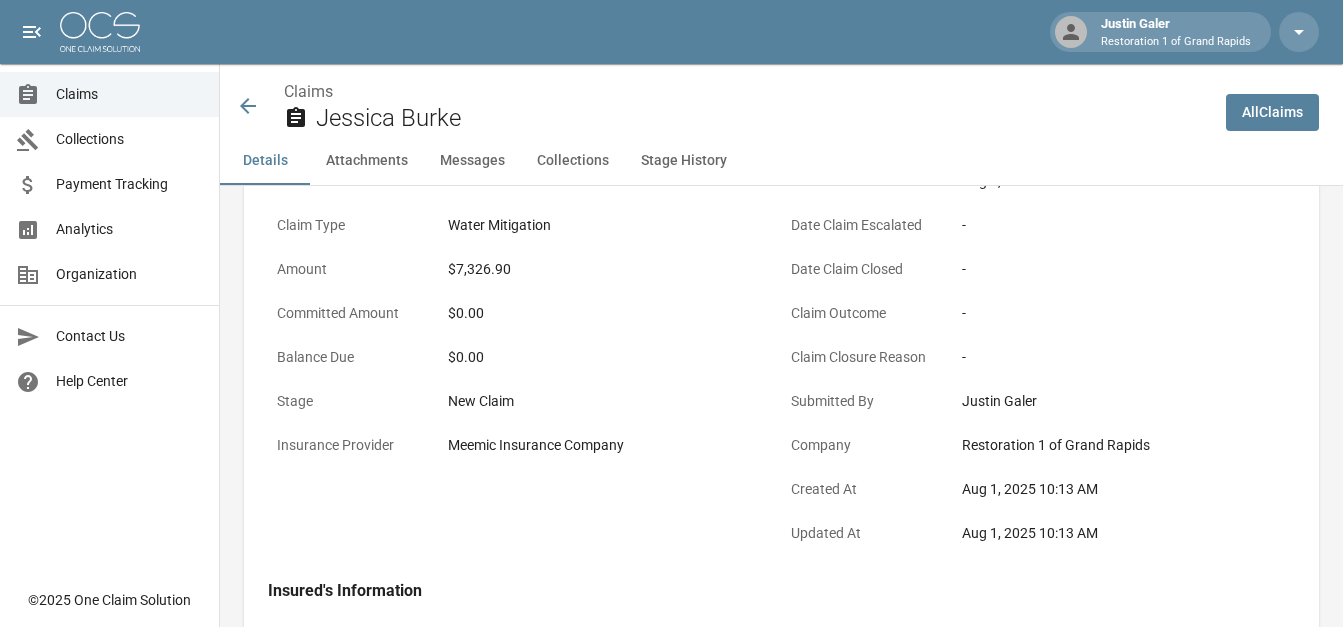 scroll, scrollTop: 0, scrollLeft: 0, axis: both 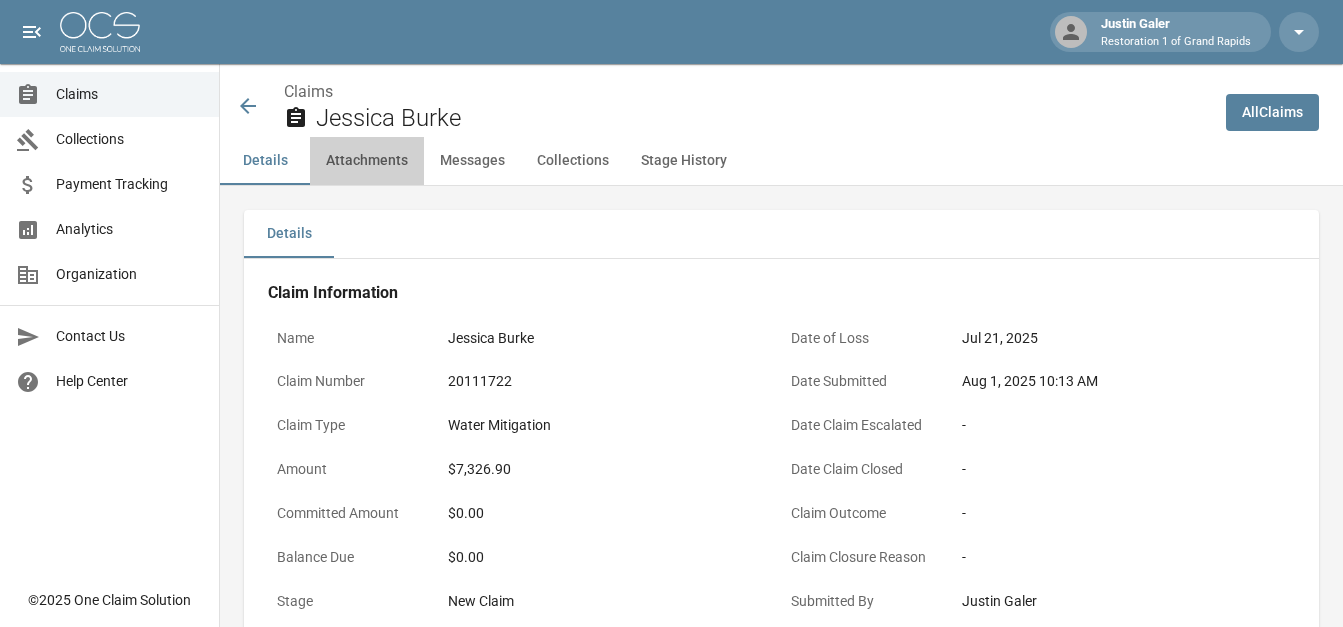 click on "Attachments" at bounding box center [367, 161] 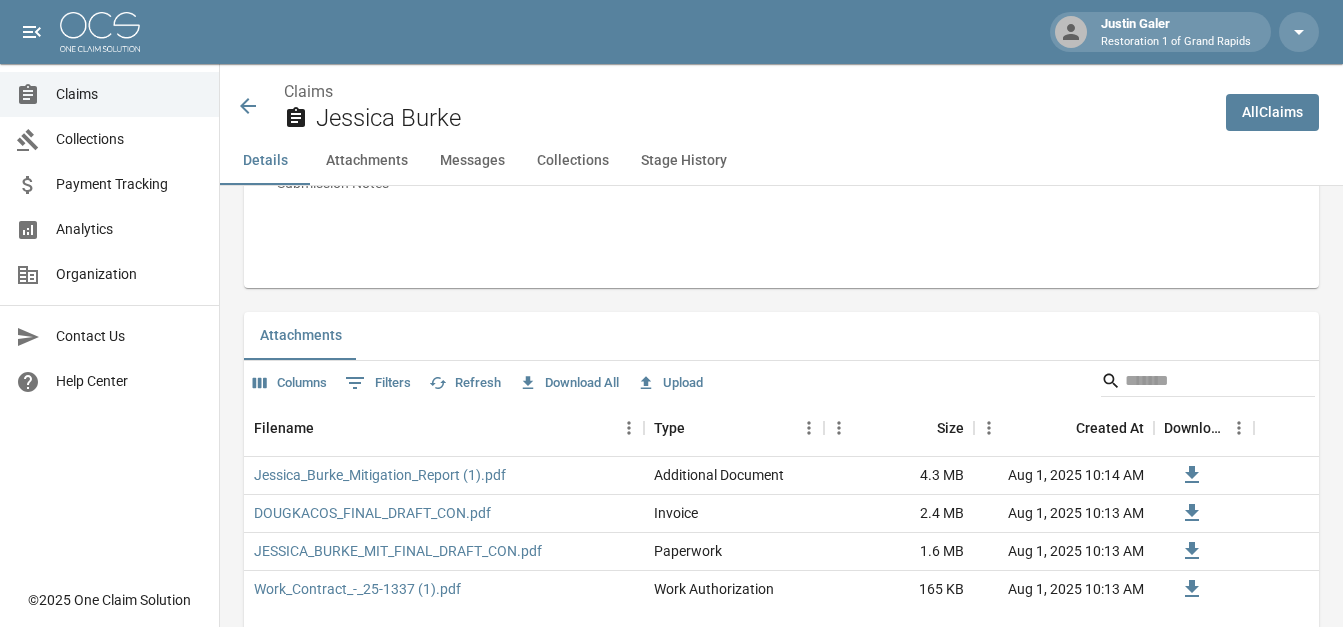 scroll, scrollTop: 1119, scrollLeft: 0, axis: vertical 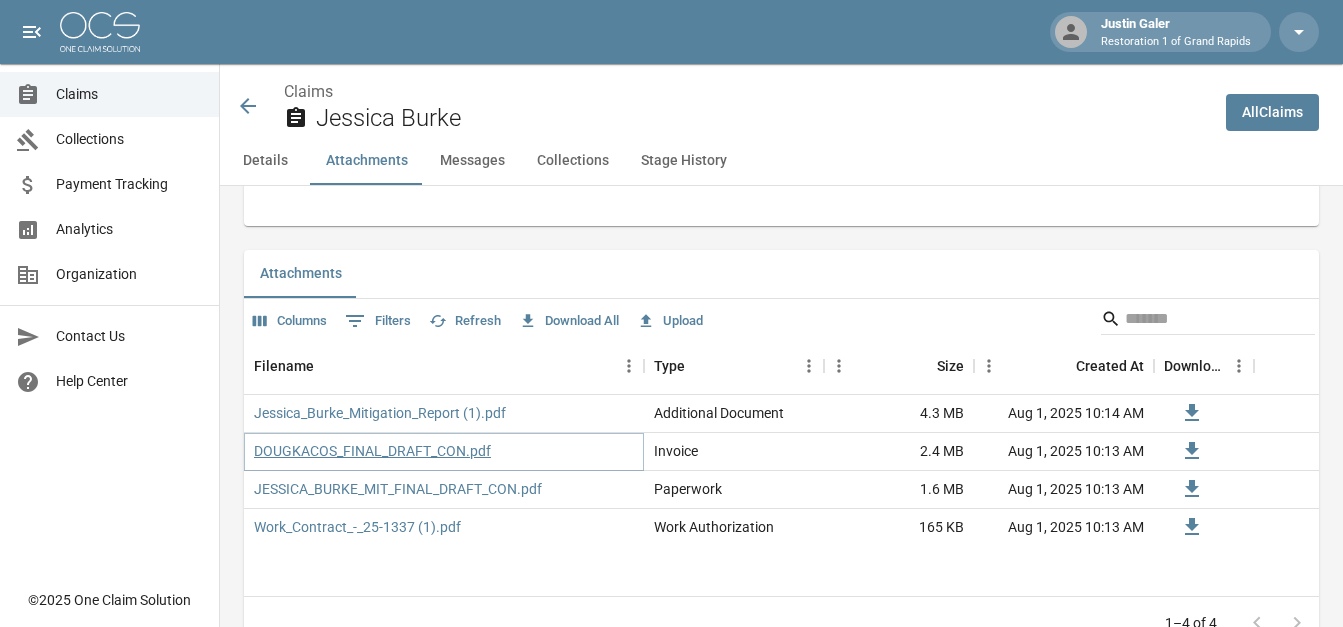 click on "DOUGKACOS_FINAL_DRAFT_CON.pdf" at bounding box center [372, 451] 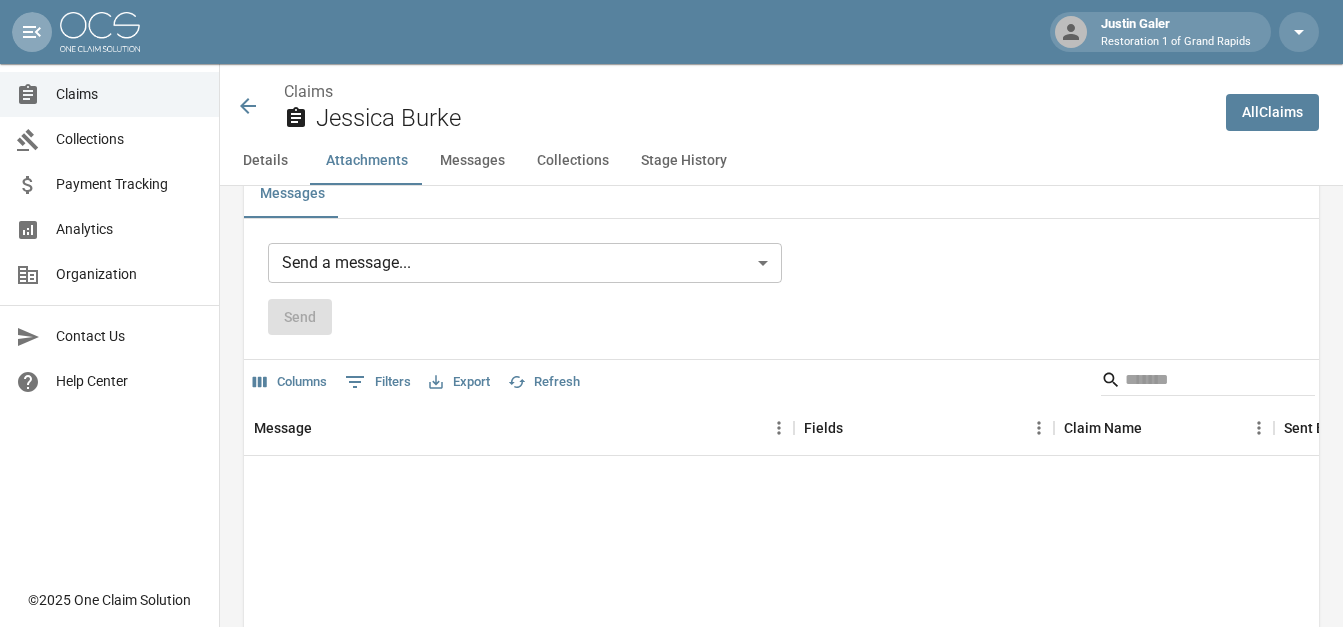 scroll, scrollTop: 1800, scrollLeft: 0, axis: vertical 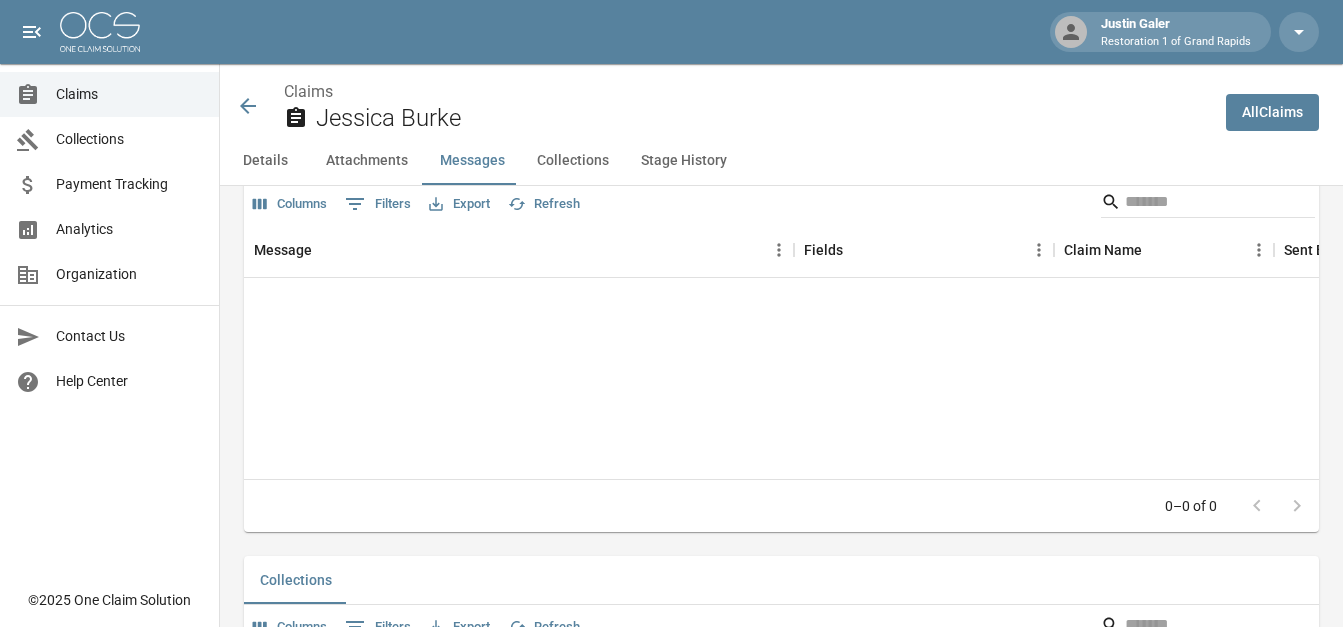 click on "Message Fields Claim Name Sent By Sent At No rows" at bounding box center [781, 350] 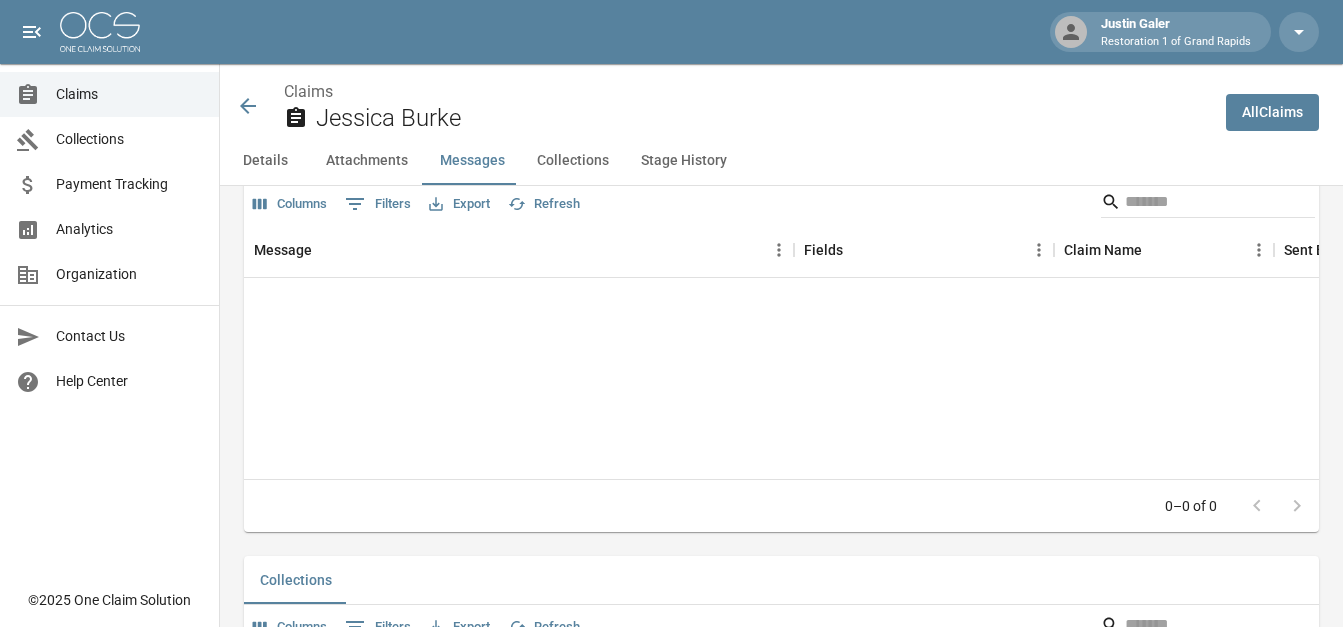 drag, startPoint x: 363, startPoint y: 329, endPoint x: 540, endPoint y: 337, distance: 177.1807 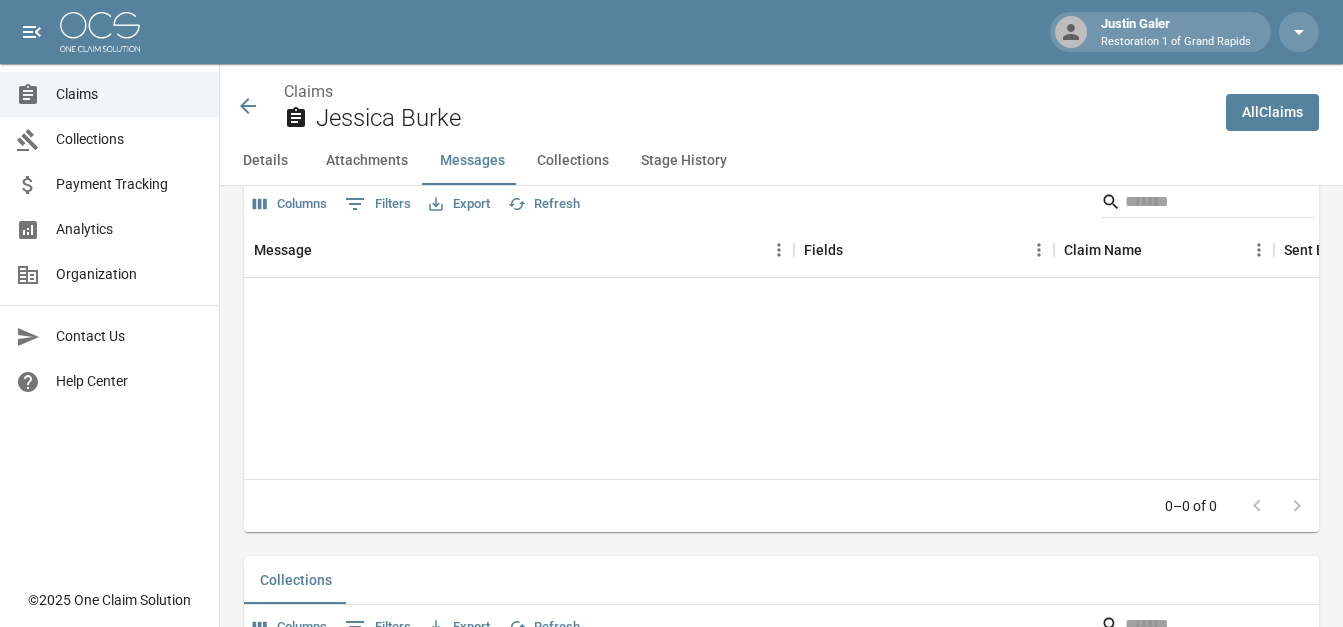 click on "Message Fields Claim Name Sent By Sent At No rows" at bounding box center [781, 350] 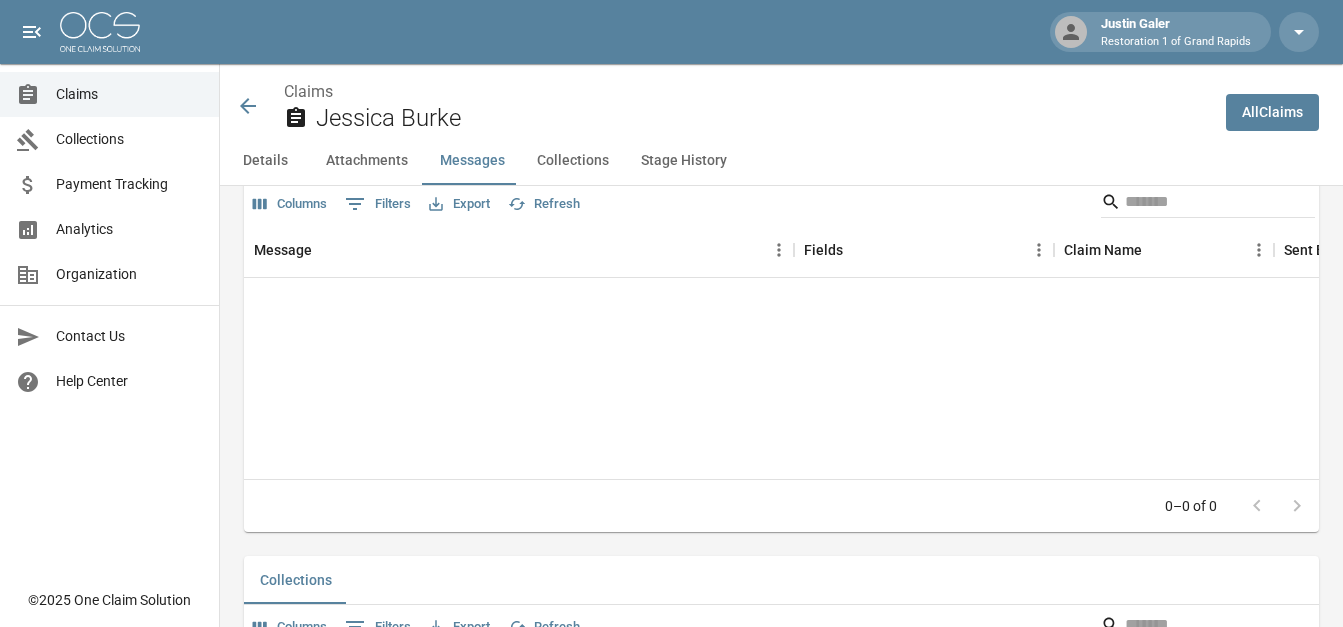 drag, startPoint x: 828, startPoint y: 387, endPoint x: 440, endPoint y: 272, distance: 404.68384 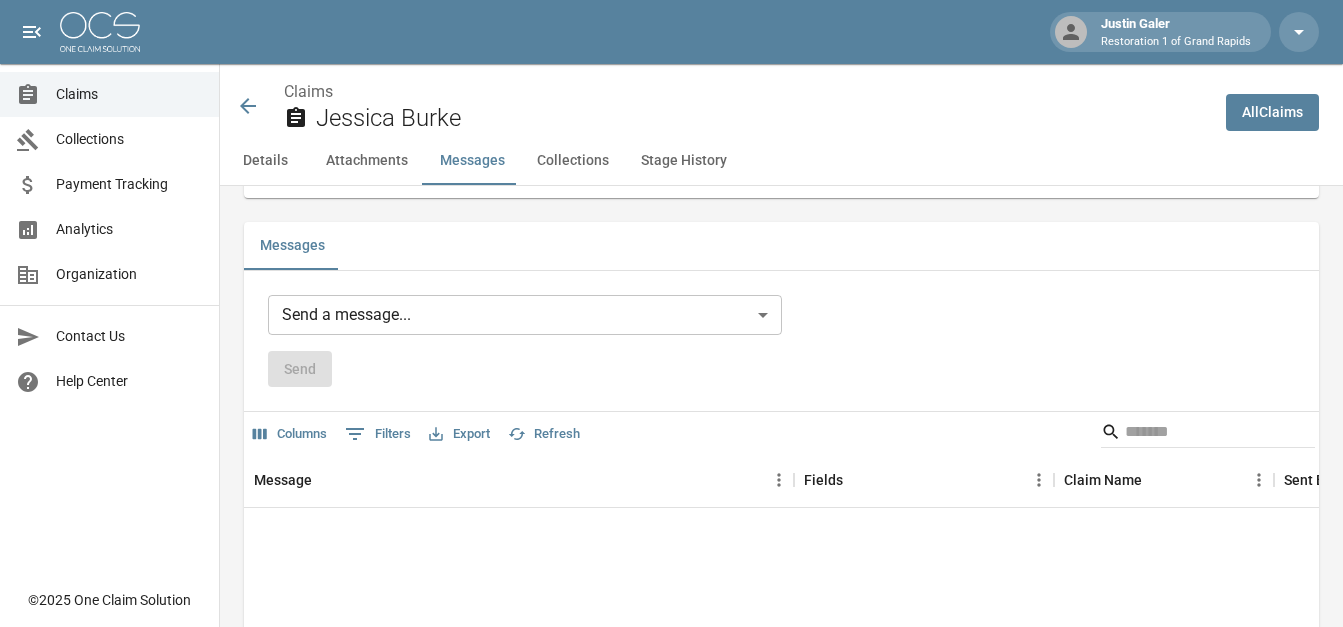 scroll, scrollTop: 1600, scrollLeft: 0, axis: vertical 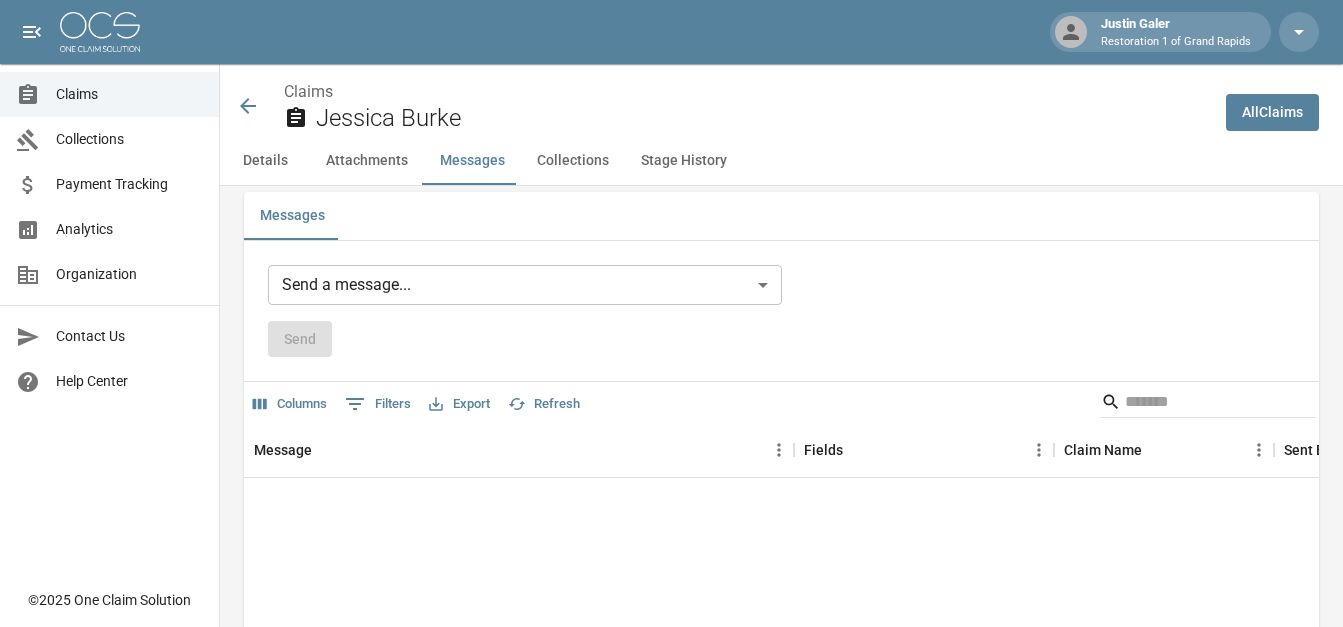 click on "Justin  Galer  Restoration 1 of Grand Rapids  Claims Collections Payment Tracking Analytics Organization Contact Us Help Center ©  2025   One Claim Solution Claims Jessica Burke All  Claims Details Attachments Messages Collections Stage History Details Claim Information Name Jessica Burke Claim Number 20111722 Claim Type Water Mitigation Amount $7,326.90 Committed Amount $0.00 Balance Due $0.00 Stage New Claim Insurance Provider Meemic Insurance Company Date of Loss Jul 21, 2025 Date Submitted Aug 1, 2025 10:13 AM Date Claim Escalated - Date Claim Closed - Claim Outcome - Claim Closure Reason - Submitted By Justin  Galer Company Restoration 1 of Grand Rapids  Created At Aug 1, 2025 10:13 AM Updated At Aug 1, 2025 10:13 AM Insured's Information Property Owner Jessica Burke Address 10474 Country Aire Dr NE Rockford ,  [STATE]   49341 Insured's Phone Number (989) 498-9730 Insured's Alt Phone Number - Insured's Email jesshburke@gmail.com Documentation Invoice(s) pdf DOUGKACOS_FINAL_DRAFT_CON.pdf pdf" at bounding box center [671, -105] 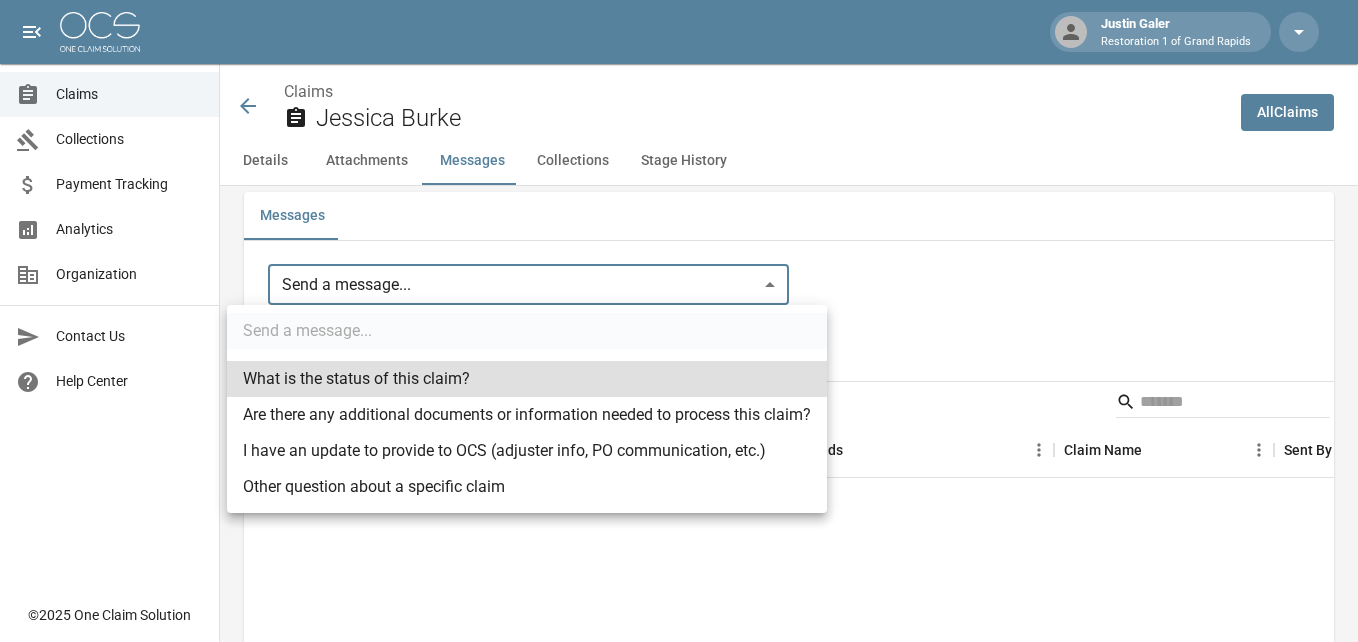click on "Other question about a specific claim" at bounding box center (527, 487) 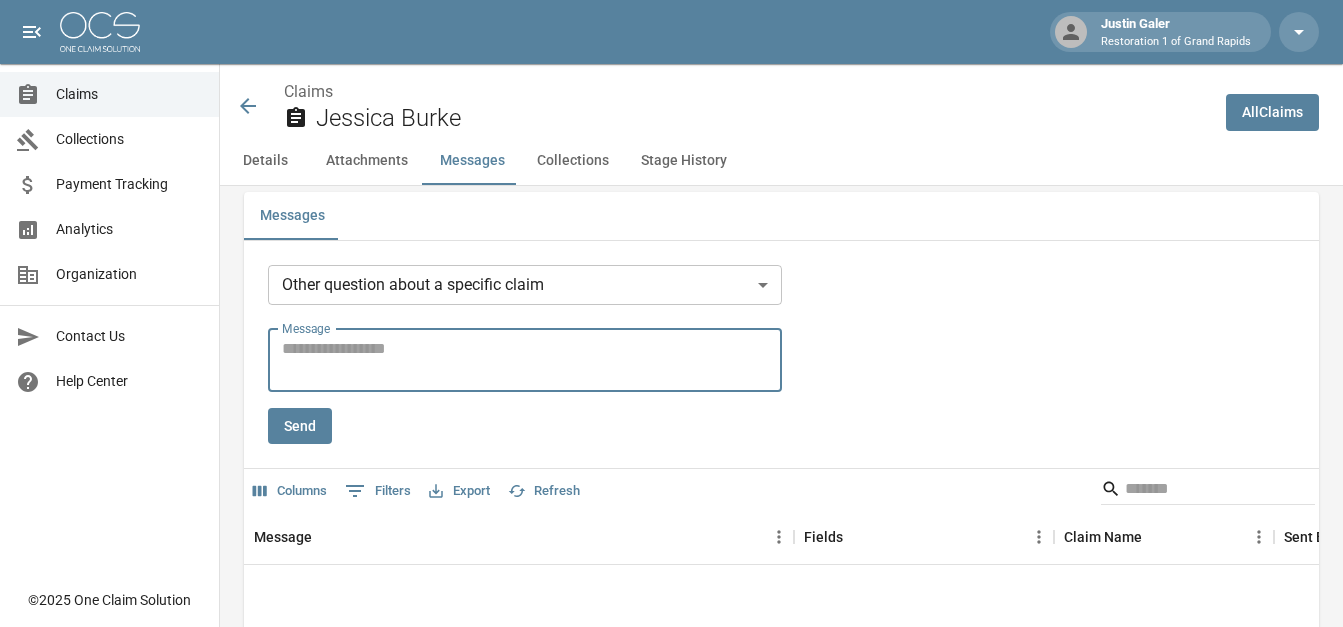 click on "Message" at bounding box center (525, 360) 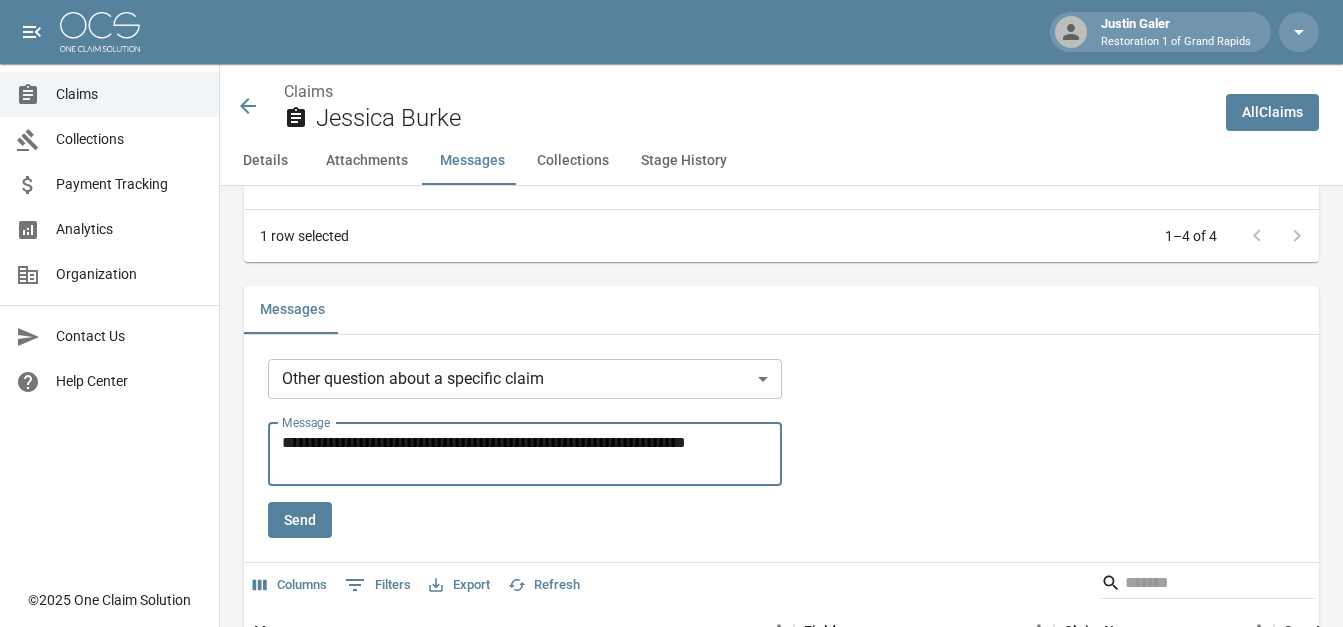 scroll, scrollTop: 1700, scrollLeft: 0, axis: vertical 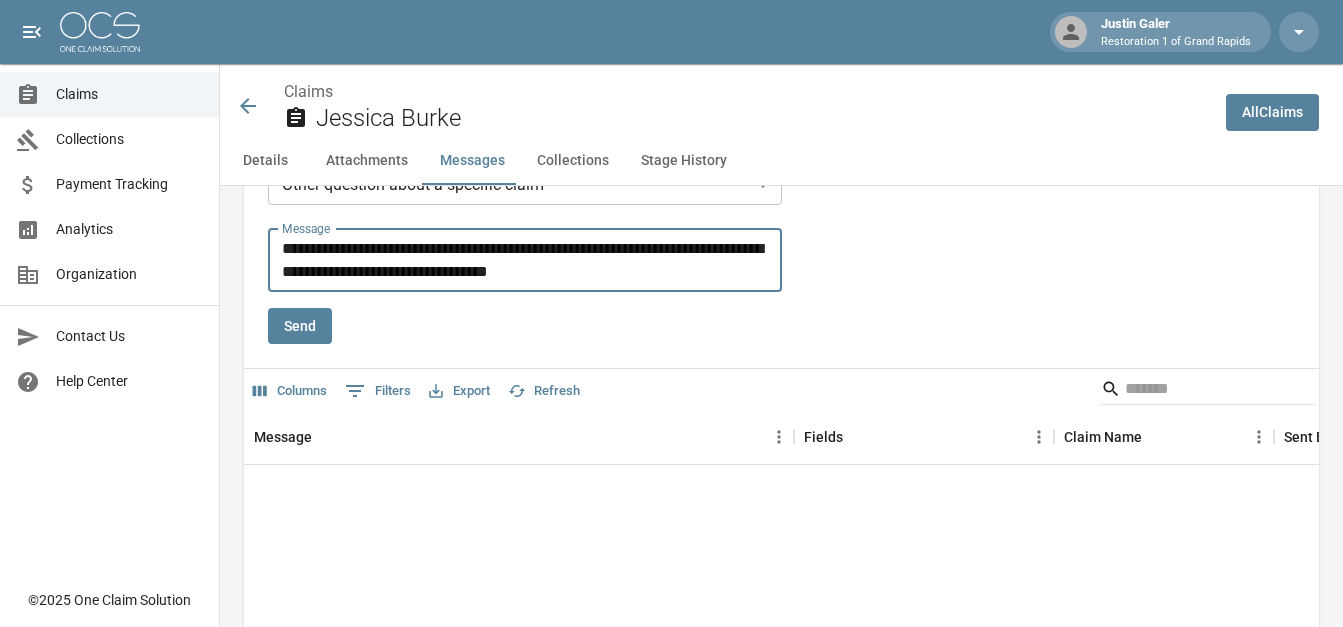 type on "**********" 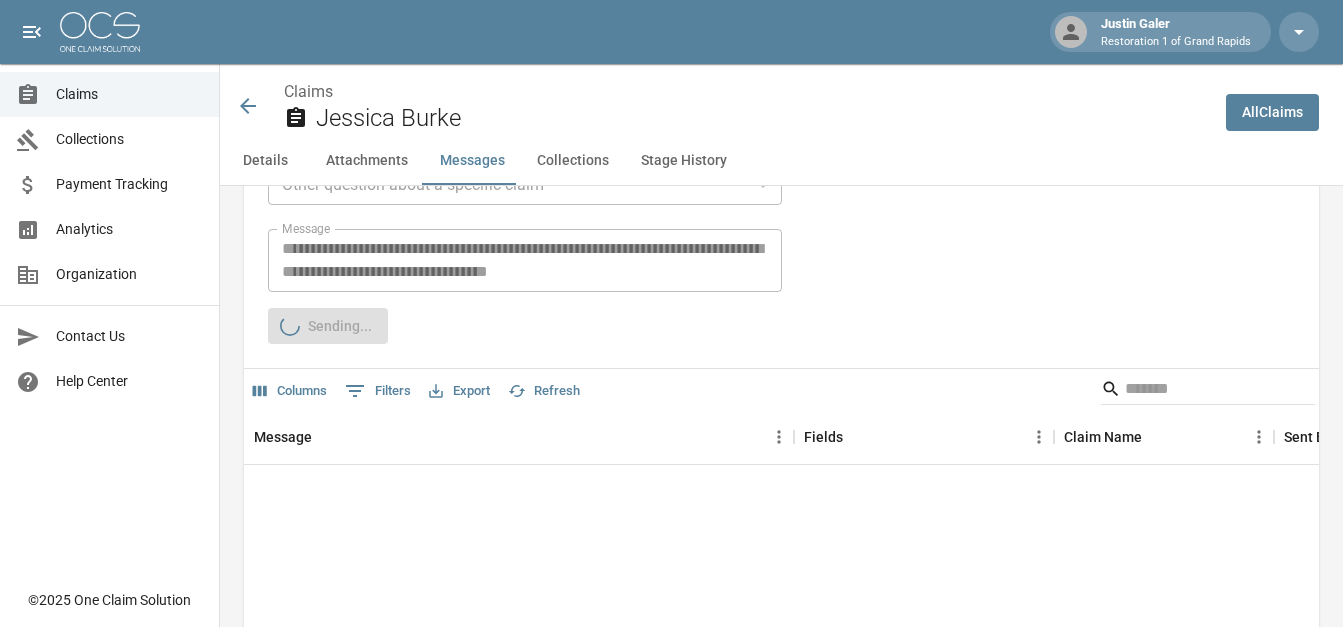 type 